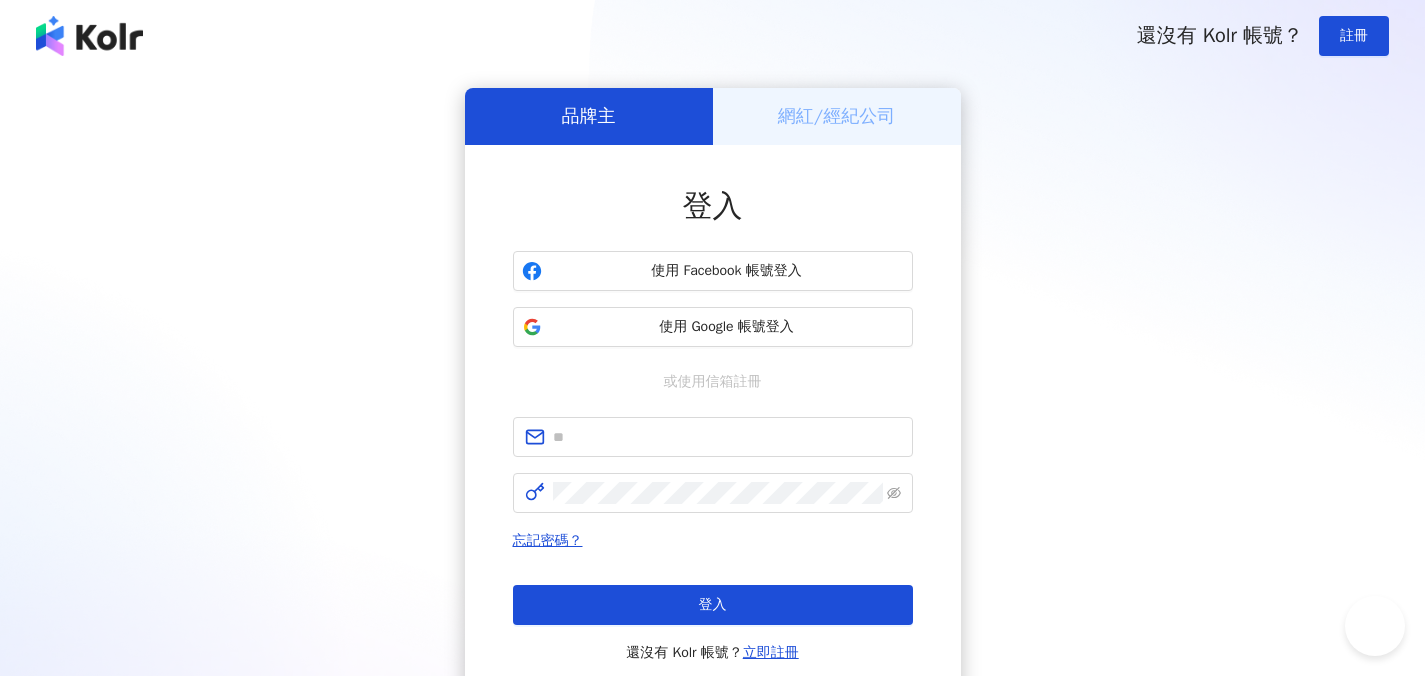 scroll, scrollTop: 0, scrollLeft: 0, axis: both 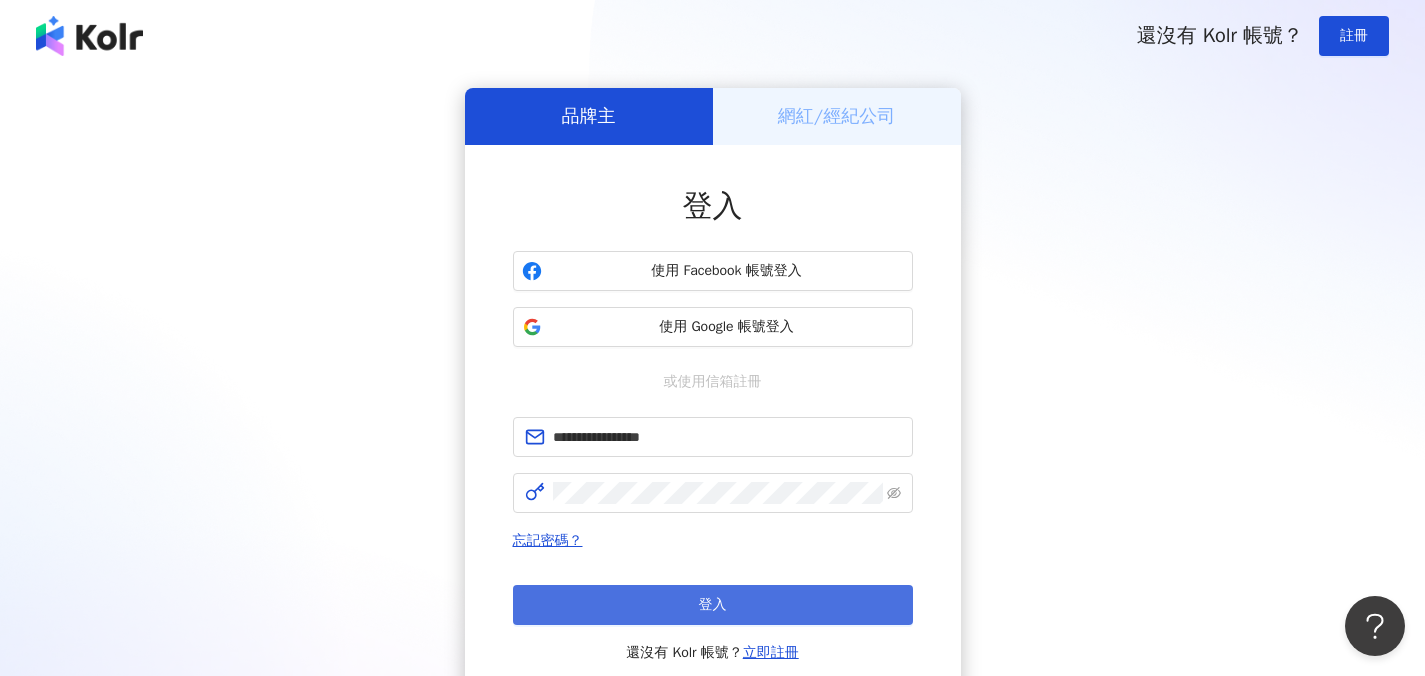 click on "登入" at bounding box center (713, 605) 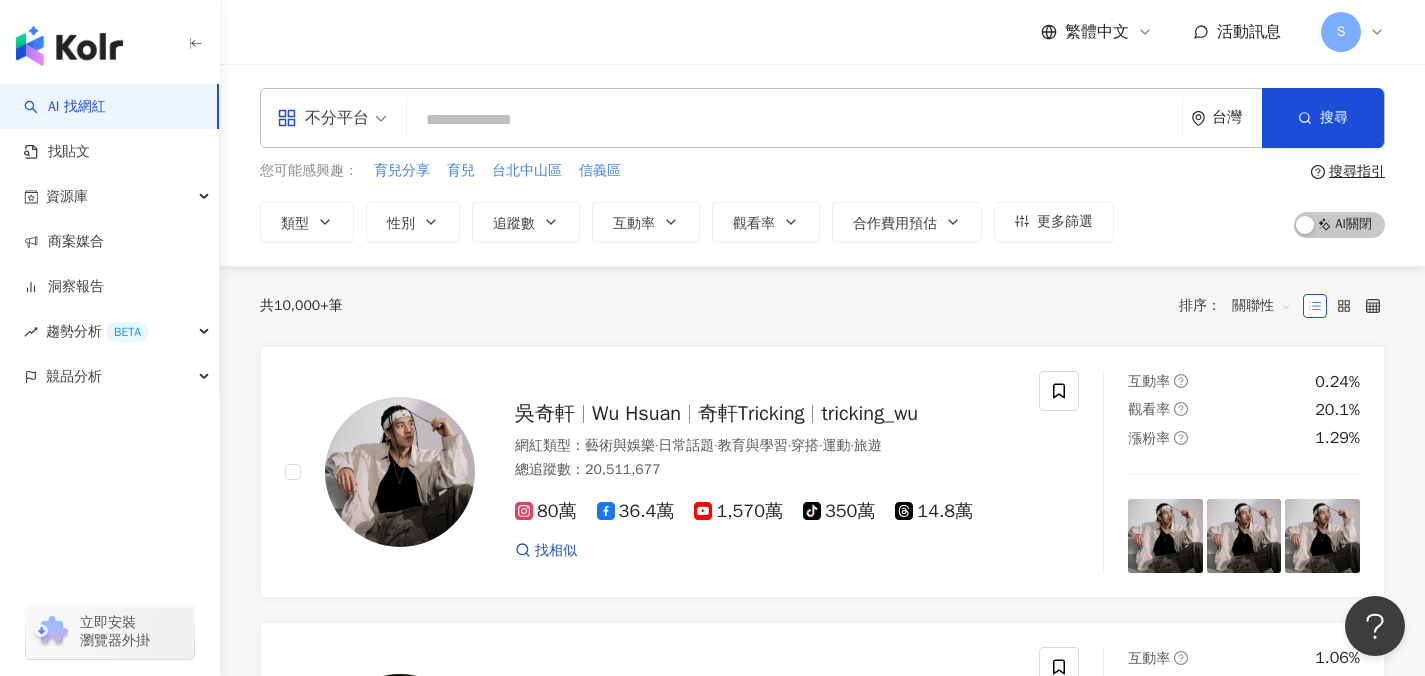 click on "不分平台" at bounding box center [323, 118] 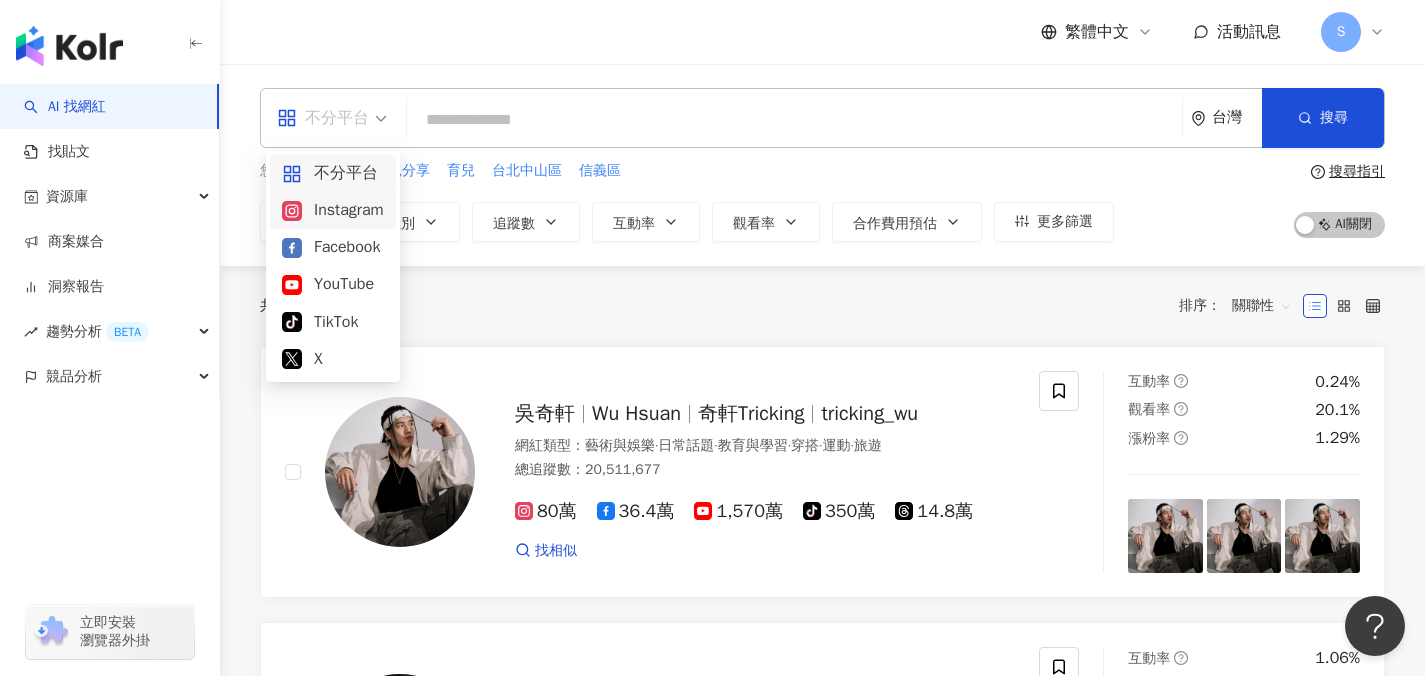 click on "Instagram" at bounding box center [333, 210] 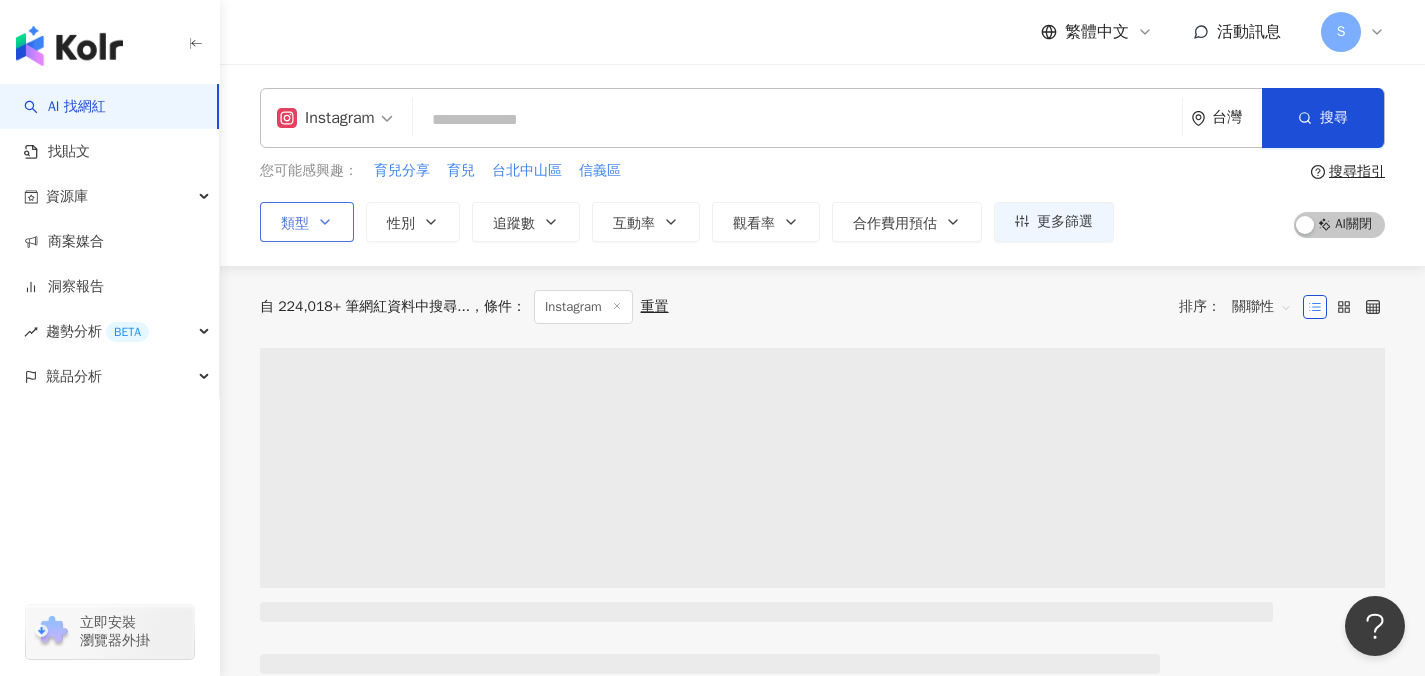 click on "類型" at bounding box center [307, 222] 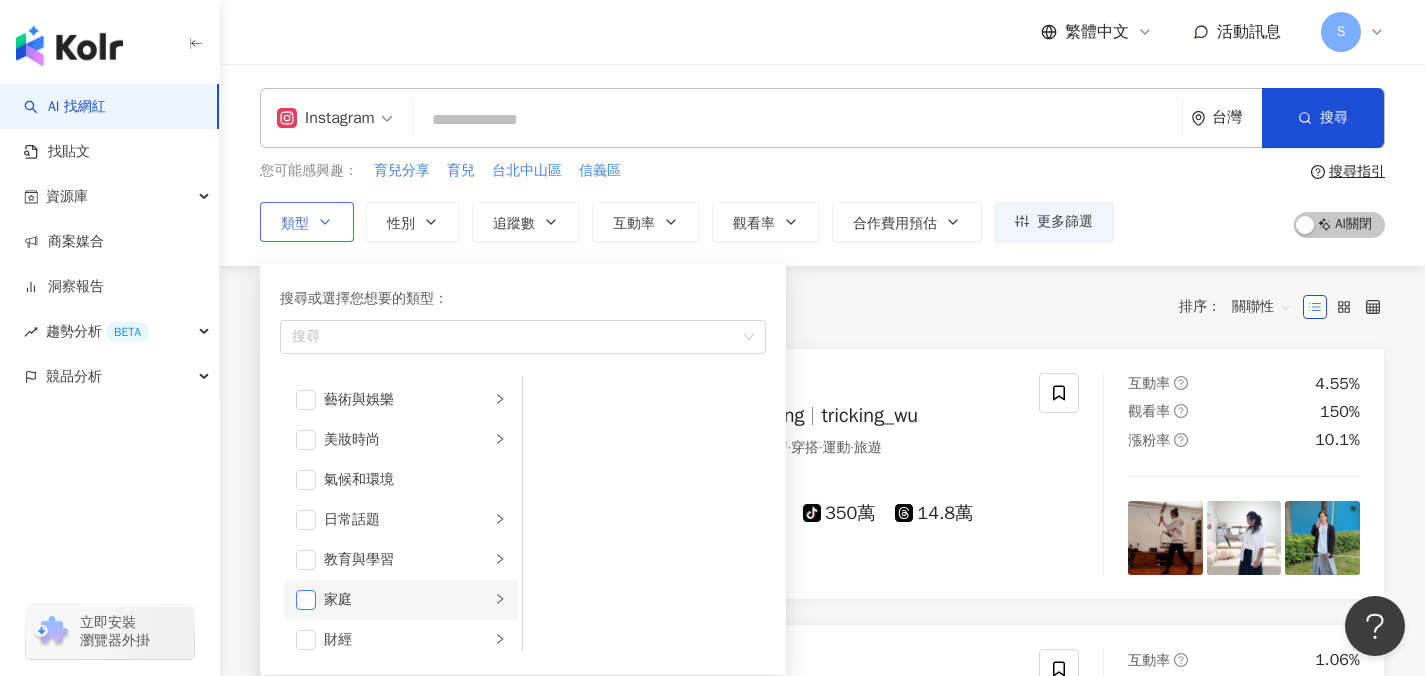 click at bounding box center [306, 600] 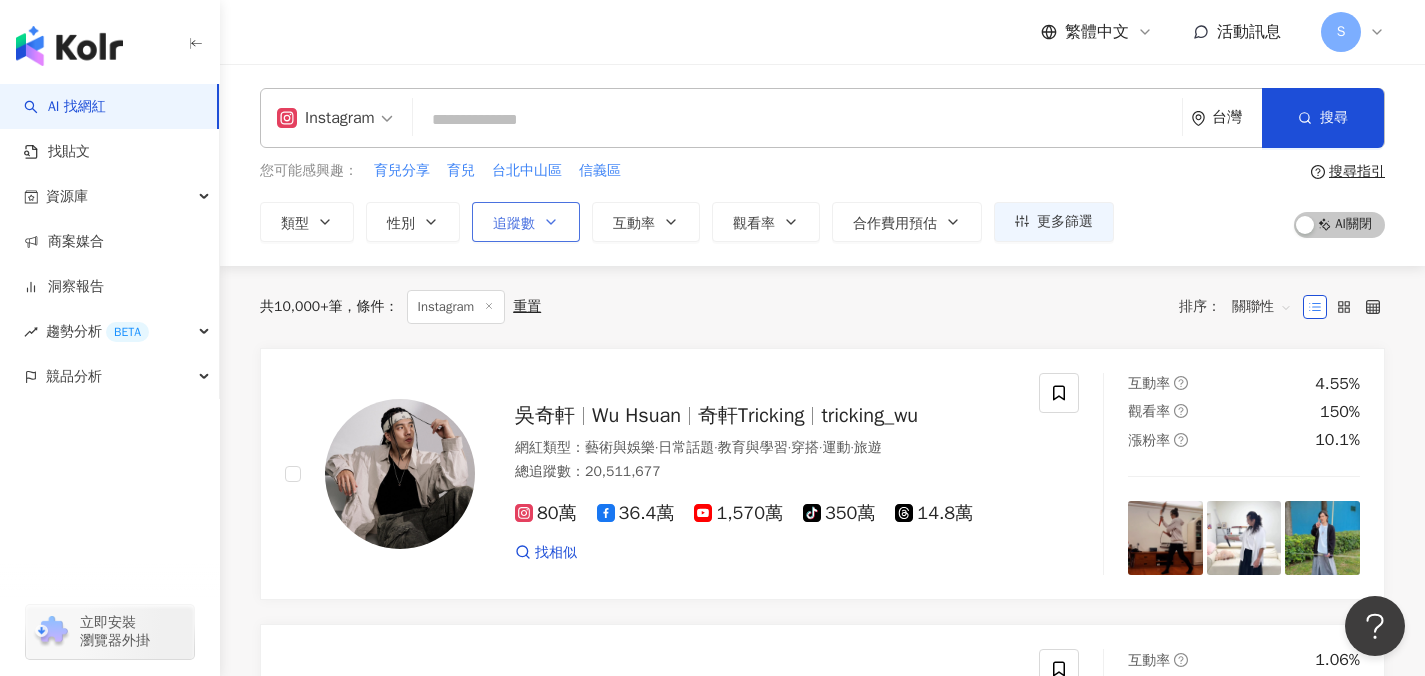 click on "追蹤數" at bounding box center [514, 224] 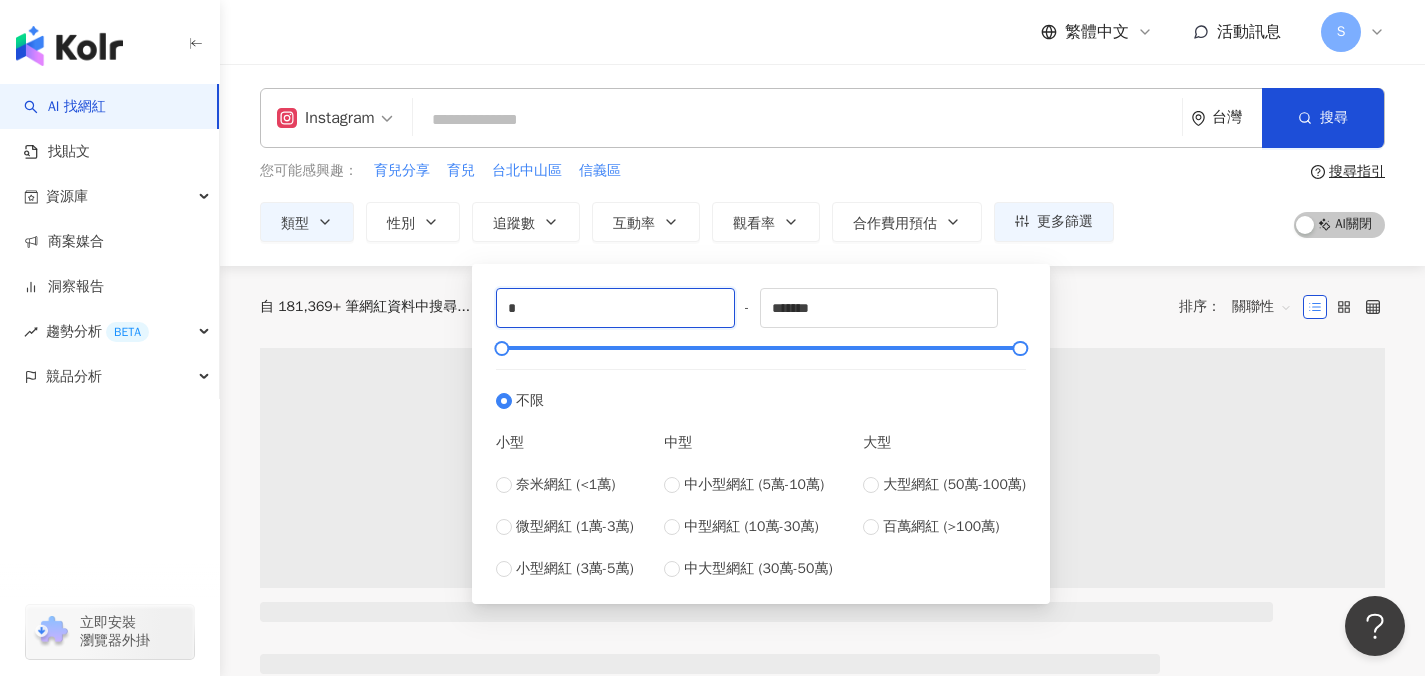 drag, startPoint x: 577, startPoint y: 301, endPoint x: 493, endPoint y: 306, distance: 84.14868 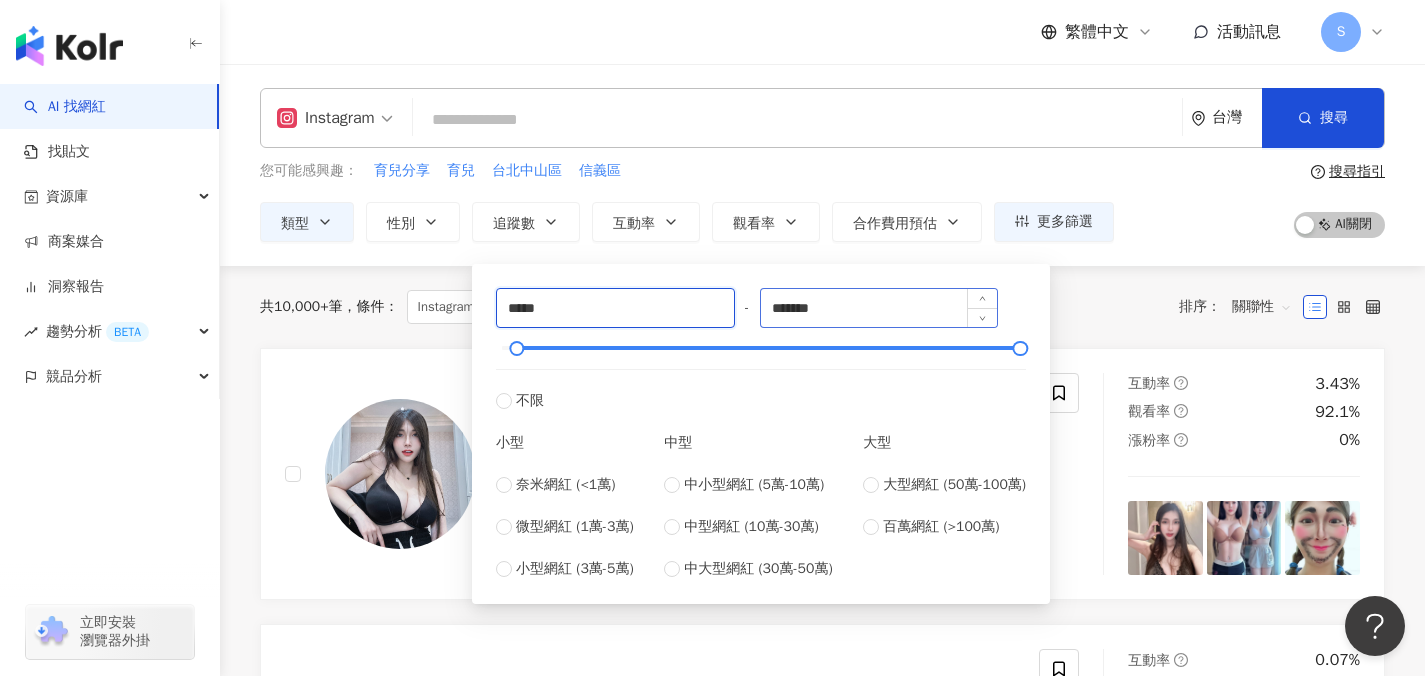 type on "*****" 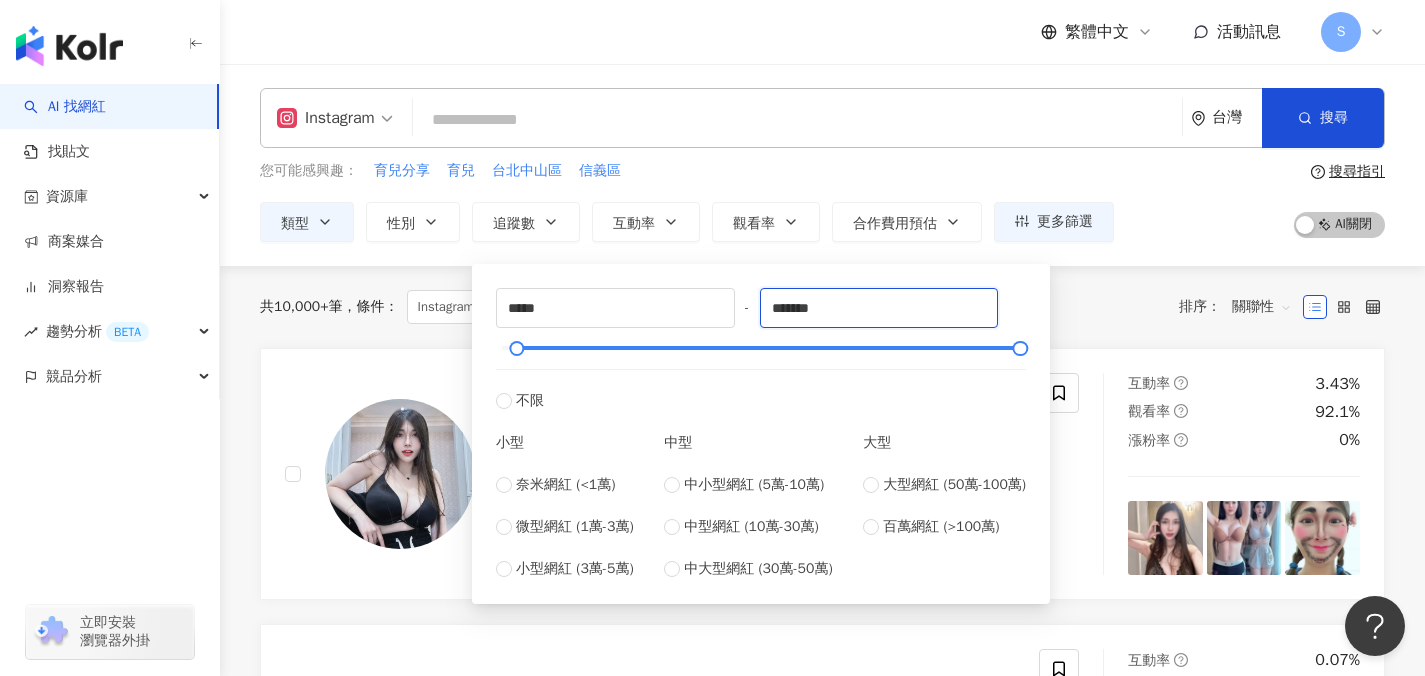 drag, startPoint x: 861, startPoint y: 302, endPoint x: 744, endPoint y: 308, distance: 117.15375 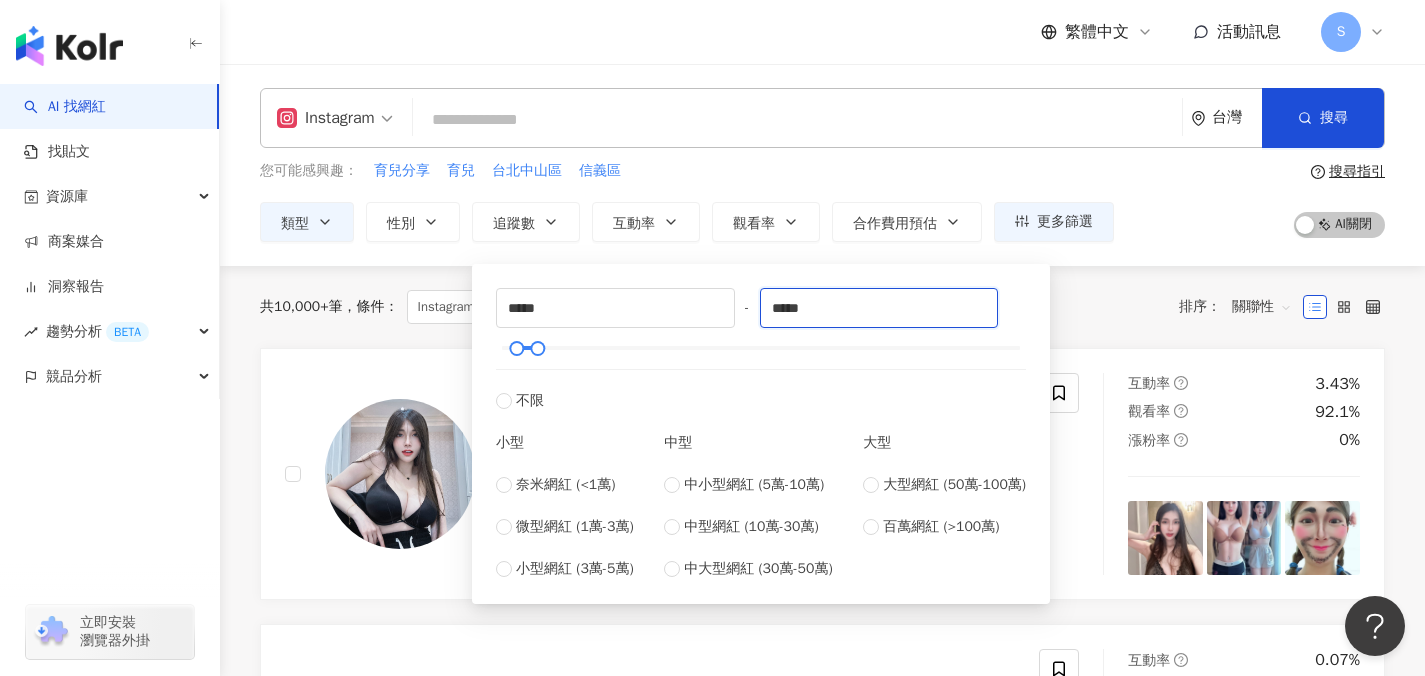 type on "*****" 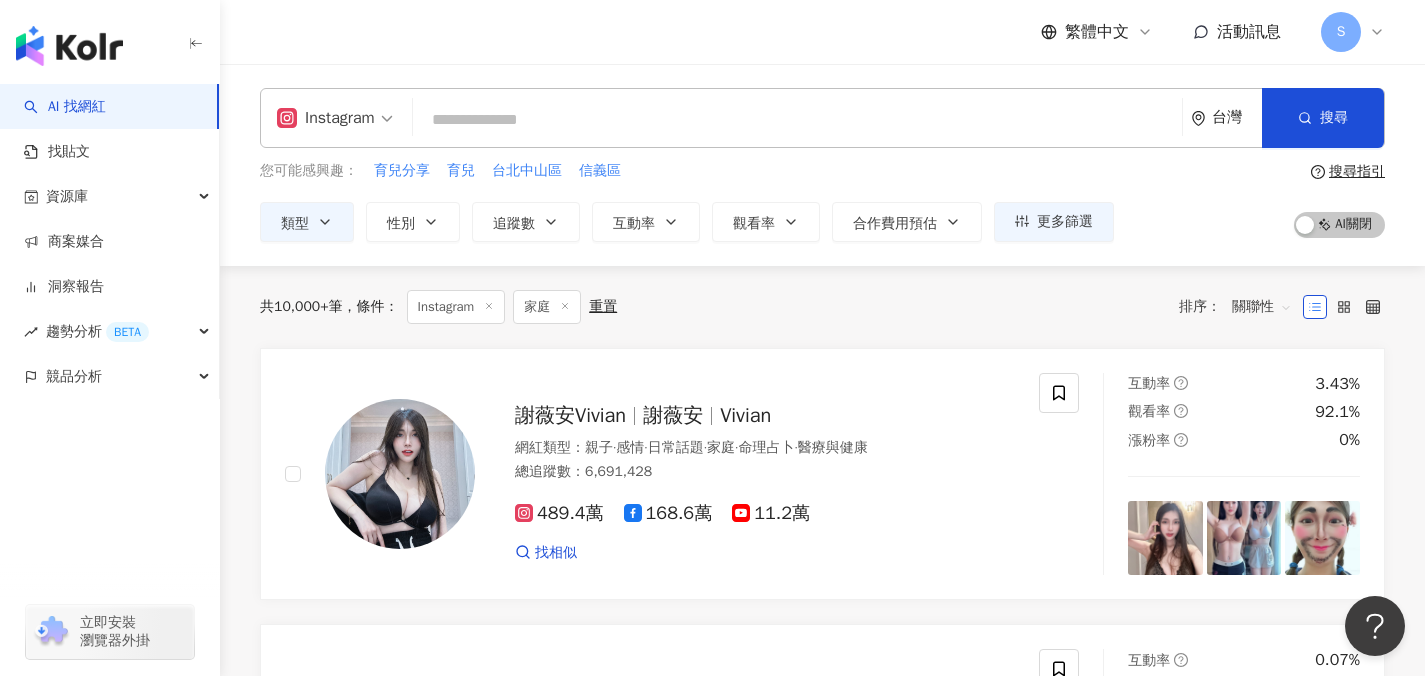 click on "共  10,000+  筆 條件 ： Instagram 家庭 重置 排序： 關聯性" at bounding box center [822, 307] 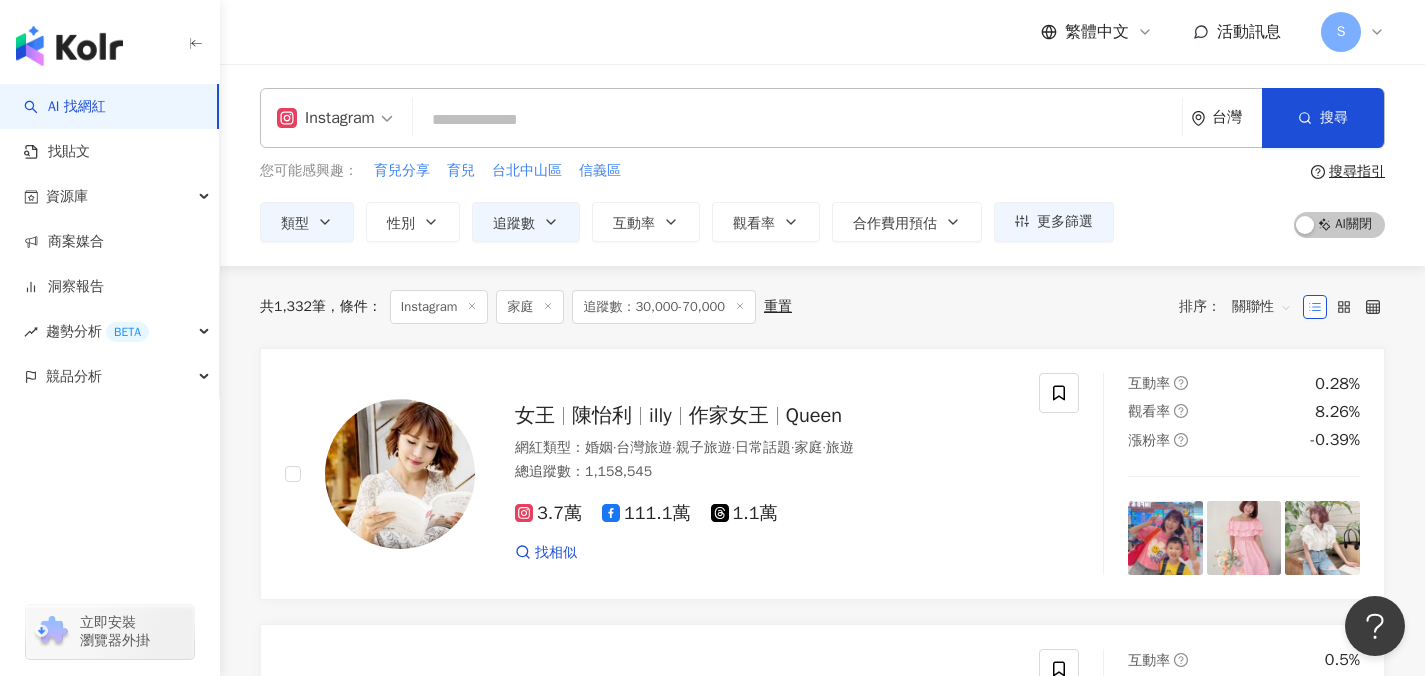 click at bounding box center (797, 120) 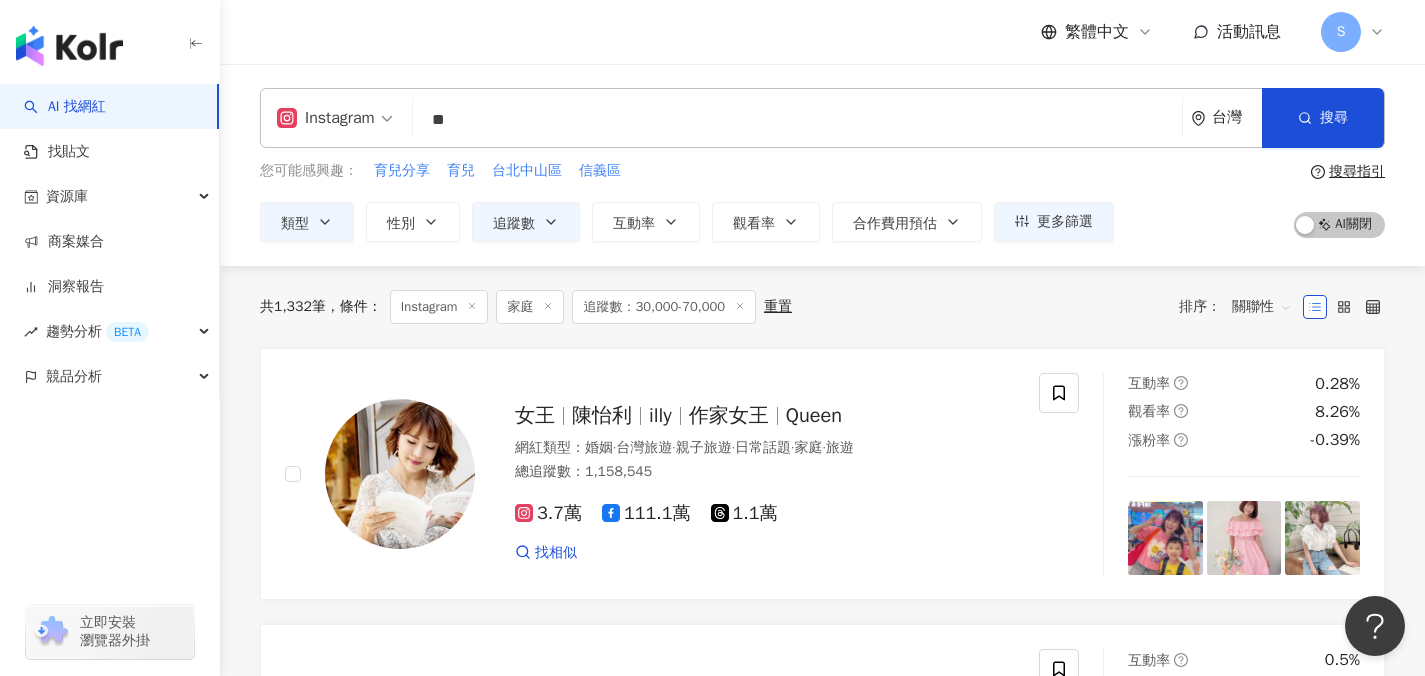type on "**" 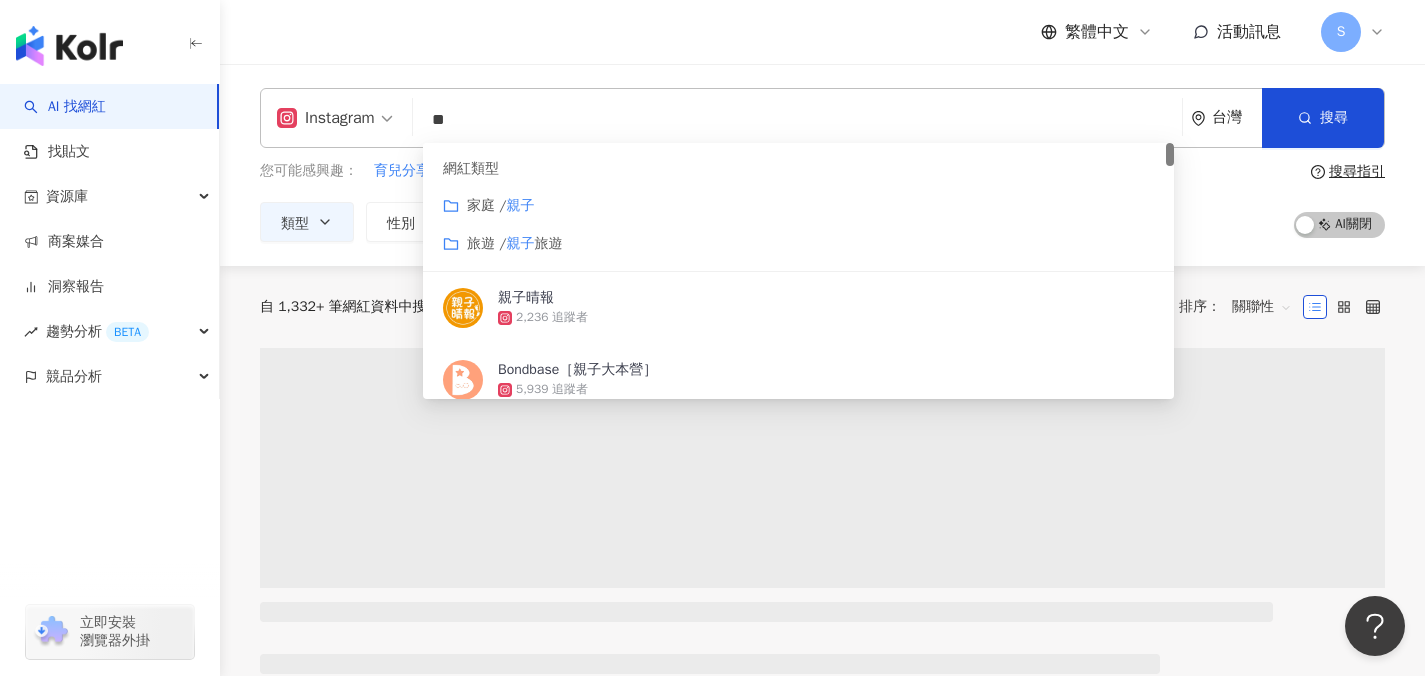 click on "關聯性" at bounding box center (1262, 307) 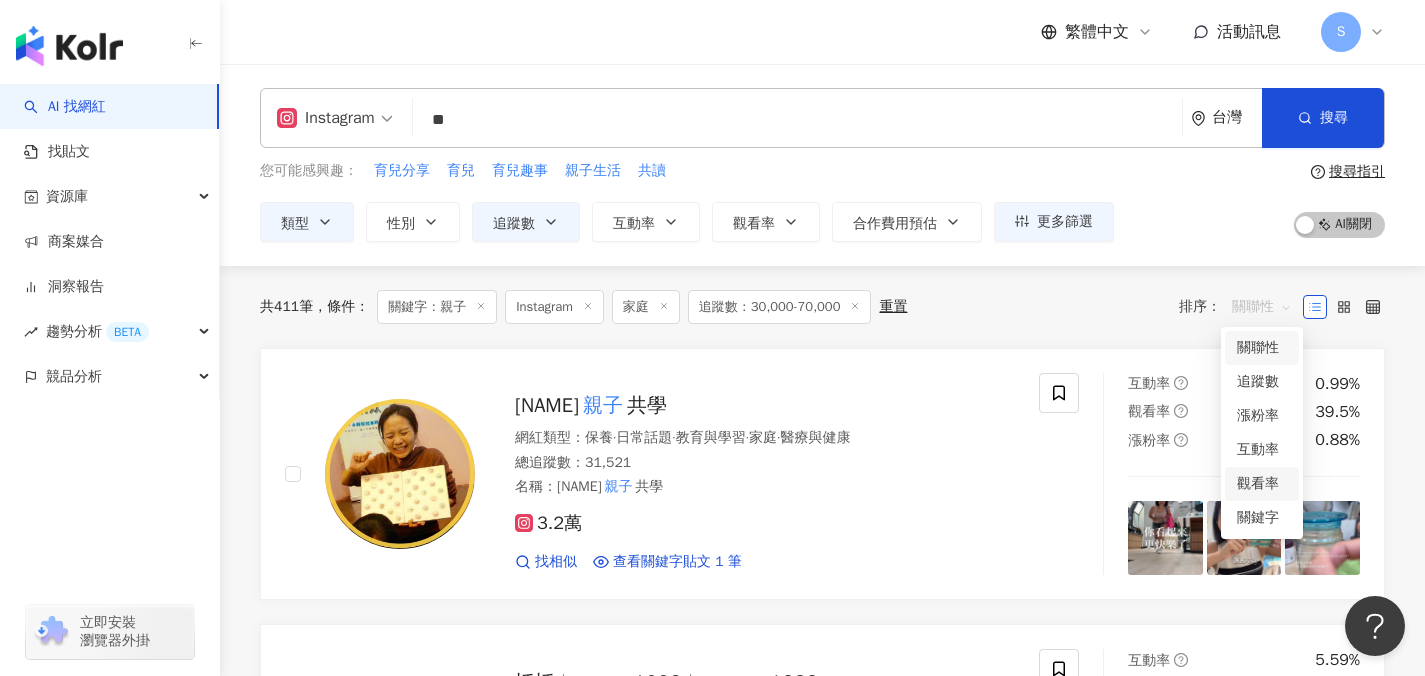 click on "觀看率" at bounding box center (1262, 484) 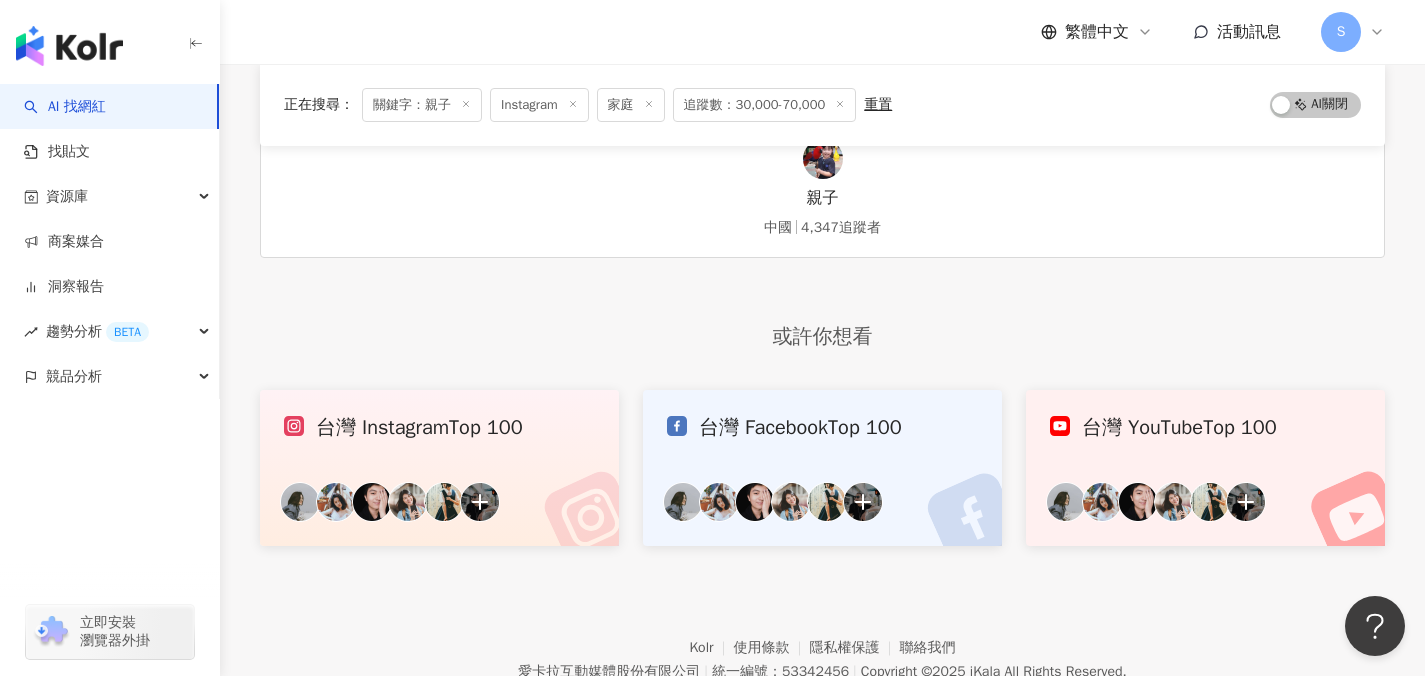 scroll, scrollTop: 3329, scrollLeft: 0, axis: vertical 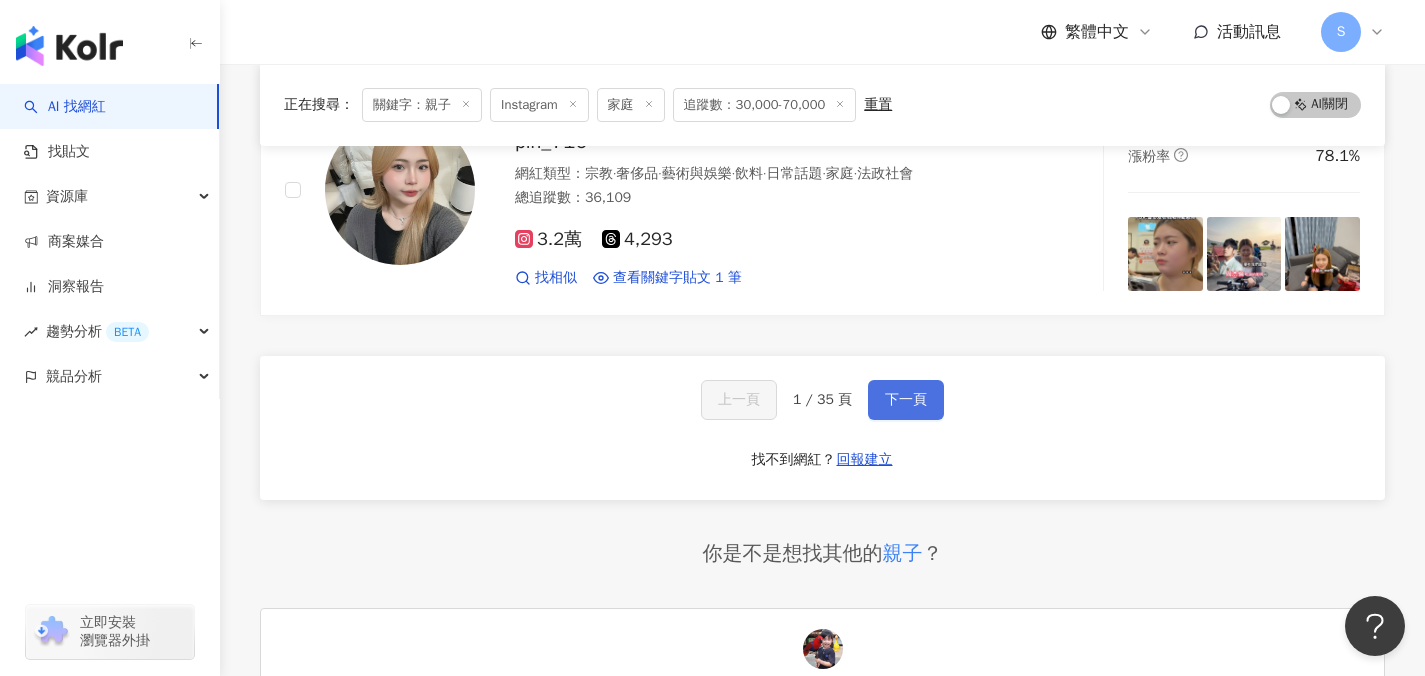 click on "下一頁" at bounding box center [906, 400] 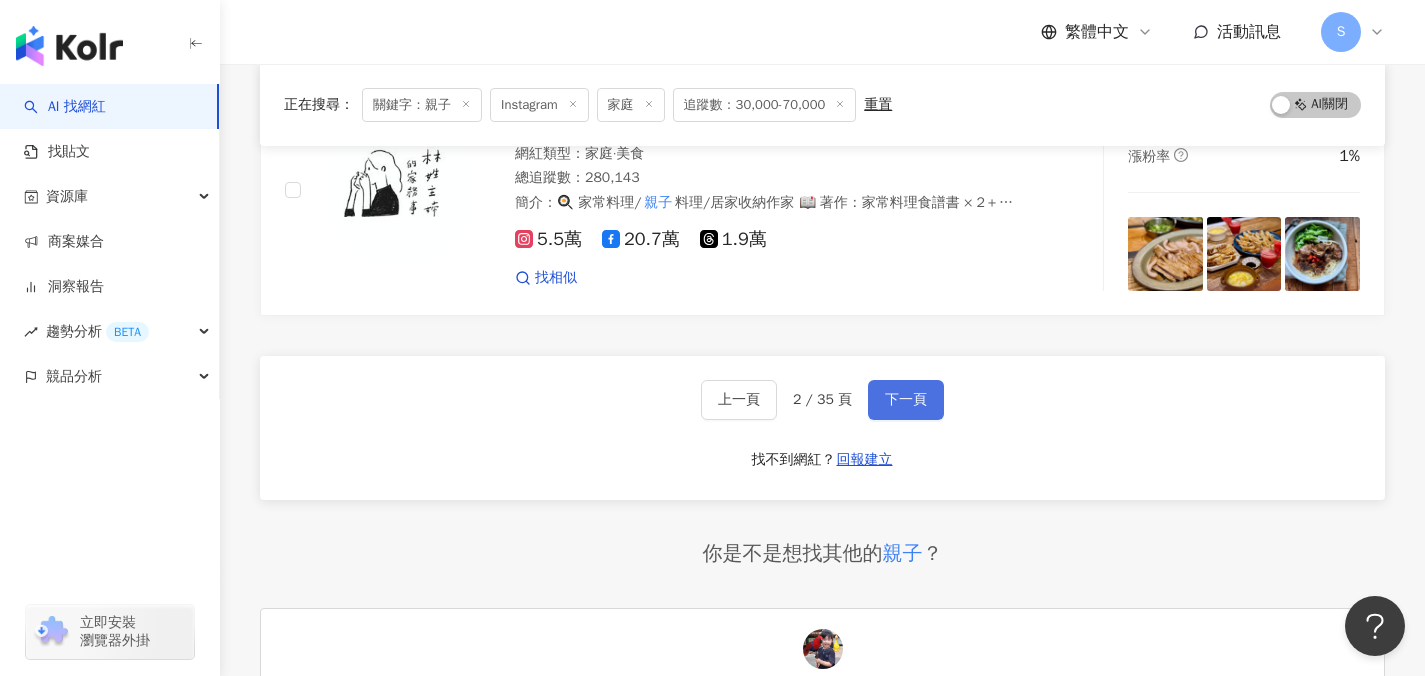 click on "下一頁" at bounding box center (906, 400) 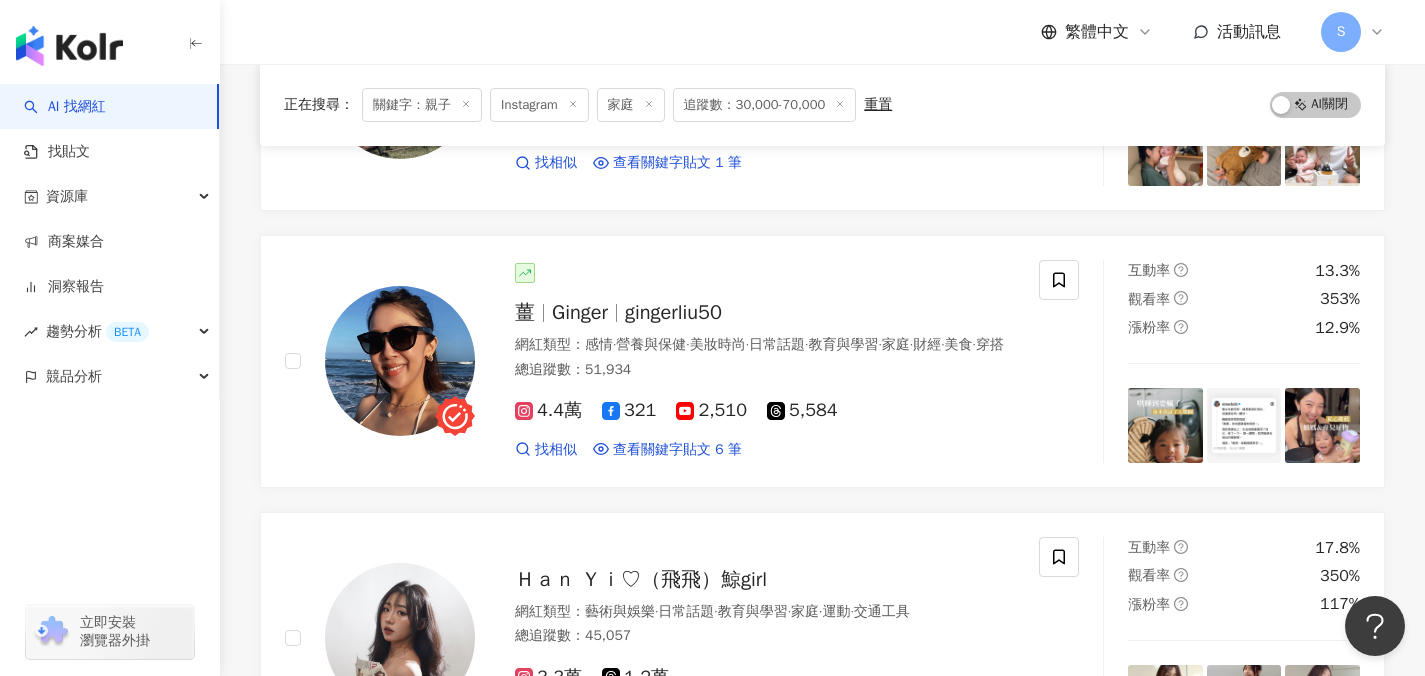 scroll, scrollTop: 3341, scrollLeft: 0, axis: vertical 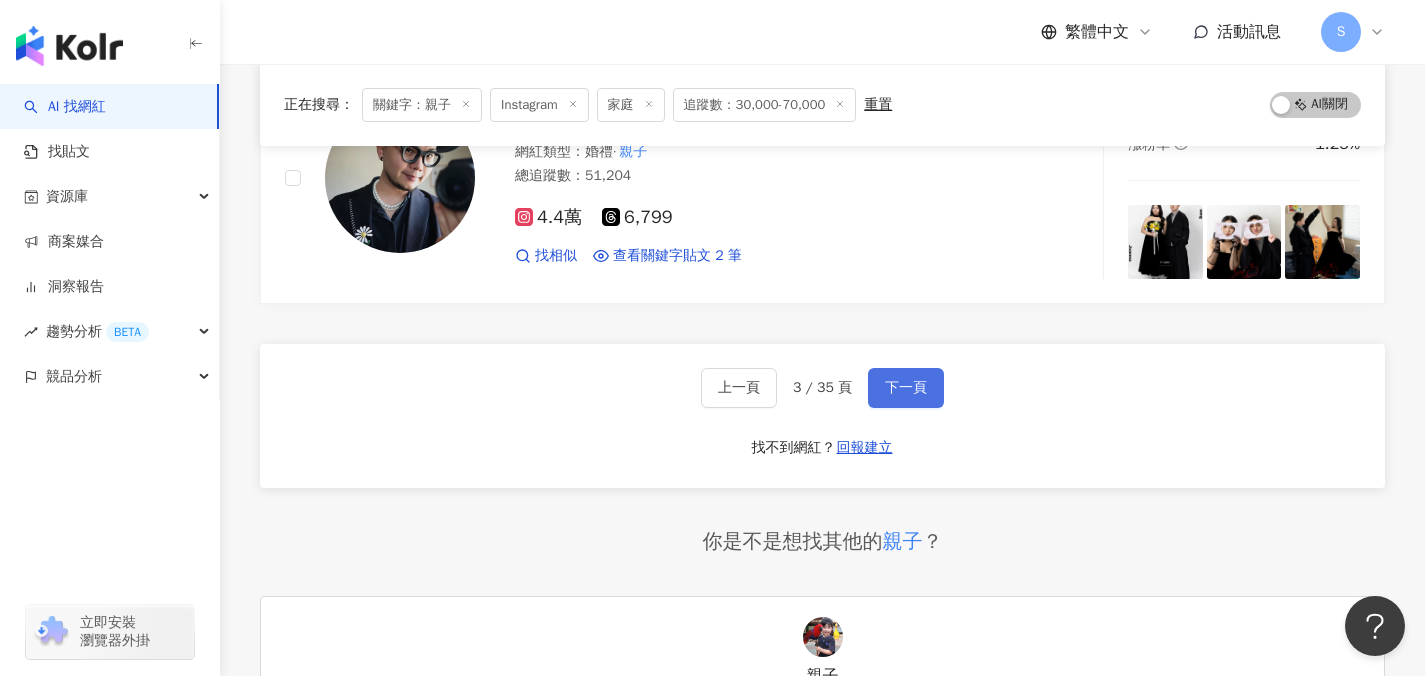 click on "下一頁" at bounding box center [906, 388] 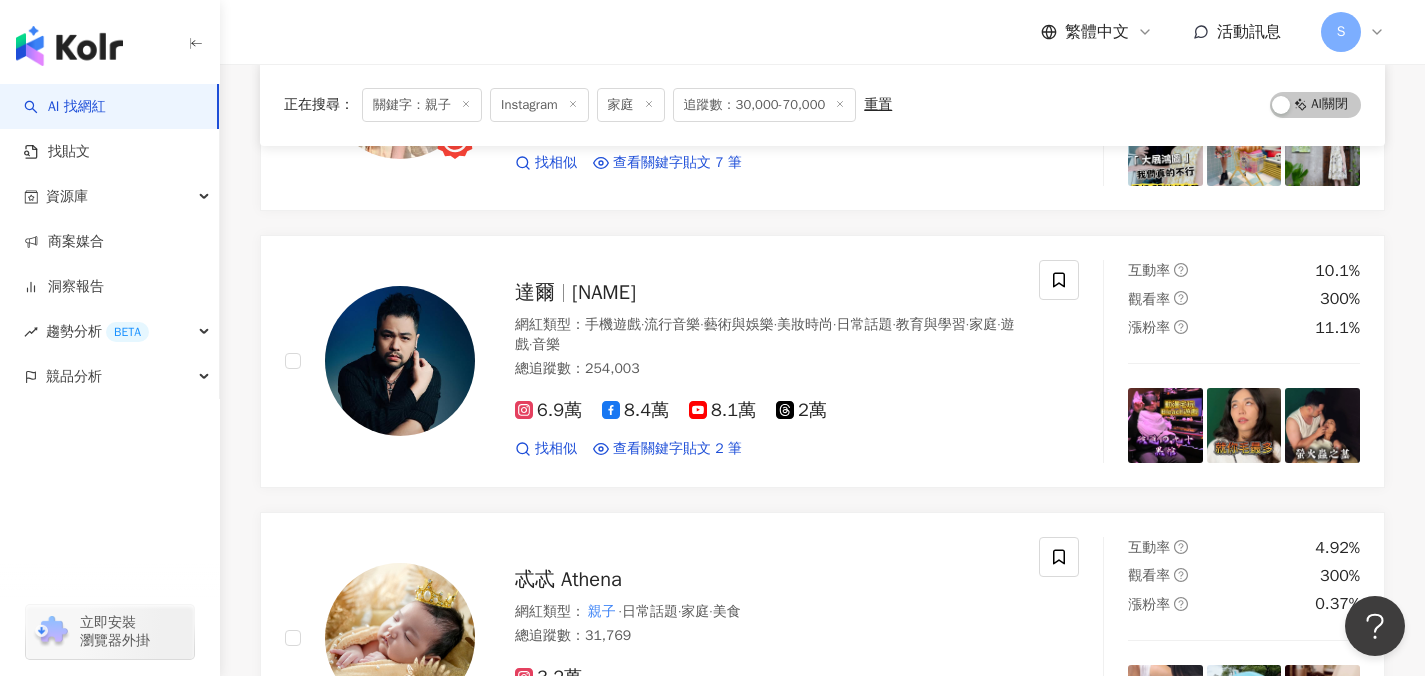 scroll, scrollTop: 3329, scrollLeft: 0, axis: vertical 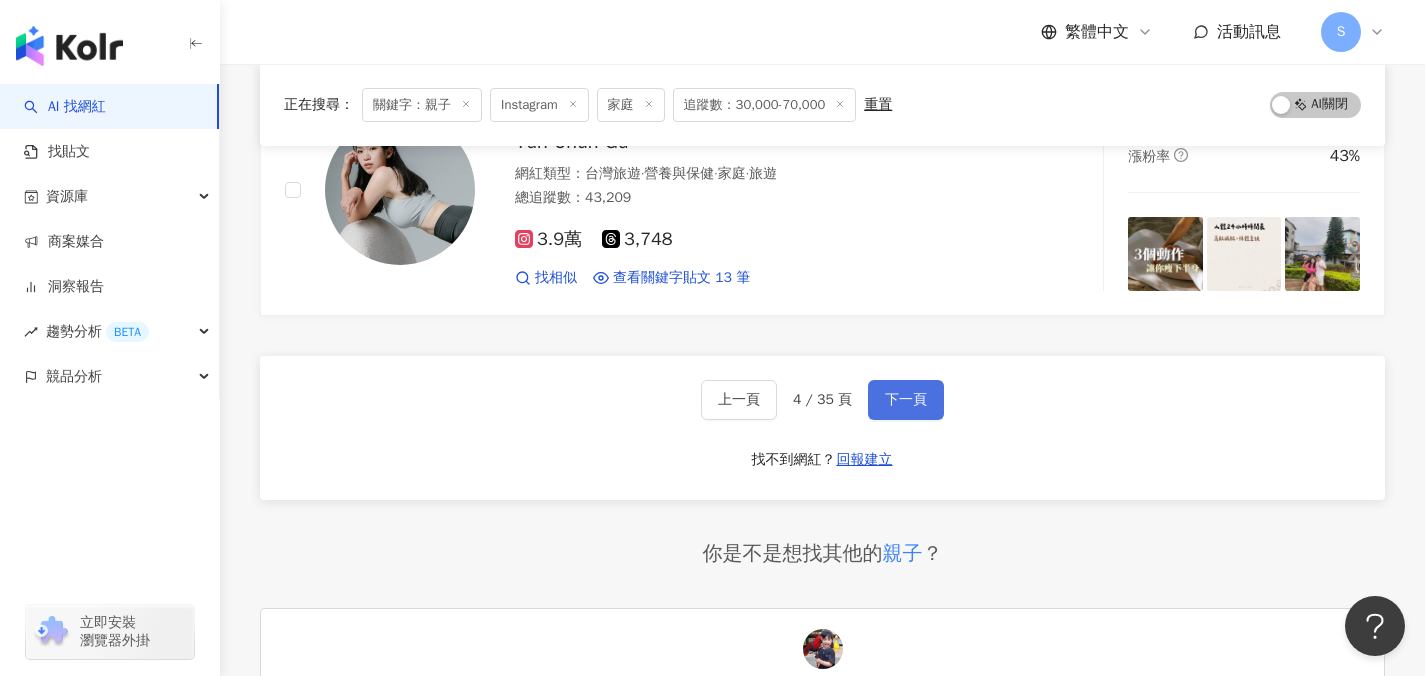 click on "下一頁" at bounding box center [906, 400] 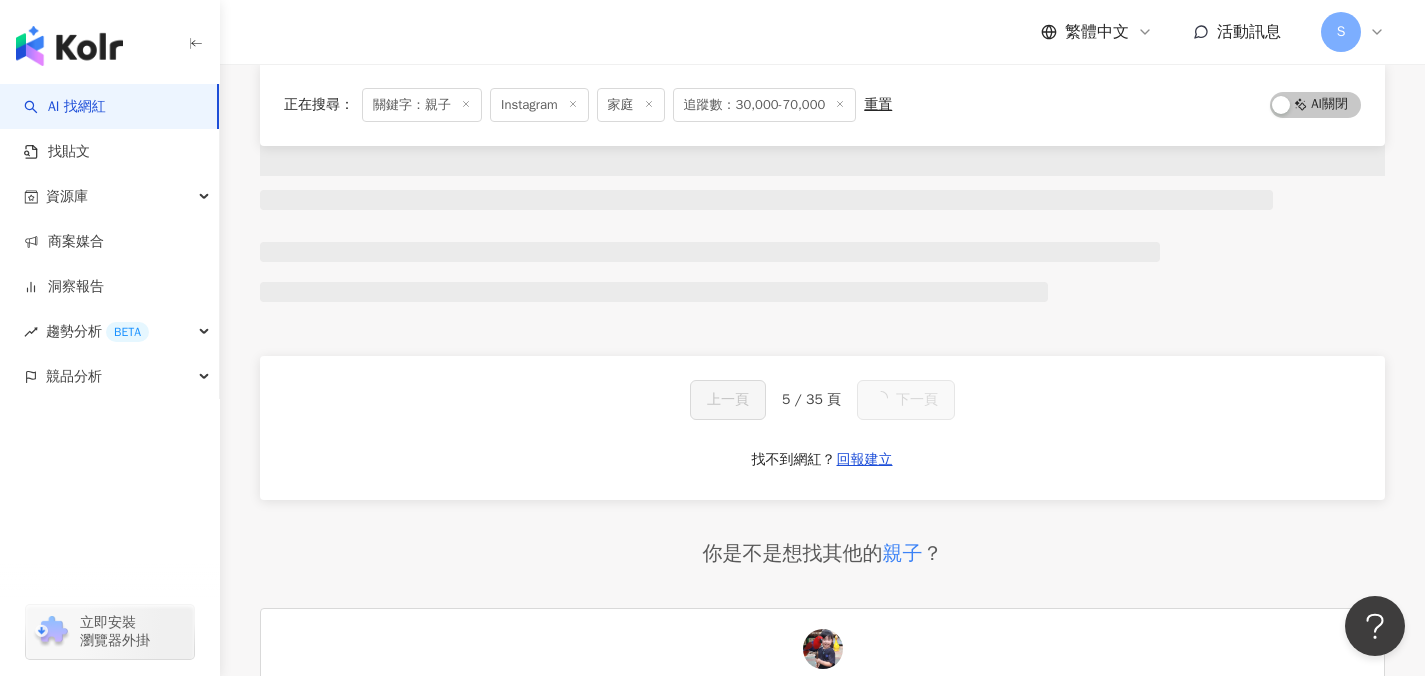 scroll, scrollTop: 3329, scrollLeft: 0, axis: vertical 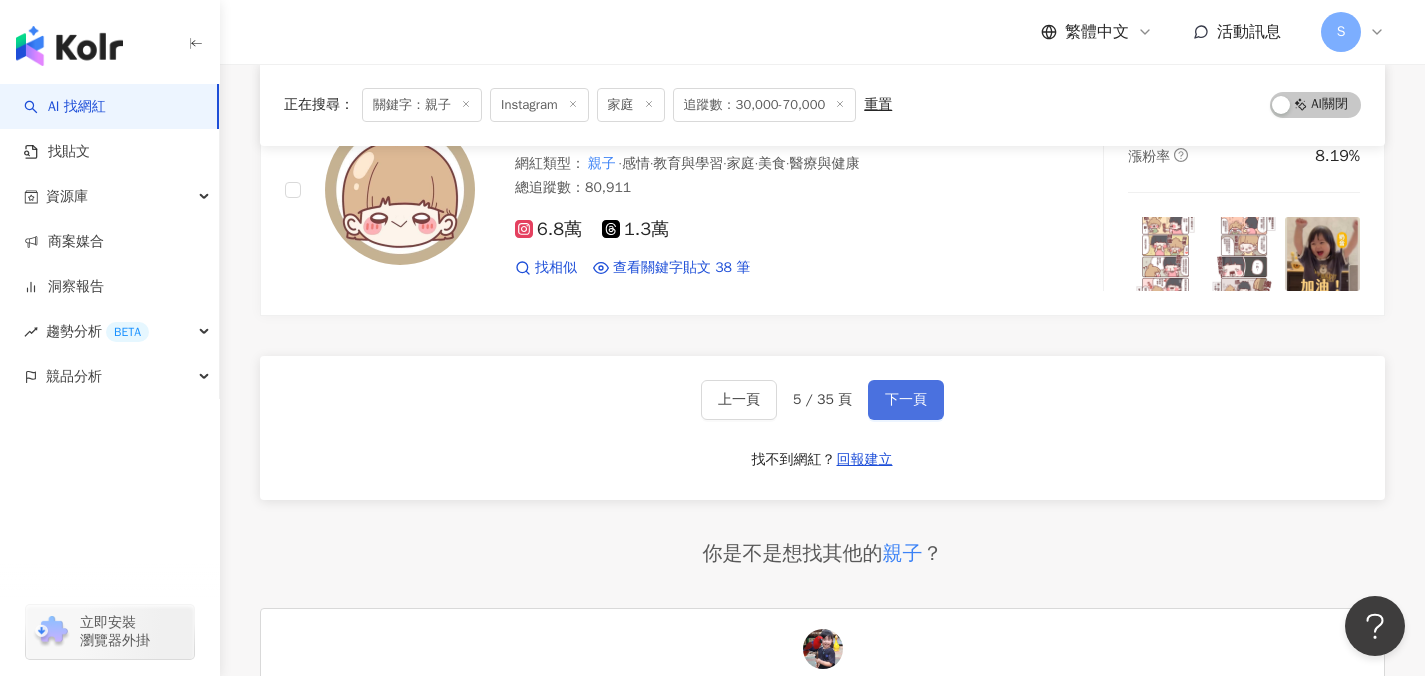 click on "下一頁" at bounding box center (906, 400) 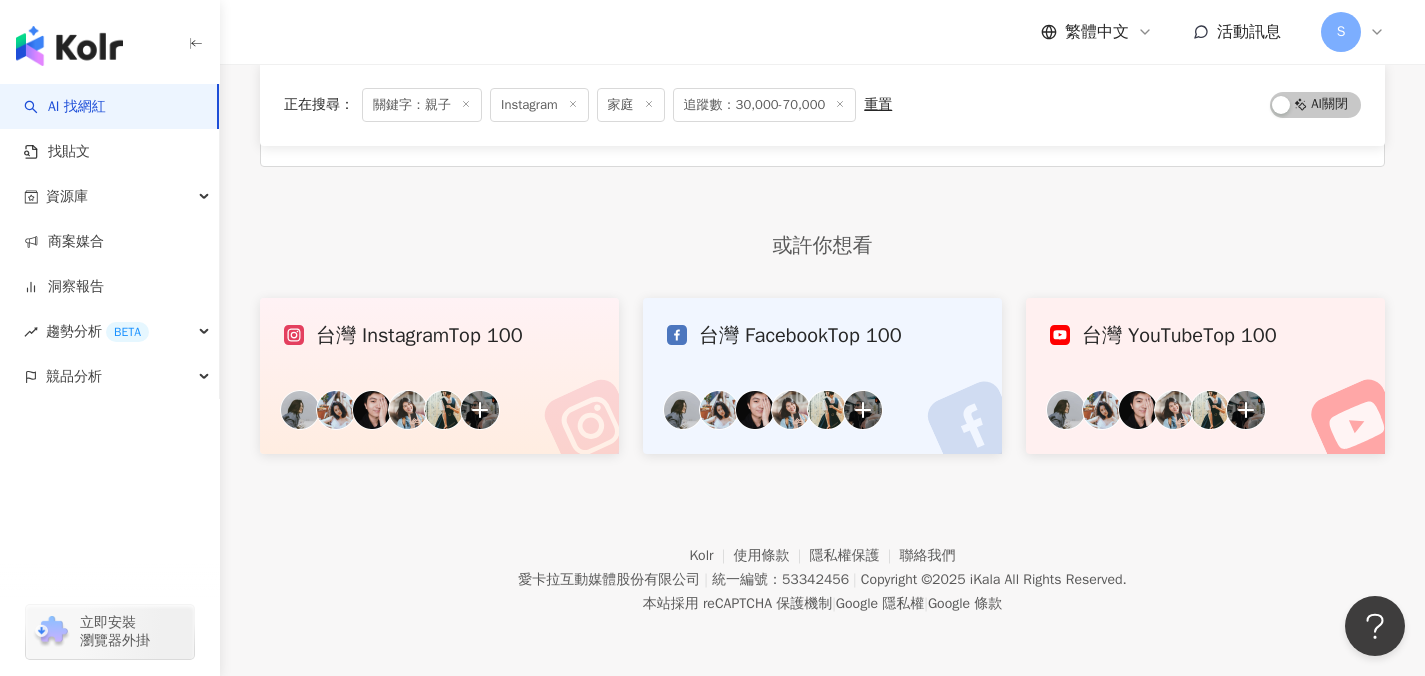 scroll, scrollTop: 1220, scrollLeft: 0, axis: vertical 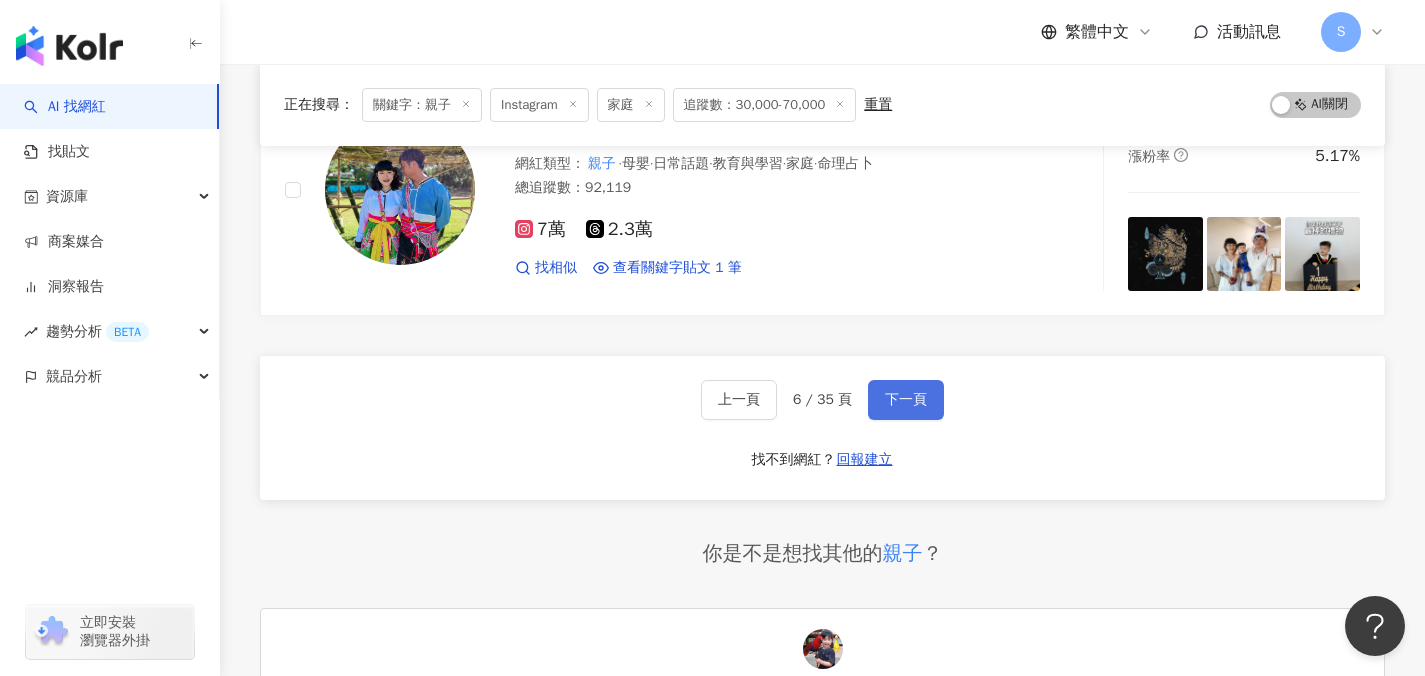 click on "下一頁" at bounding box center [906, 400] 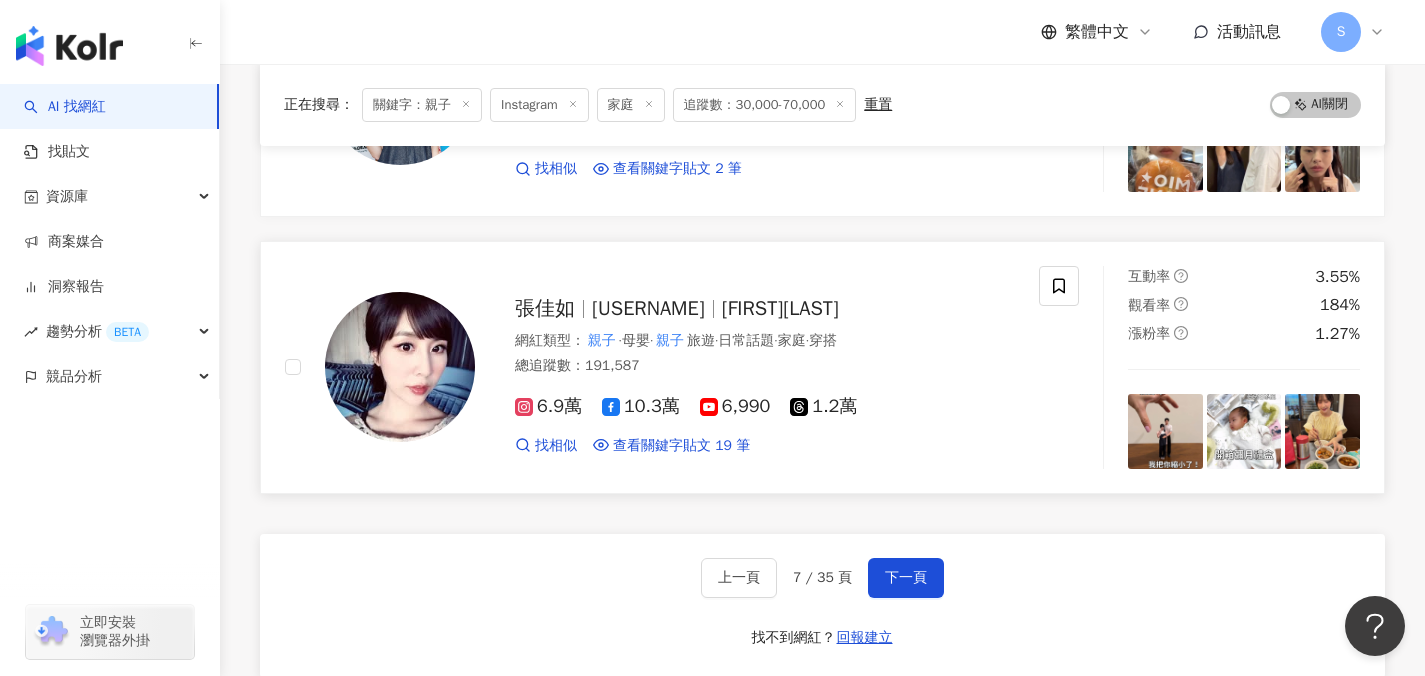 scroll, scrollTop: 3154, scrollLeft: 0, axis: vertical 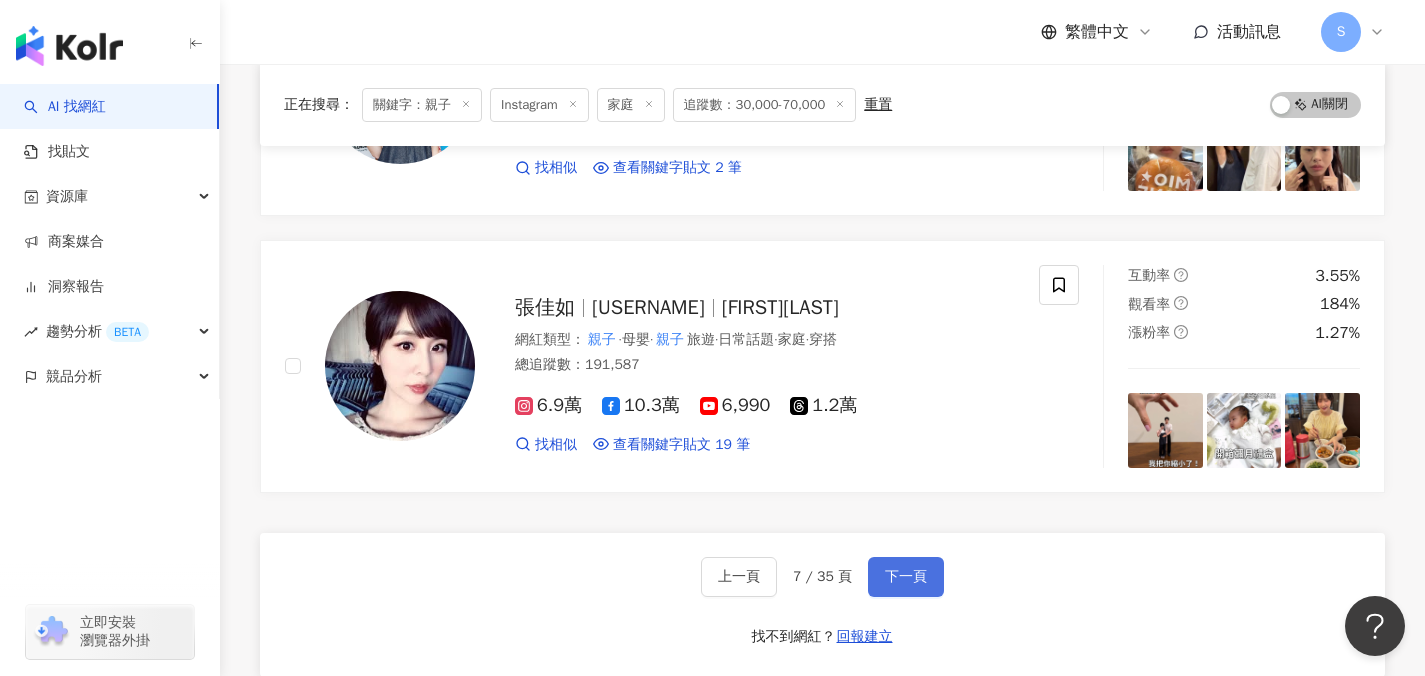 click on "下一頁" at bounding box center [906, 577] 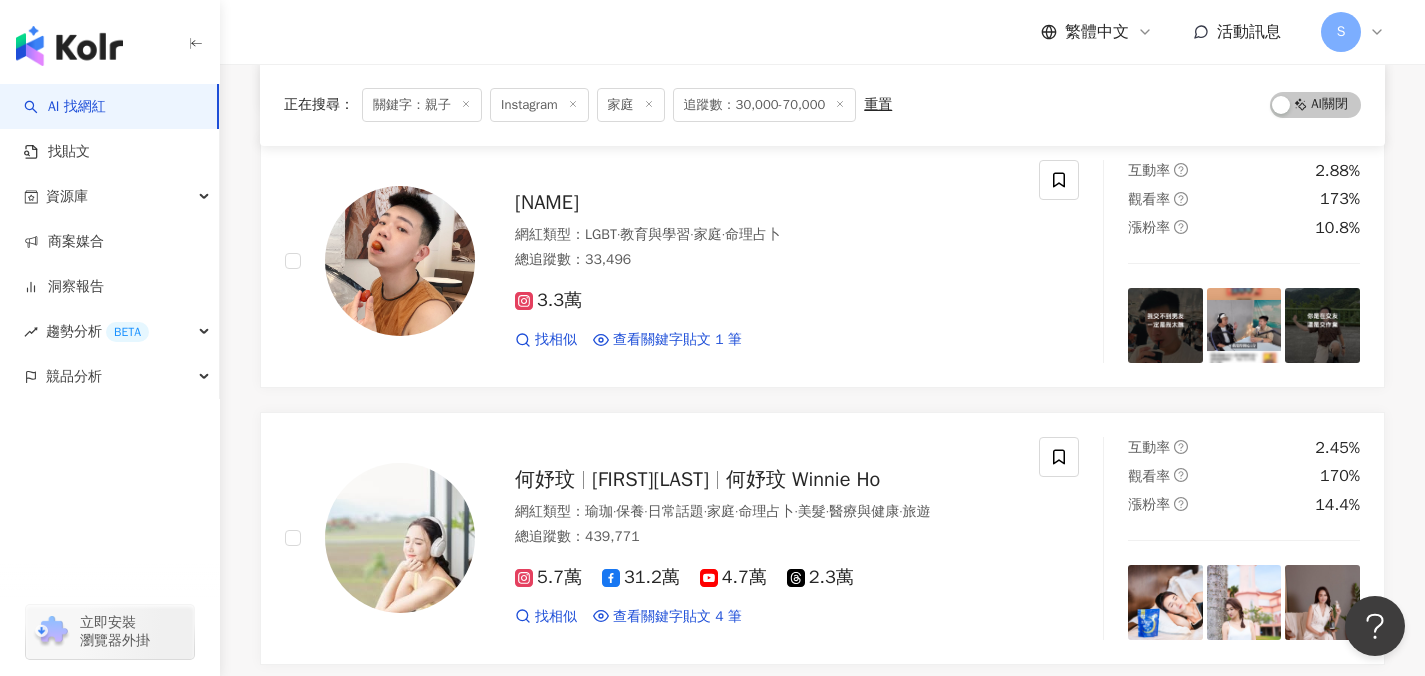 scroll, scrollTop: 3173, scrollLeft: 0, axis: vertical 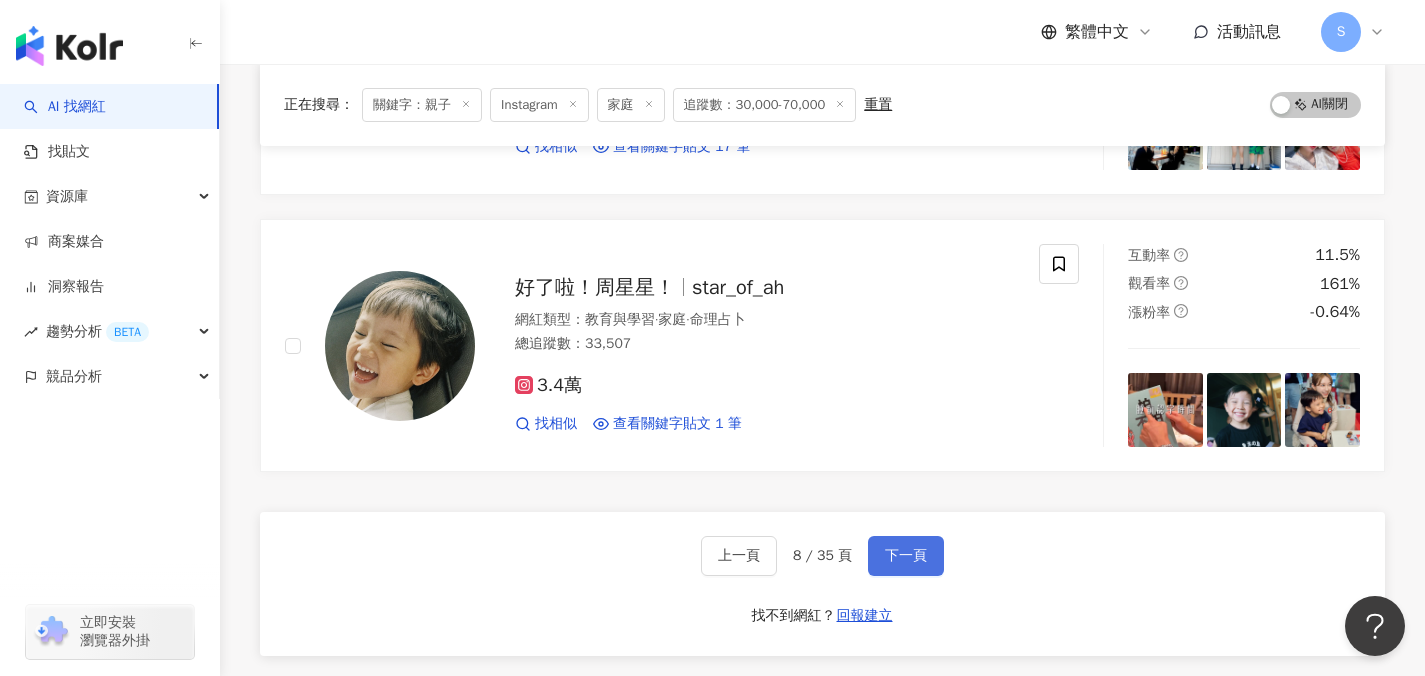 click on "下一頁" at bounding box center (906, 556) 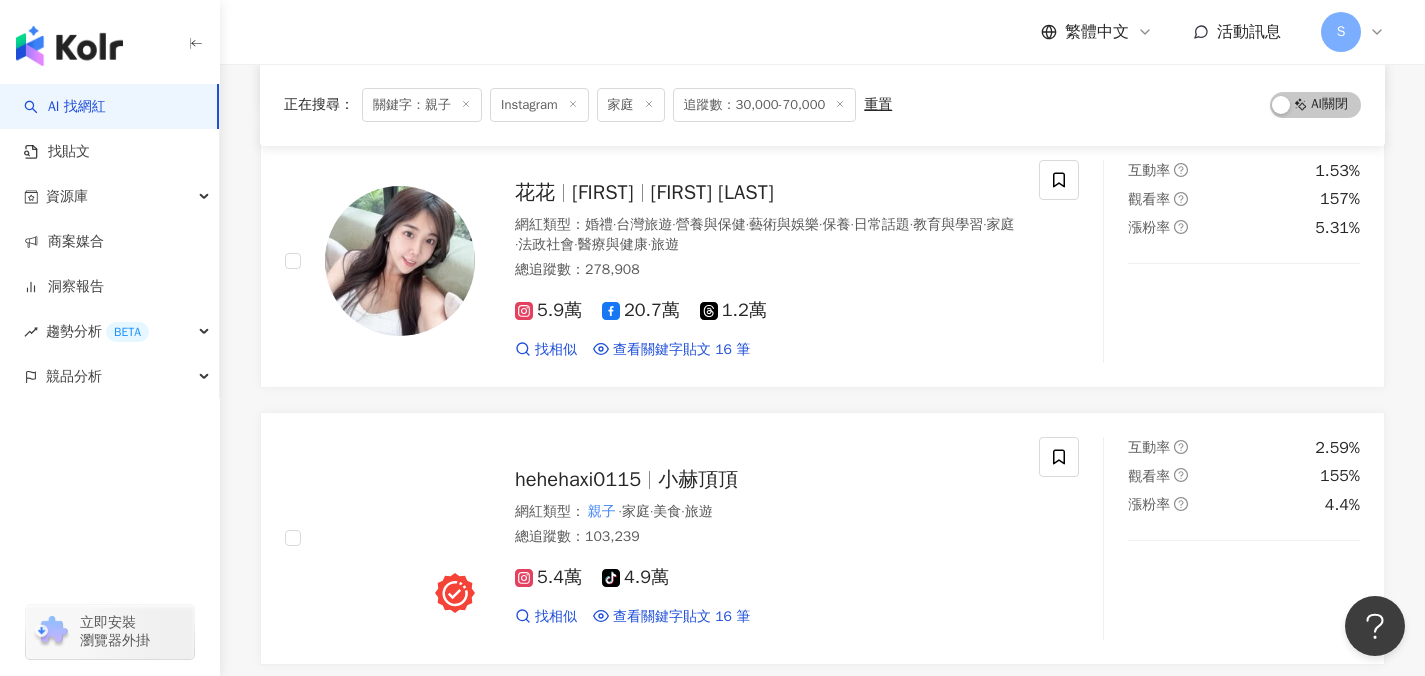 scroll, scrollTop: 3153, scrollLeft: 0, axis: vertical 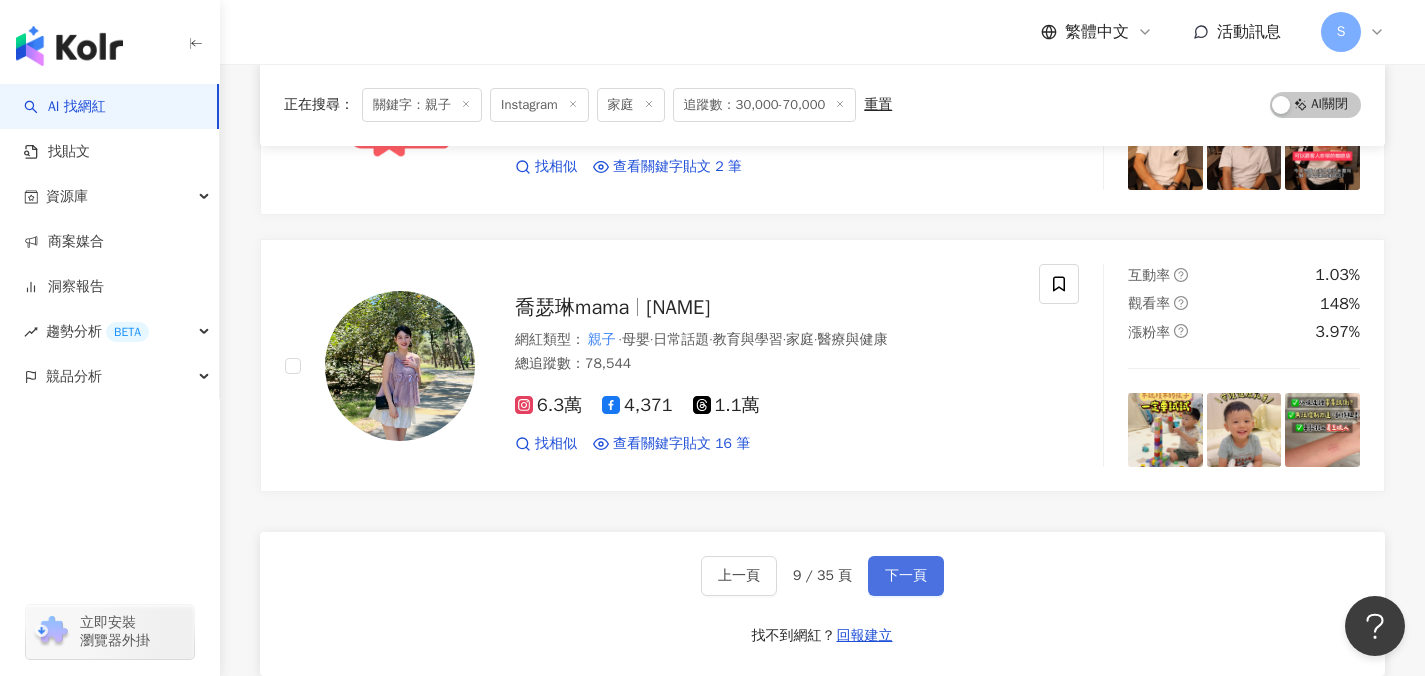 click on "下一頁" at bounding box center [906, 576] 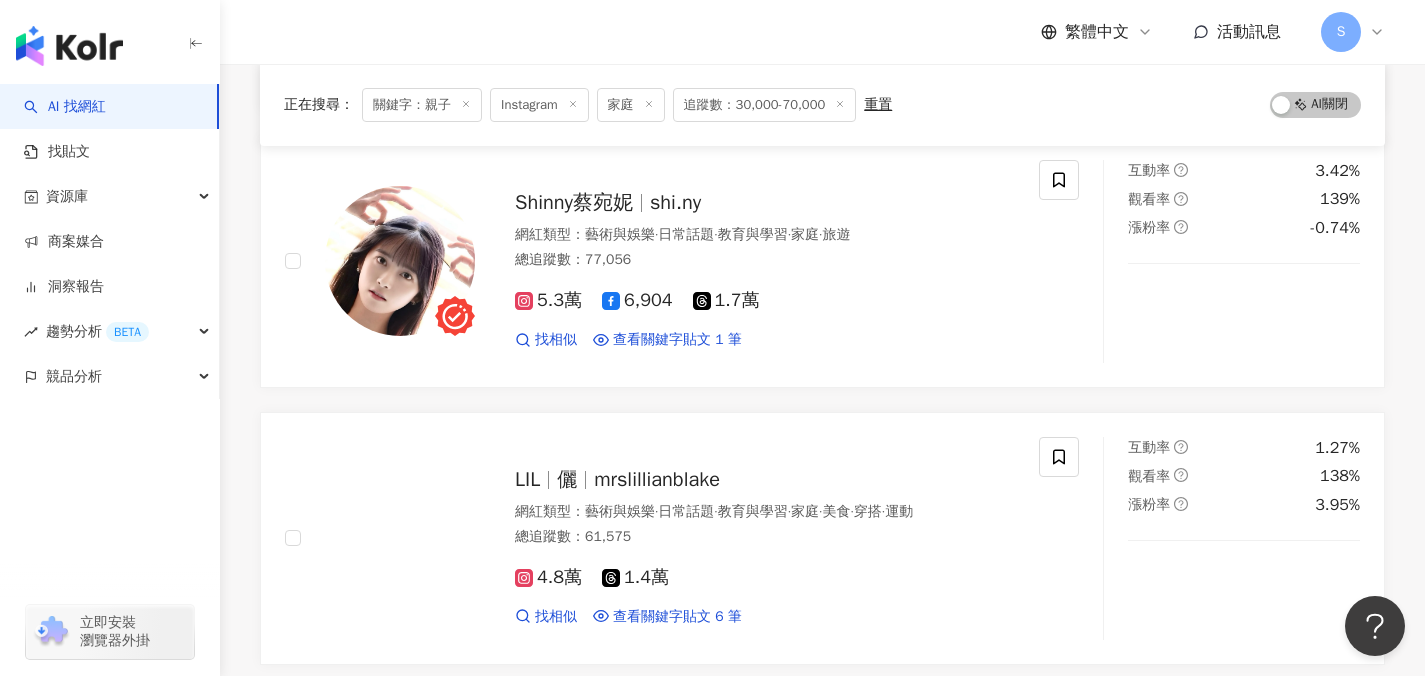 scroll, scrollTop: 3153, scrollLeft: 0, axis: vertical 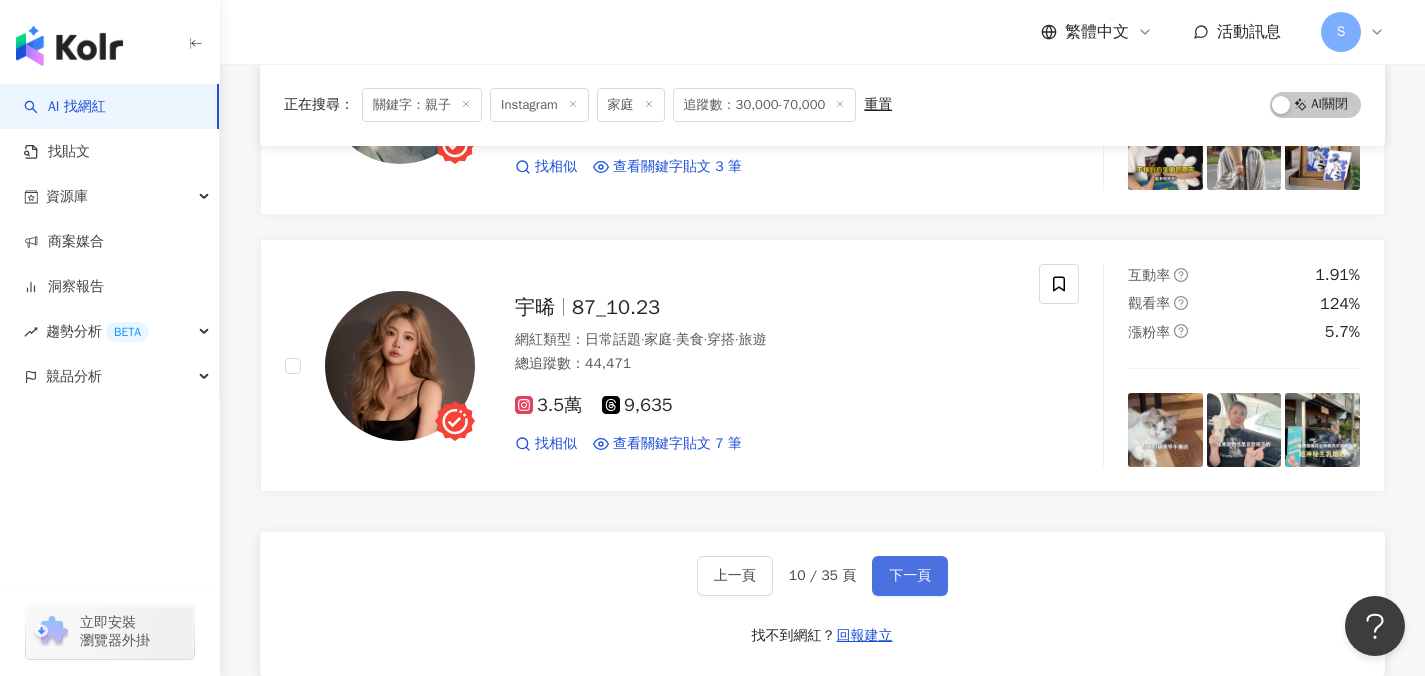 click on "下一頁" at bounding box center (910, 576) 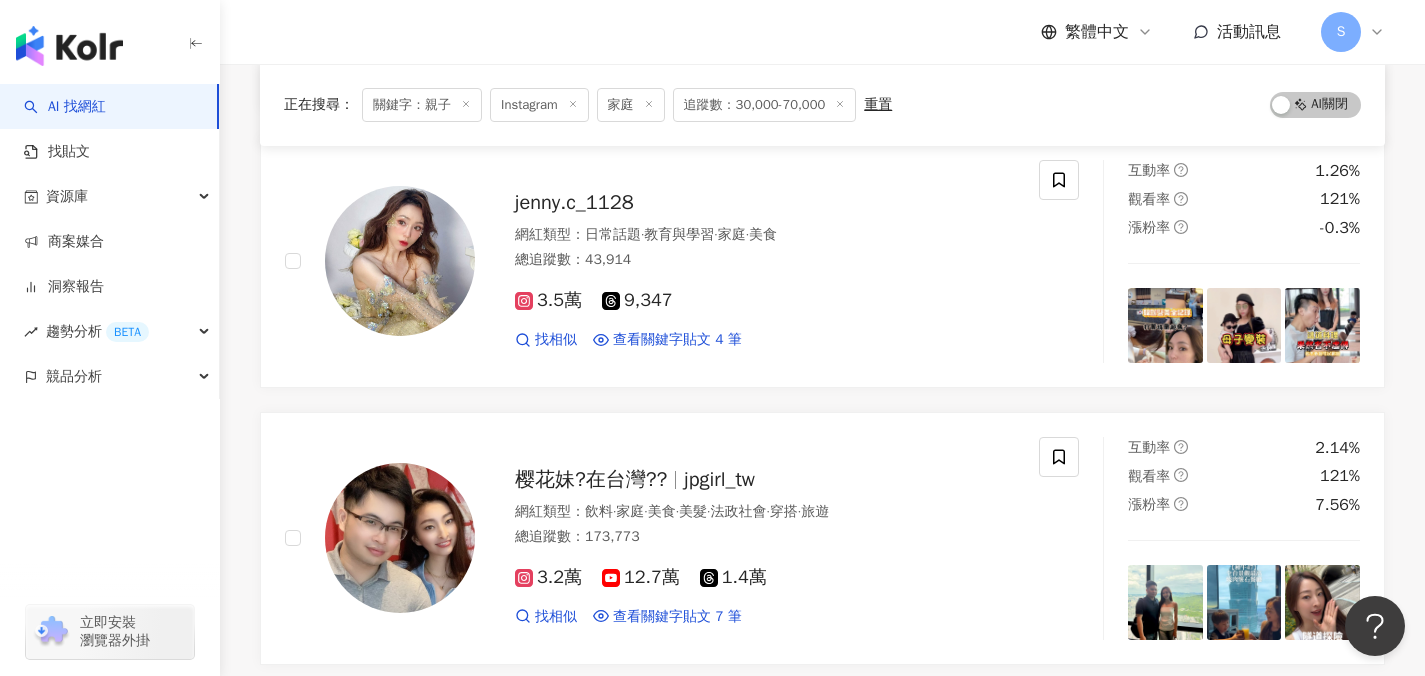scroll, scrollTop: 3153, scrollLeft: 0, axis: vertical 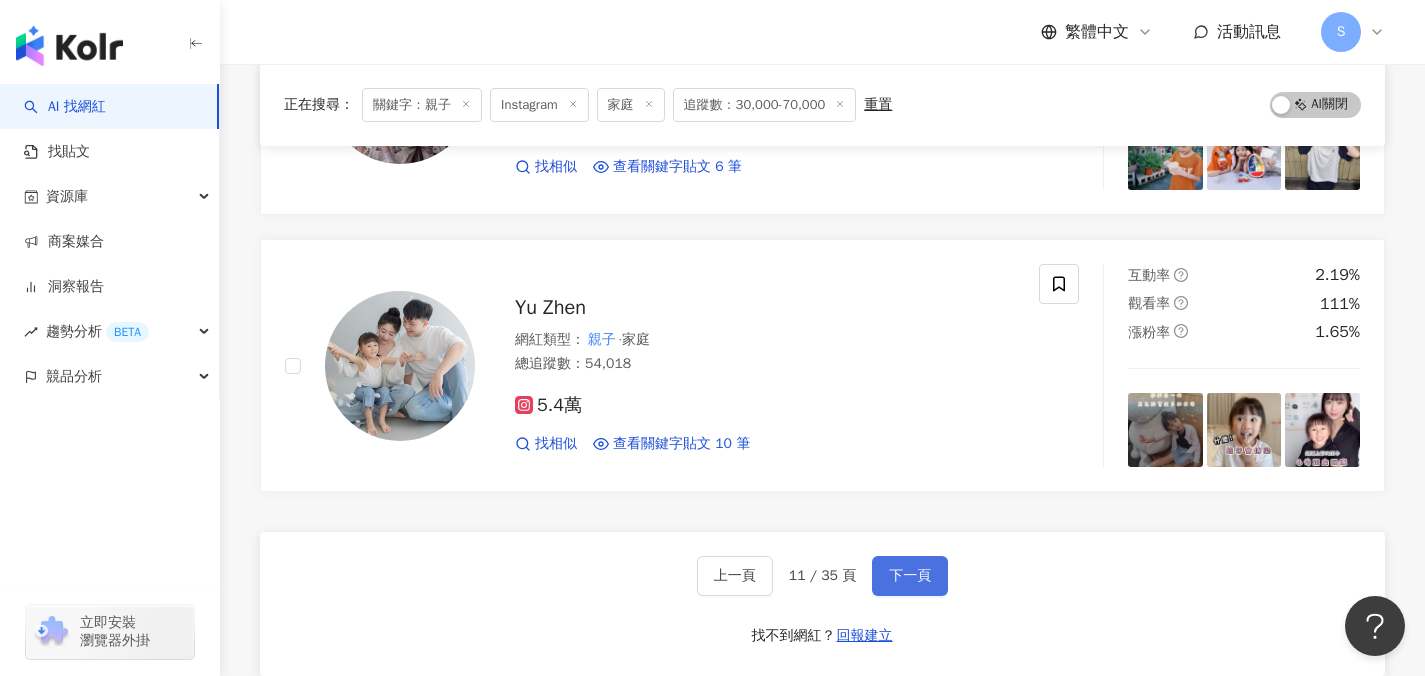 click on "下一頁" at bounding box center (910, 576) 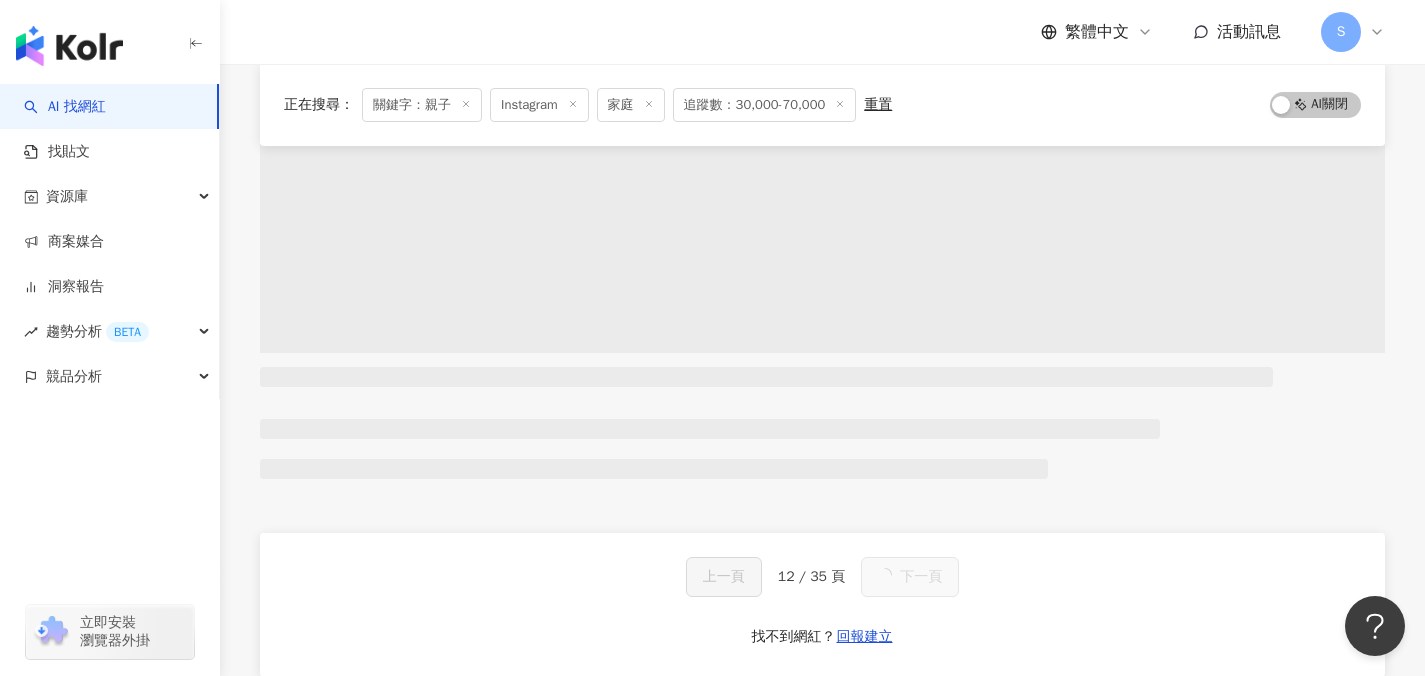 scroll, scrollTop: 3153, scrollLeft: 0, axis: vertical 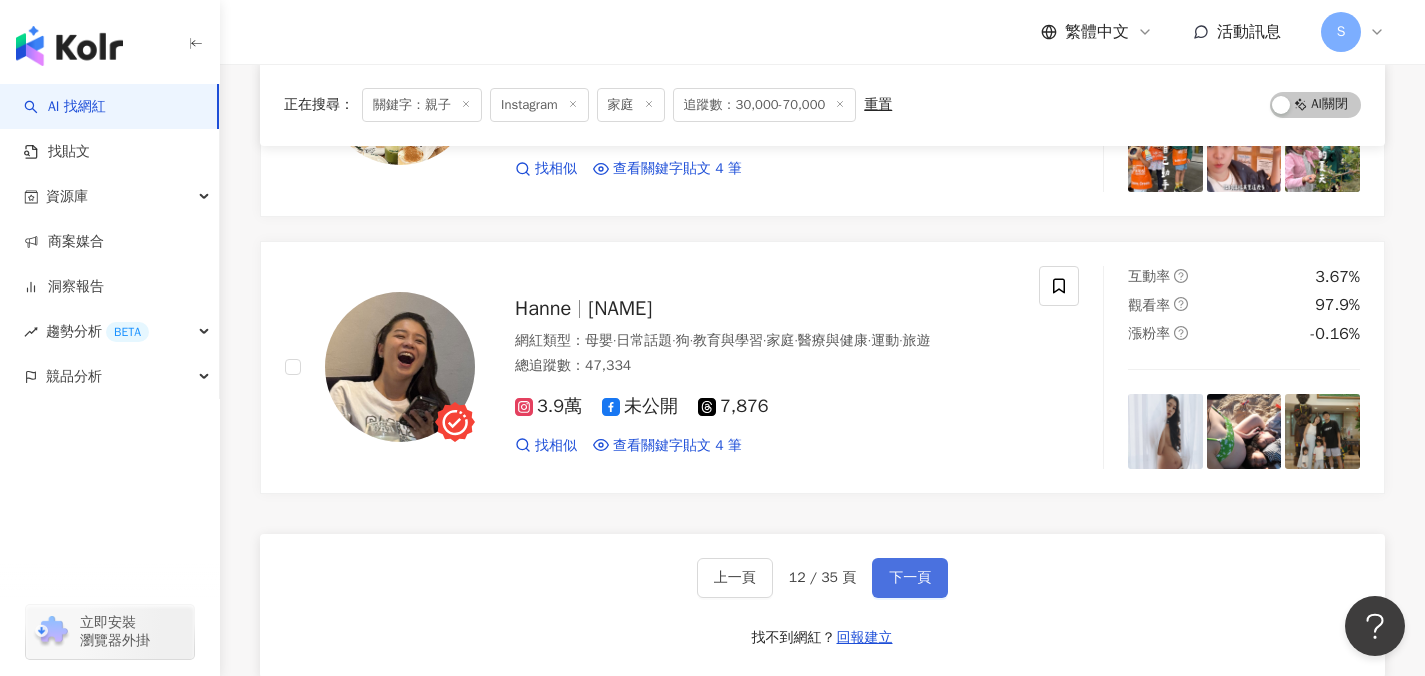 click on "下一頁" at bounding box center (910, 578) 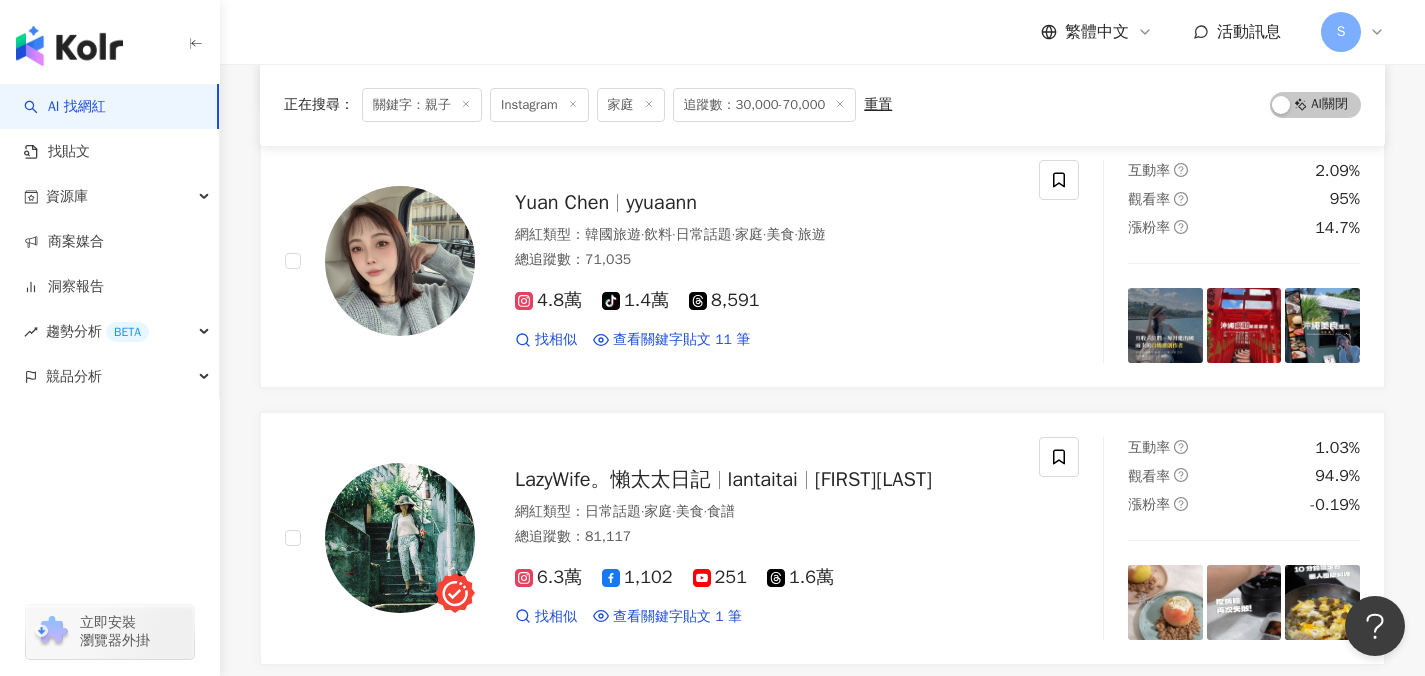 scroll, scrollTop: 3164, scrollLeft: 0, axis: vertical 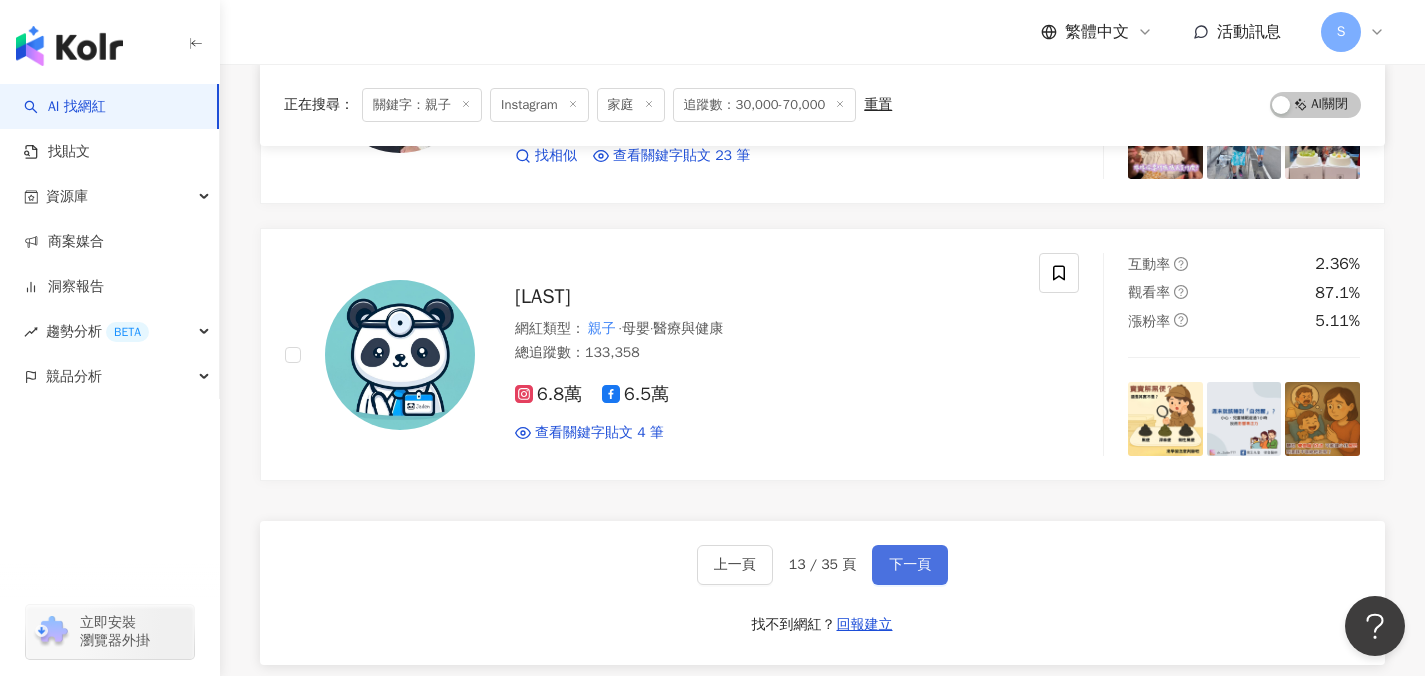 click on "下一頁" at bounding box center [910, 565] 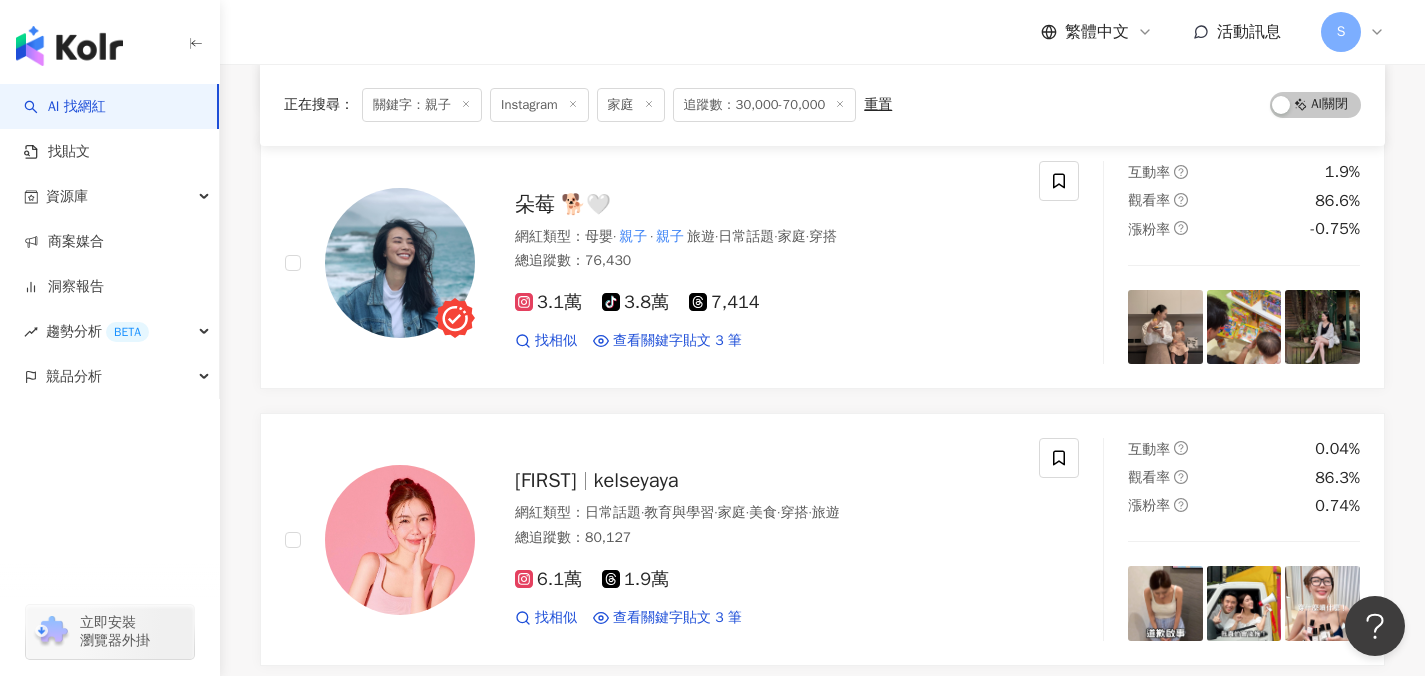 scroll, scrollTop: 3153, scrollLeft: 0, axis: vertical 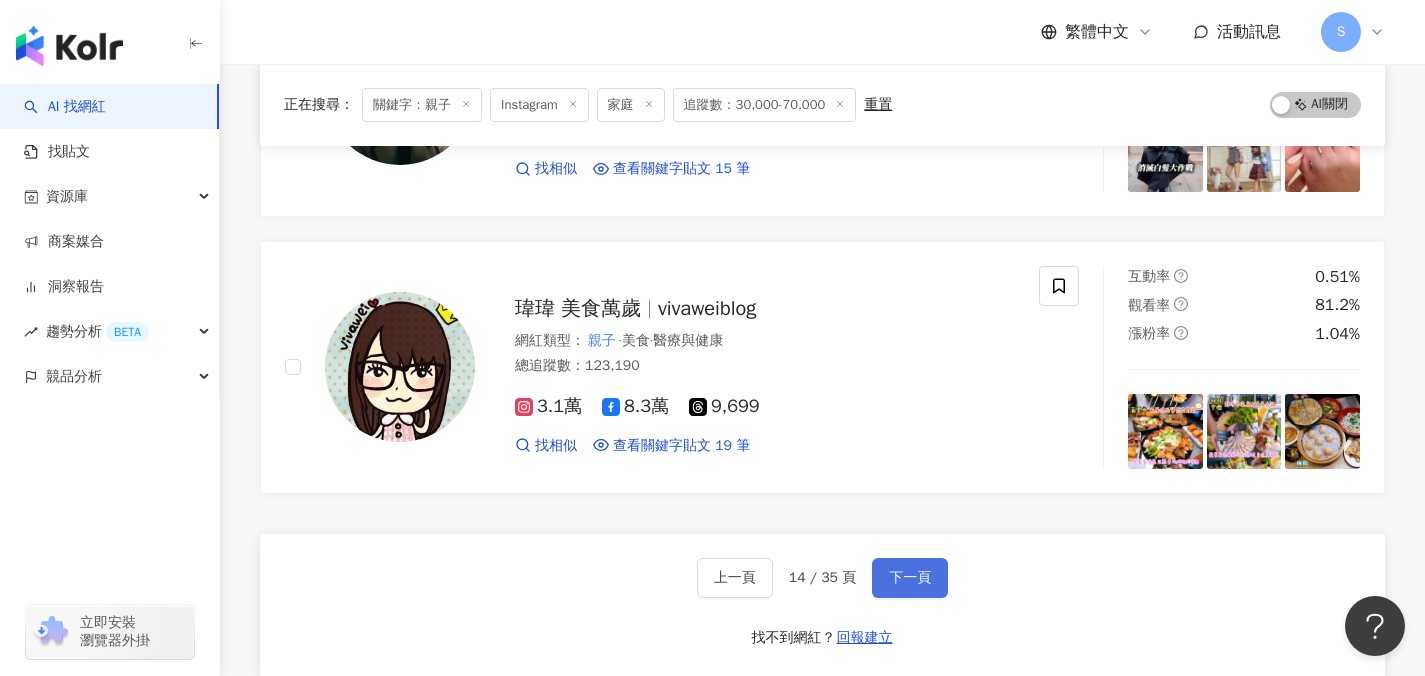click on "下一頁" at bounding box center [910, 578] 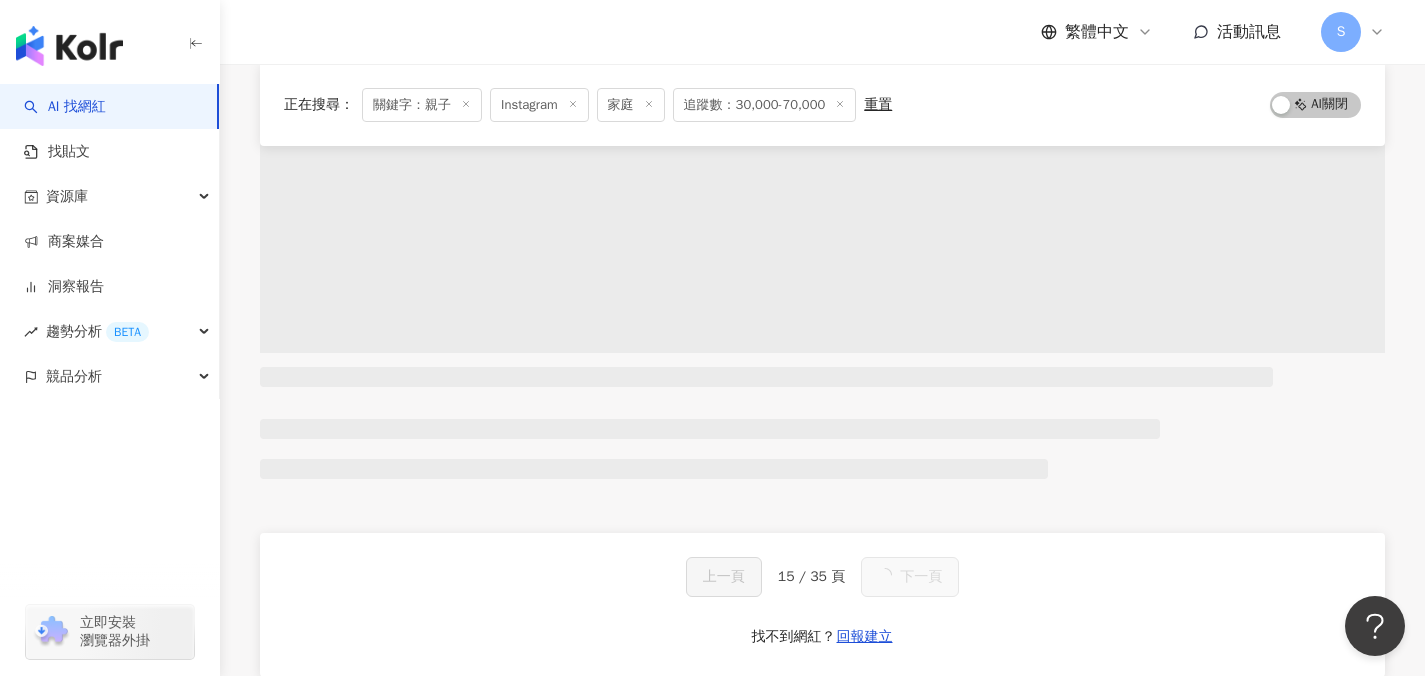 scroll, scrollTop: 3153, scrollLeft: 0, axis: vertical 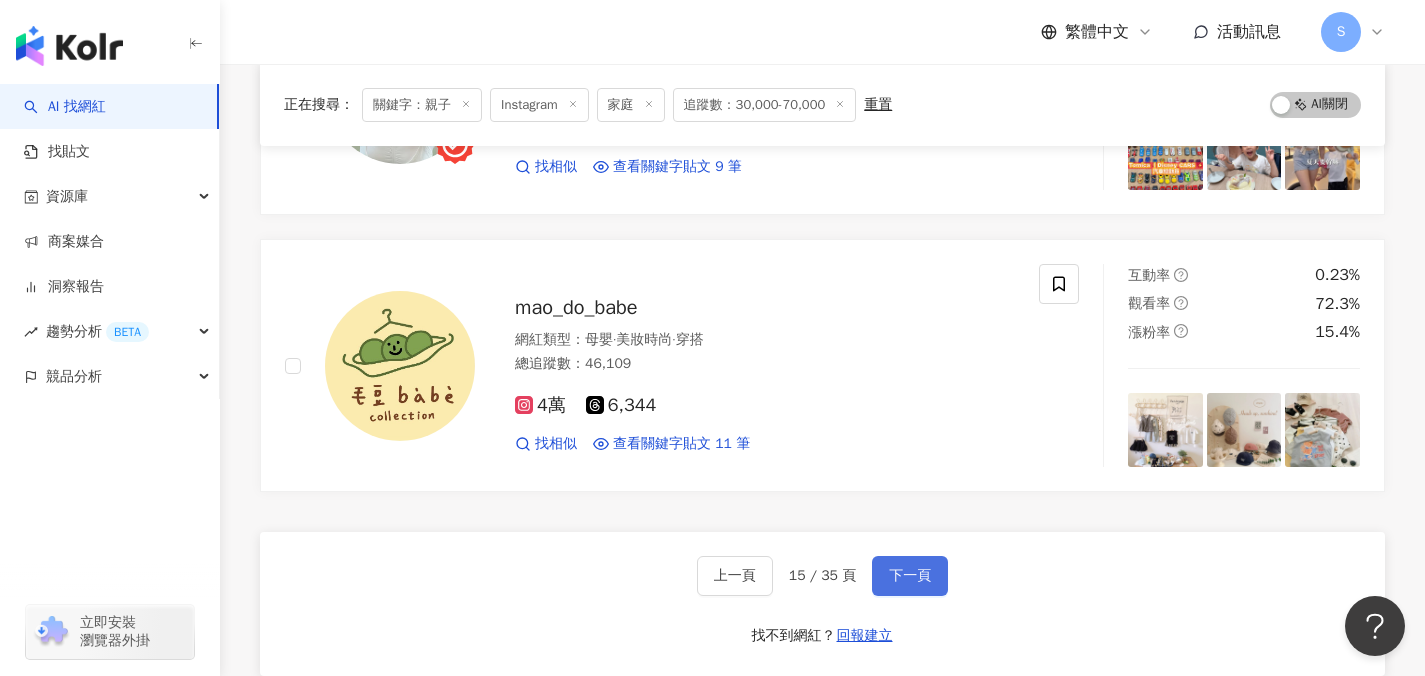 click on "下一頁" at bounding box center (910, 576) 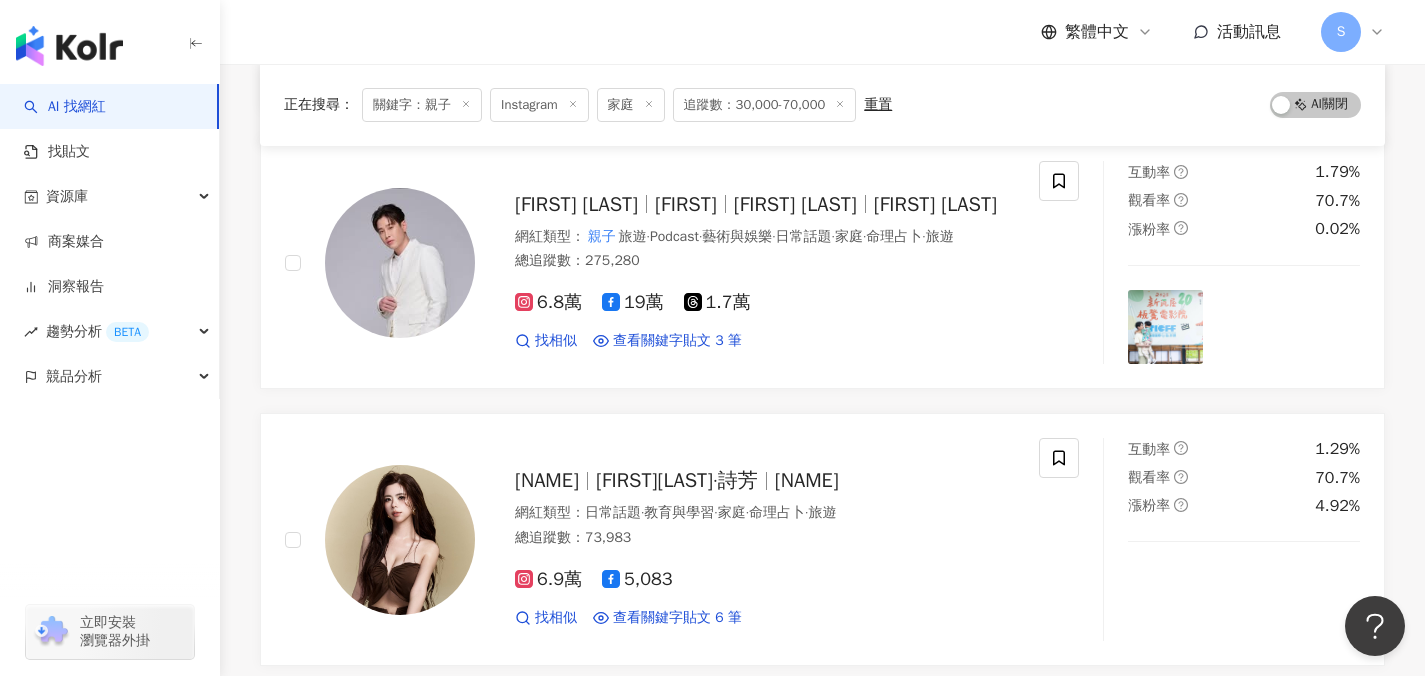 scroll, scrollTop: 3154, scrollLeft: 0, axis: vertical 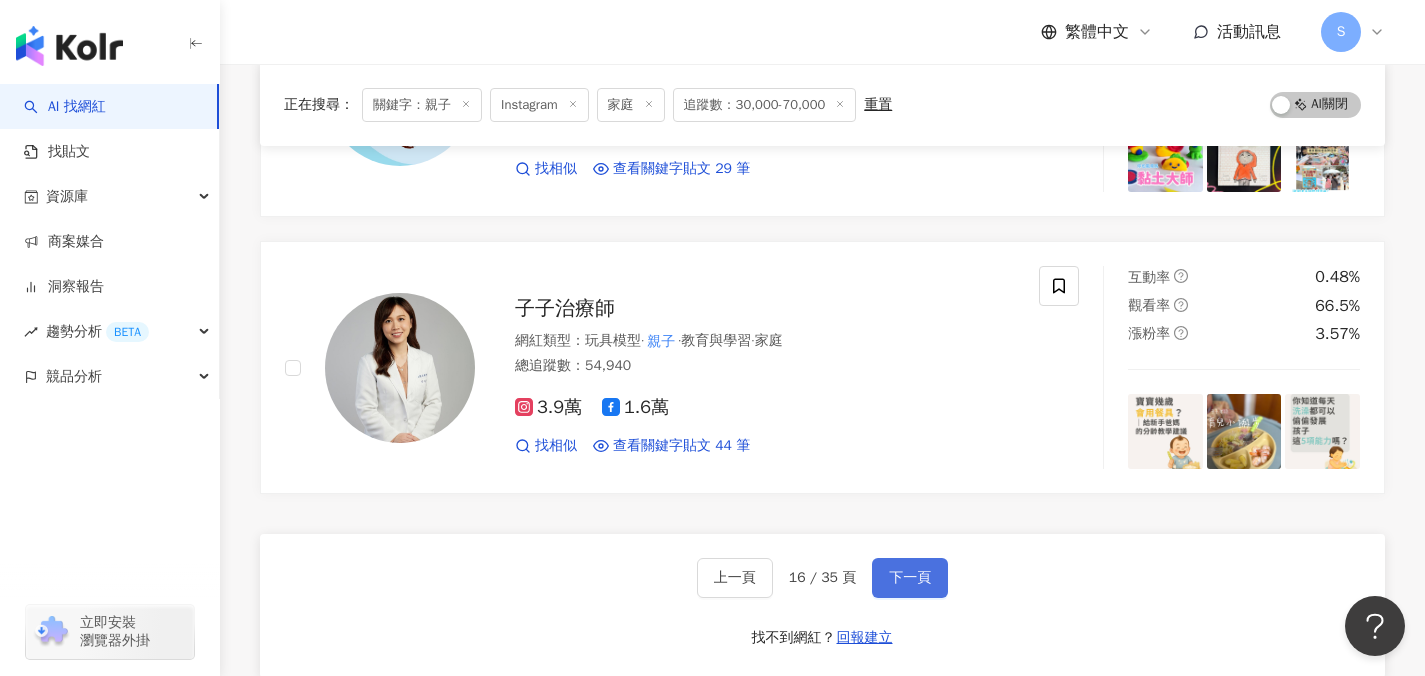 click on "下一頁" at bounding box center (910, 578) 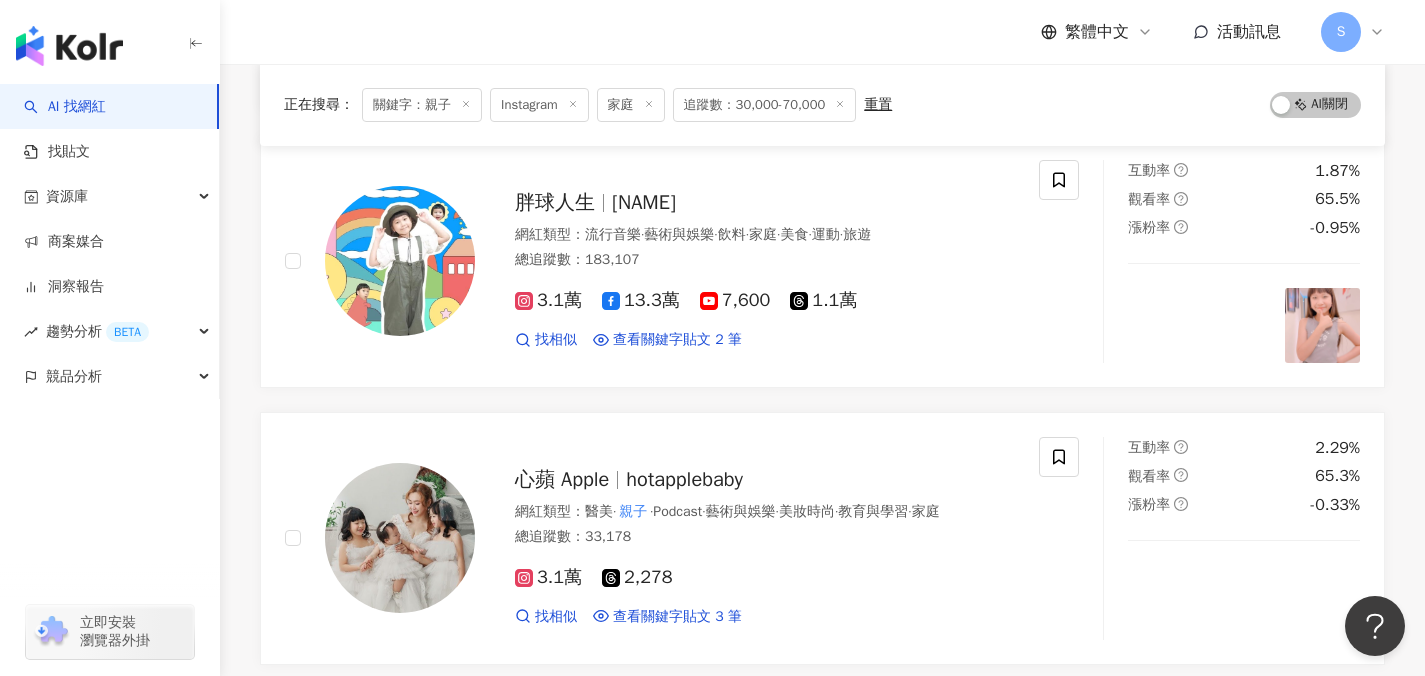 scroll, scrollTop: 3173, scrollLeft: 0, axis: vertical 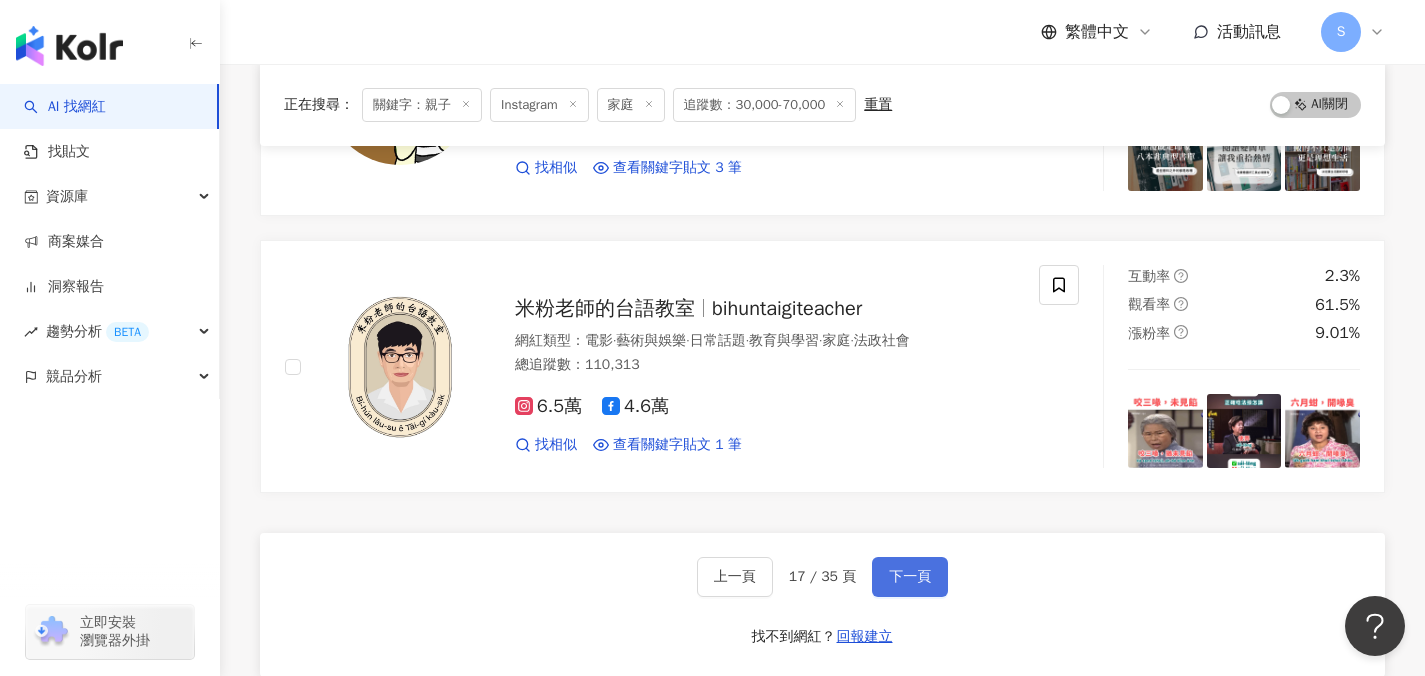 click on "下一頁" at bounding box center (910, 577) 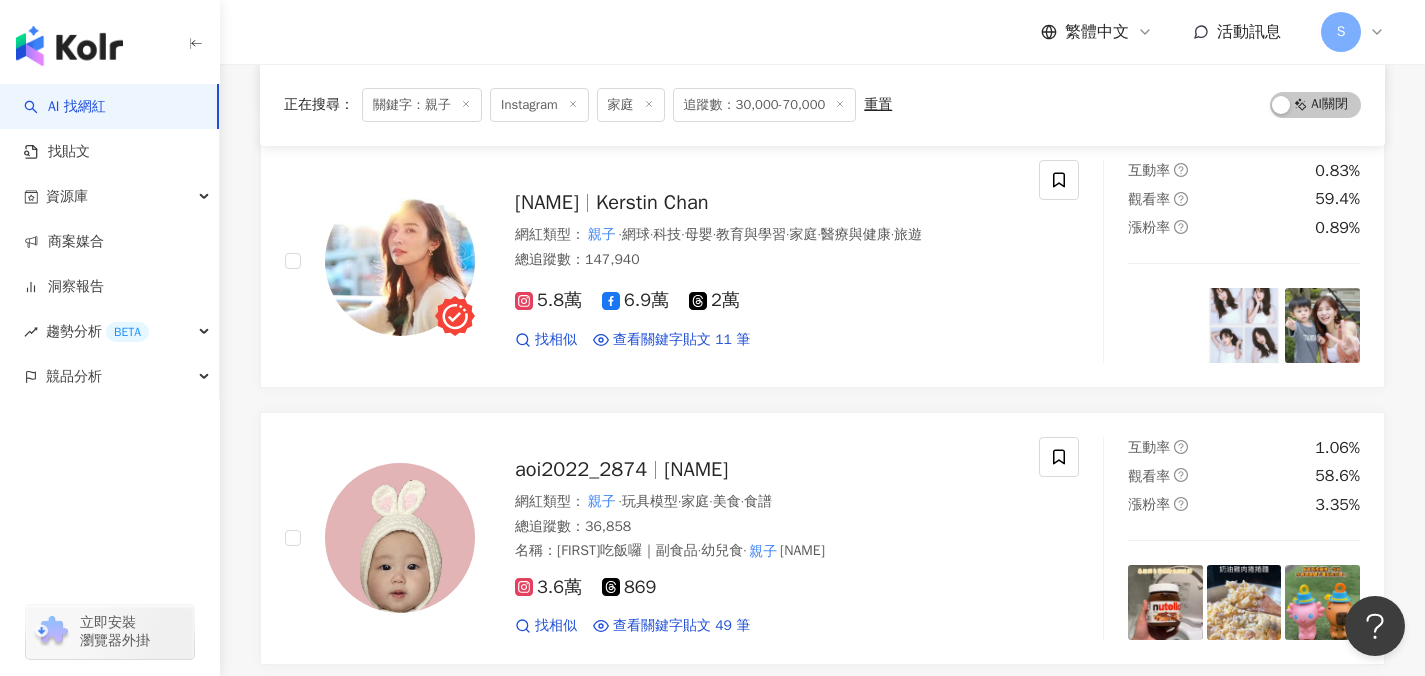 scroll, scrollTop: 3173, scrollLeft: 0, axis: vertical 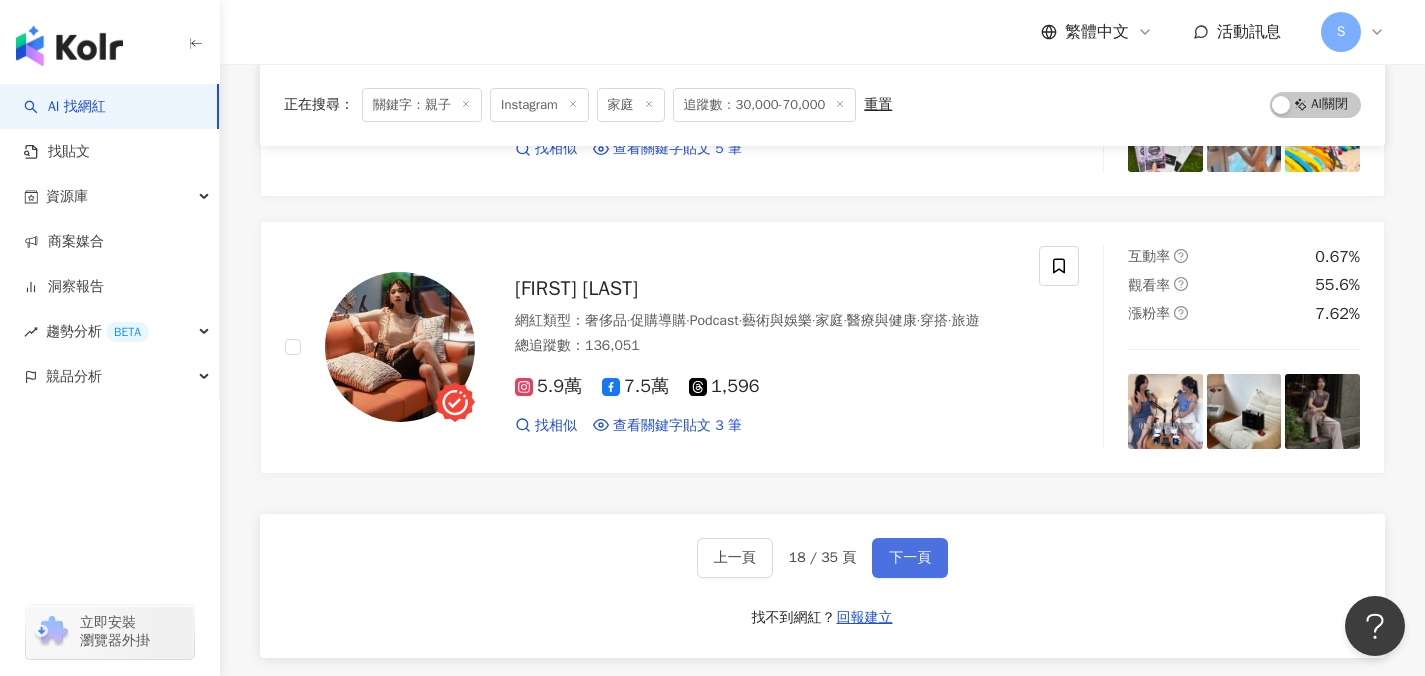click on "下一頁" at bounding box center (910, 558) 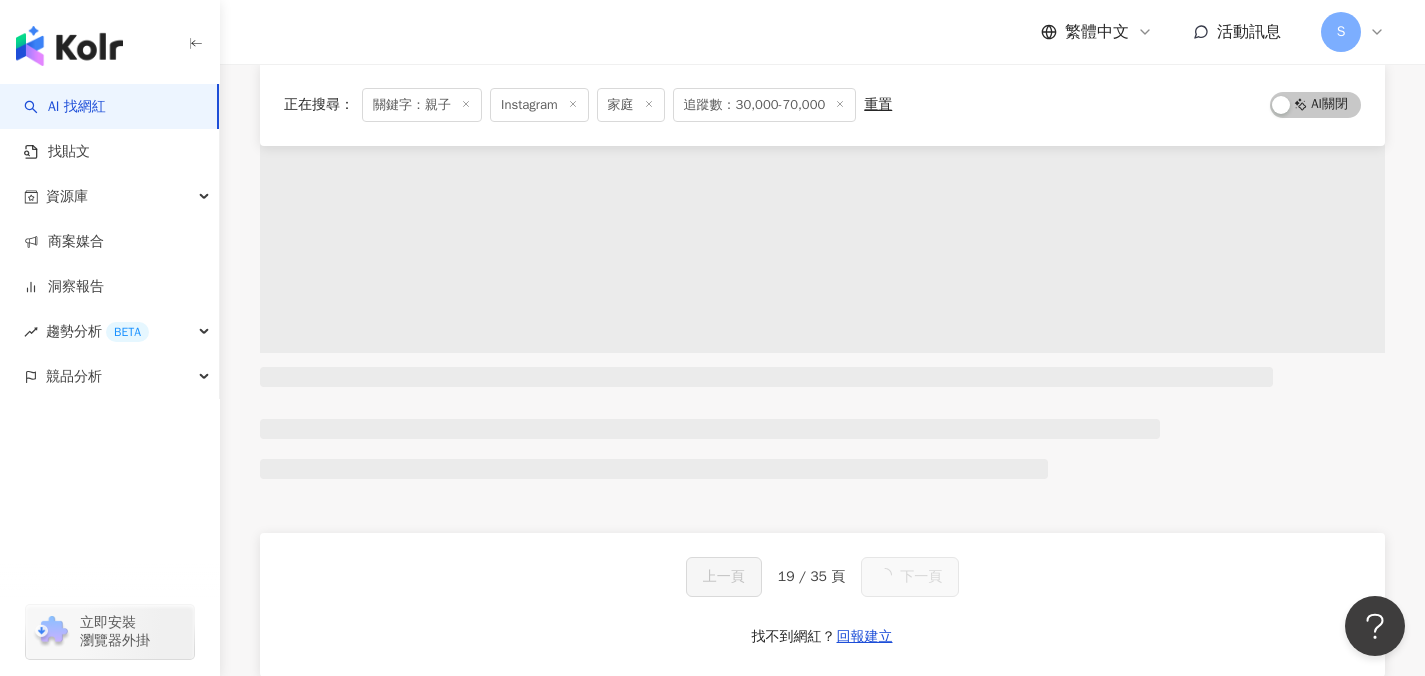 scroll, scrollTop: 3173, scrollLeft: 0, axis: vertical 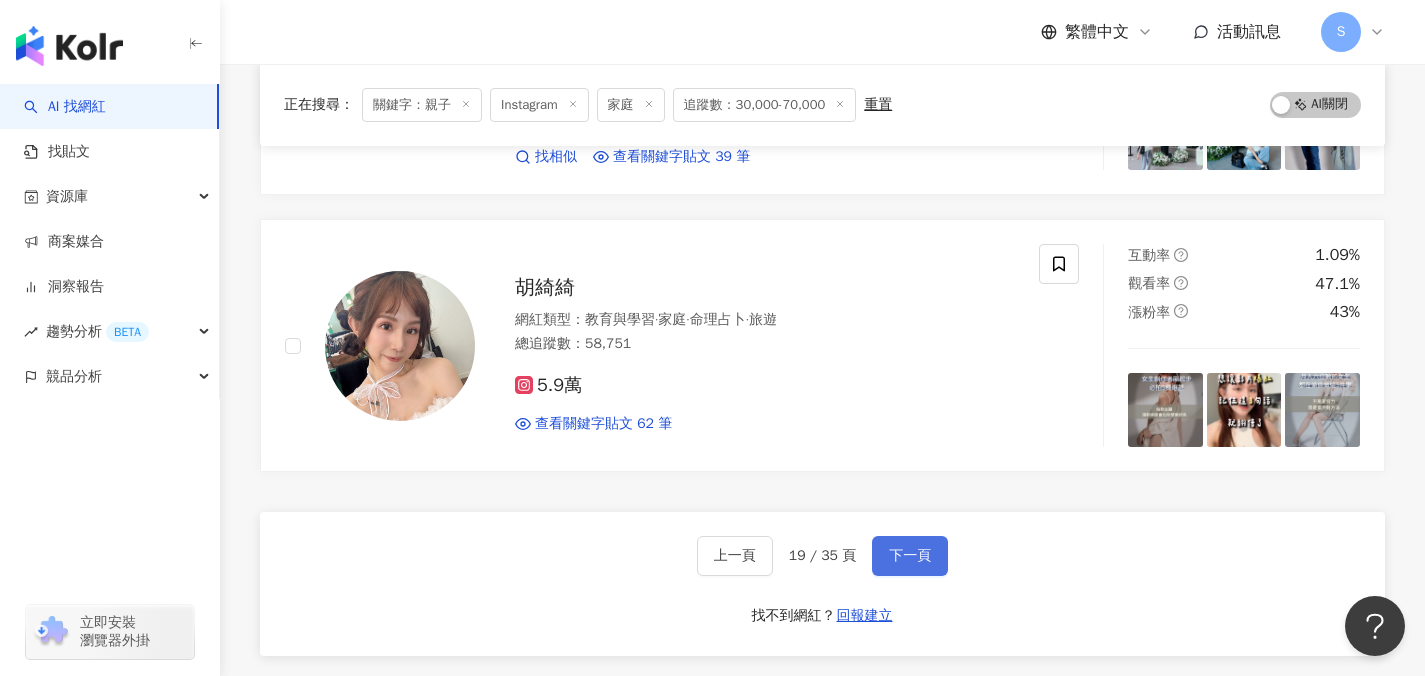 click on "下一頁" at bounding box center [910, 556] 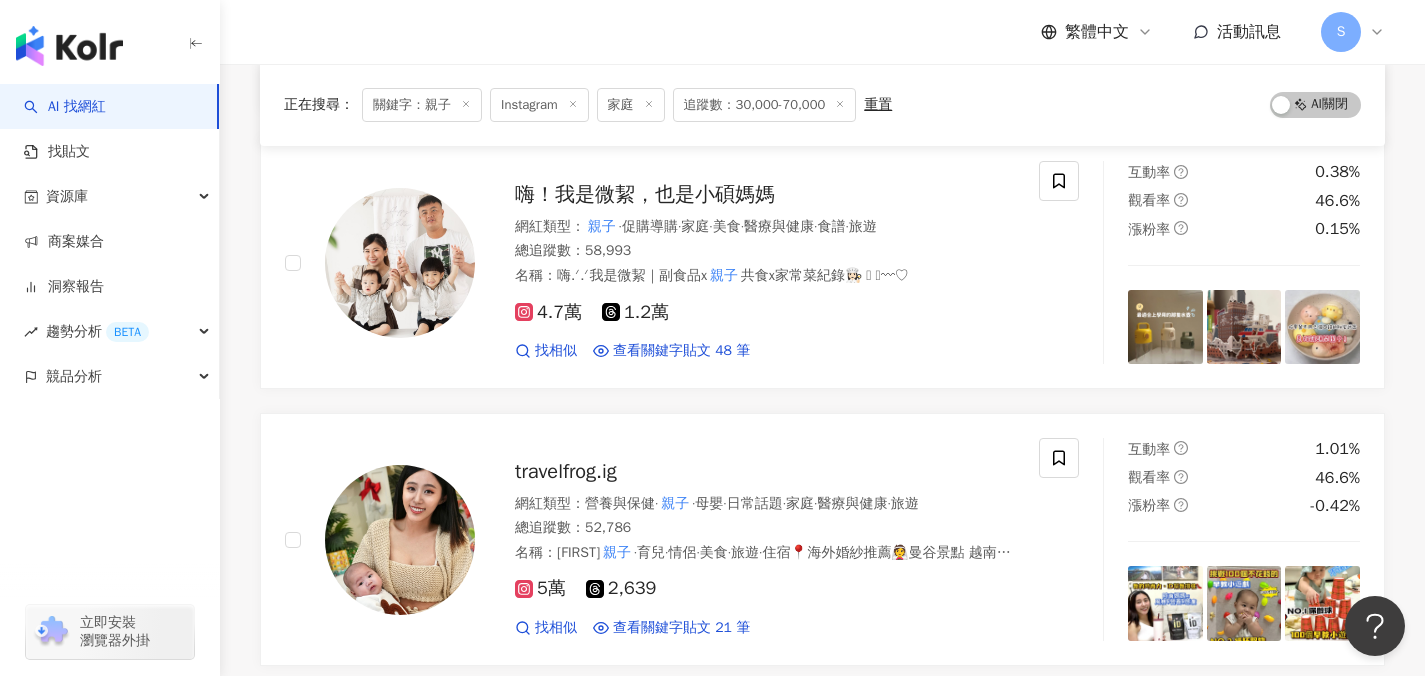 scroll, scrollTop: 3153, scrollLeft: 0, axis: vertical 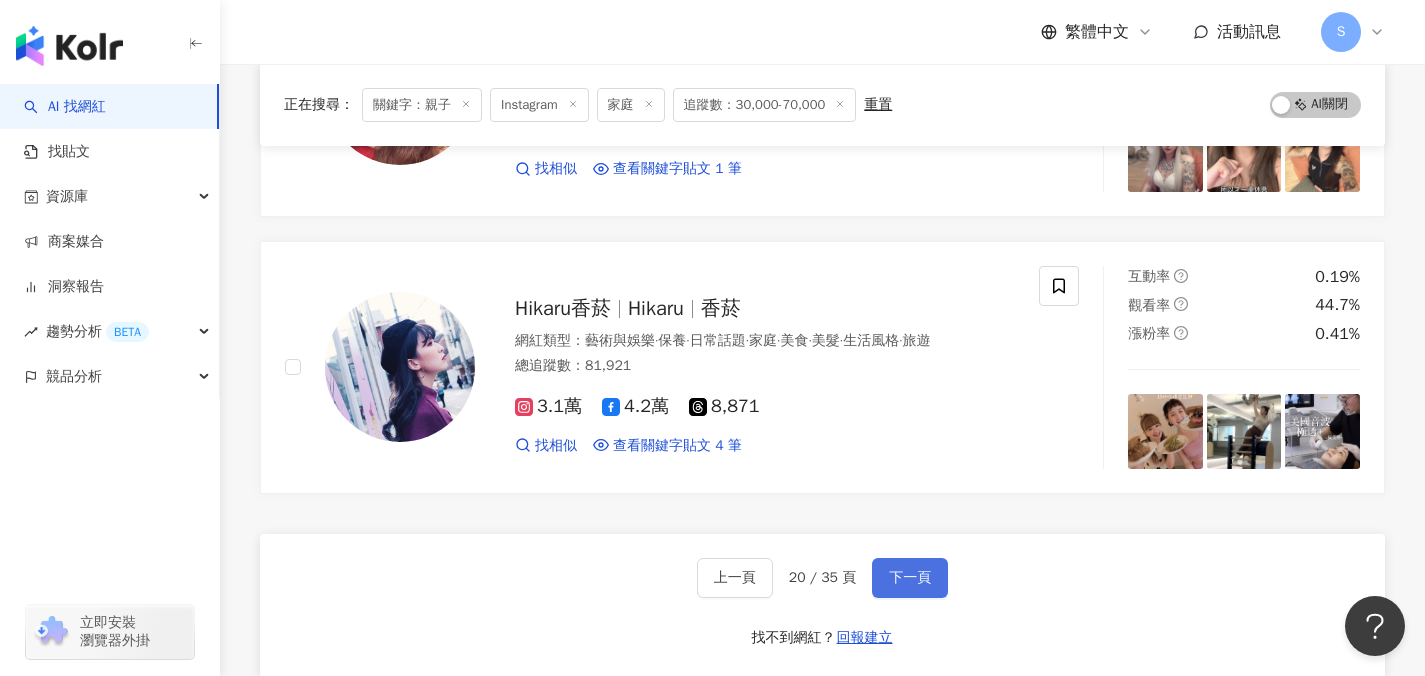 click on "下一頁" at bounding box center (910, 578) 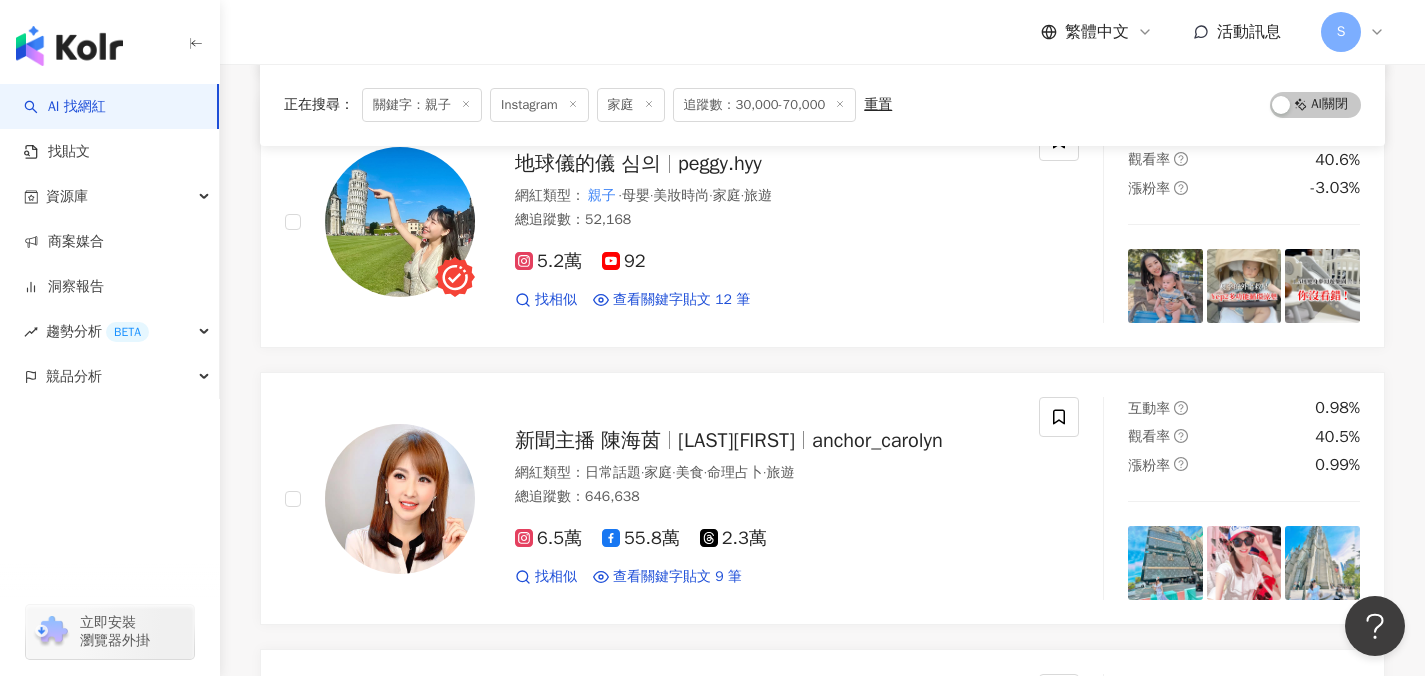 scroll, scrollTop: 1636, scrollLeft: 0, axis: vertical 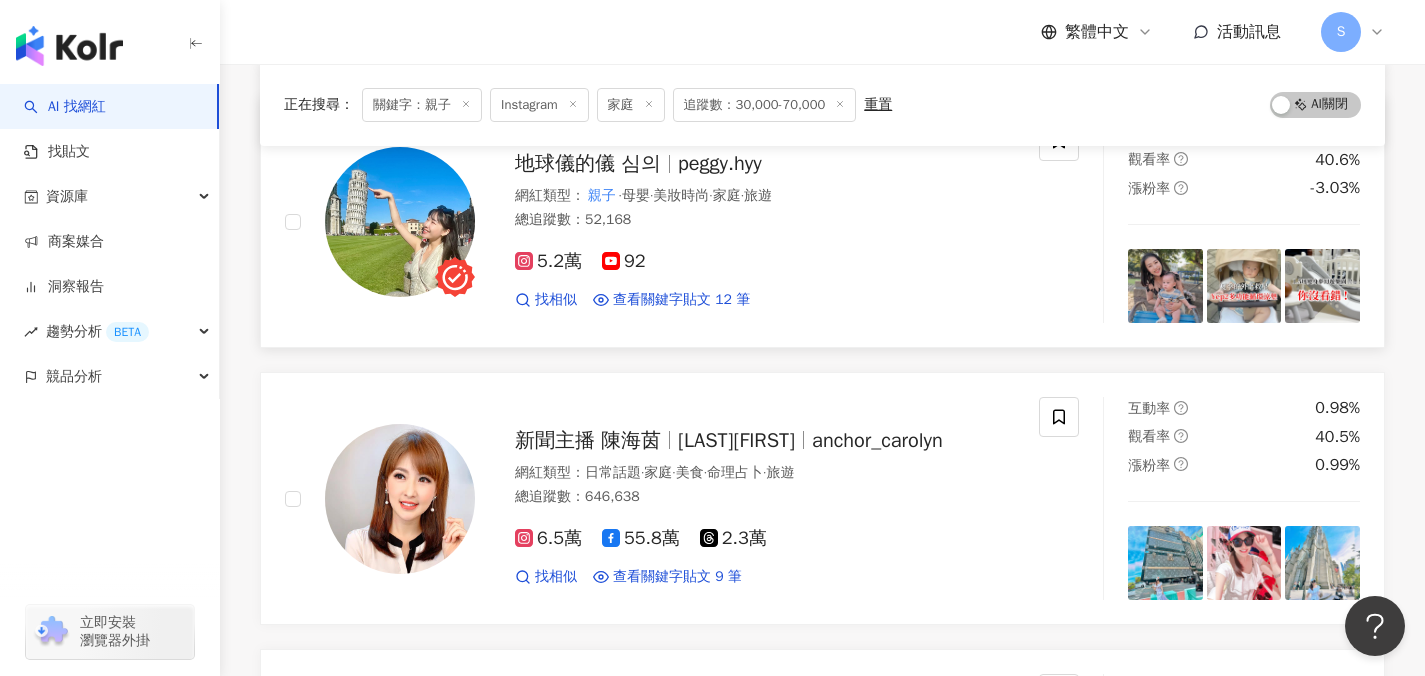click on "5.2萬 92" at bounding box center [765, 262] 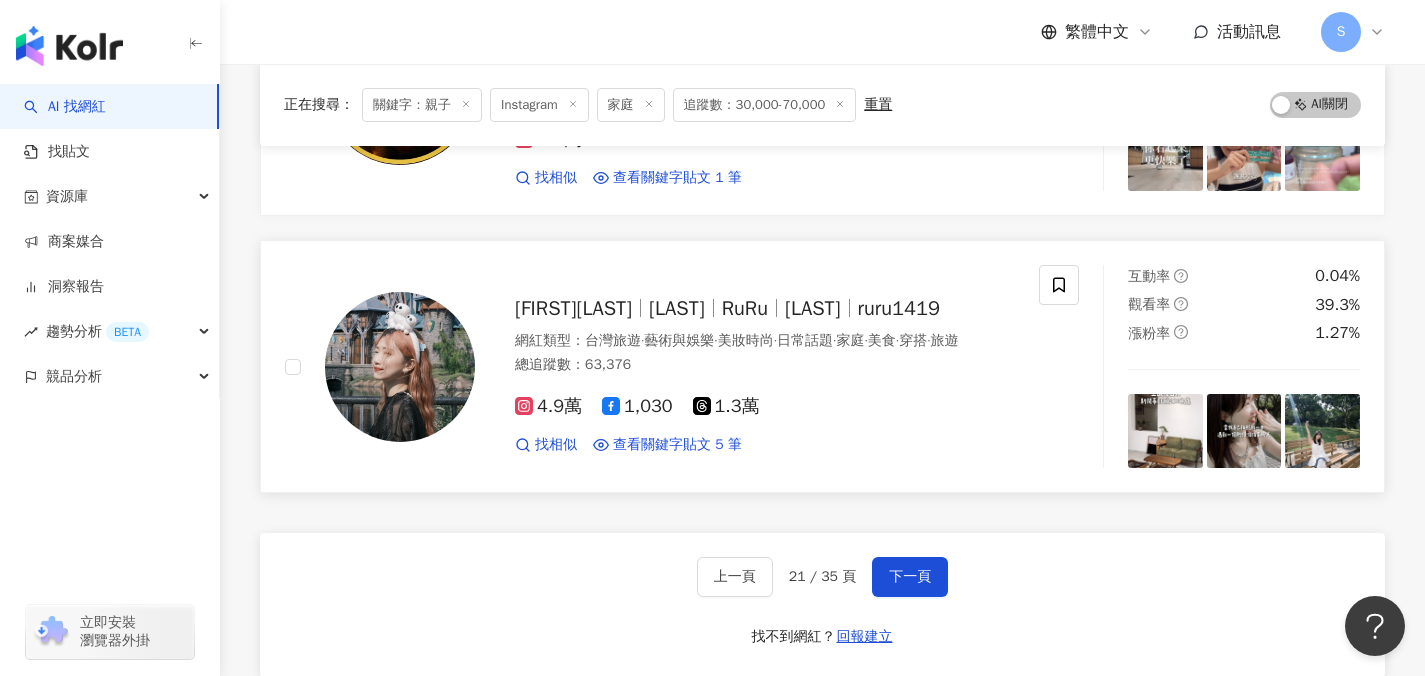 scroll, scrollTop: 3152, scrollLeft: 0, axis: vertical 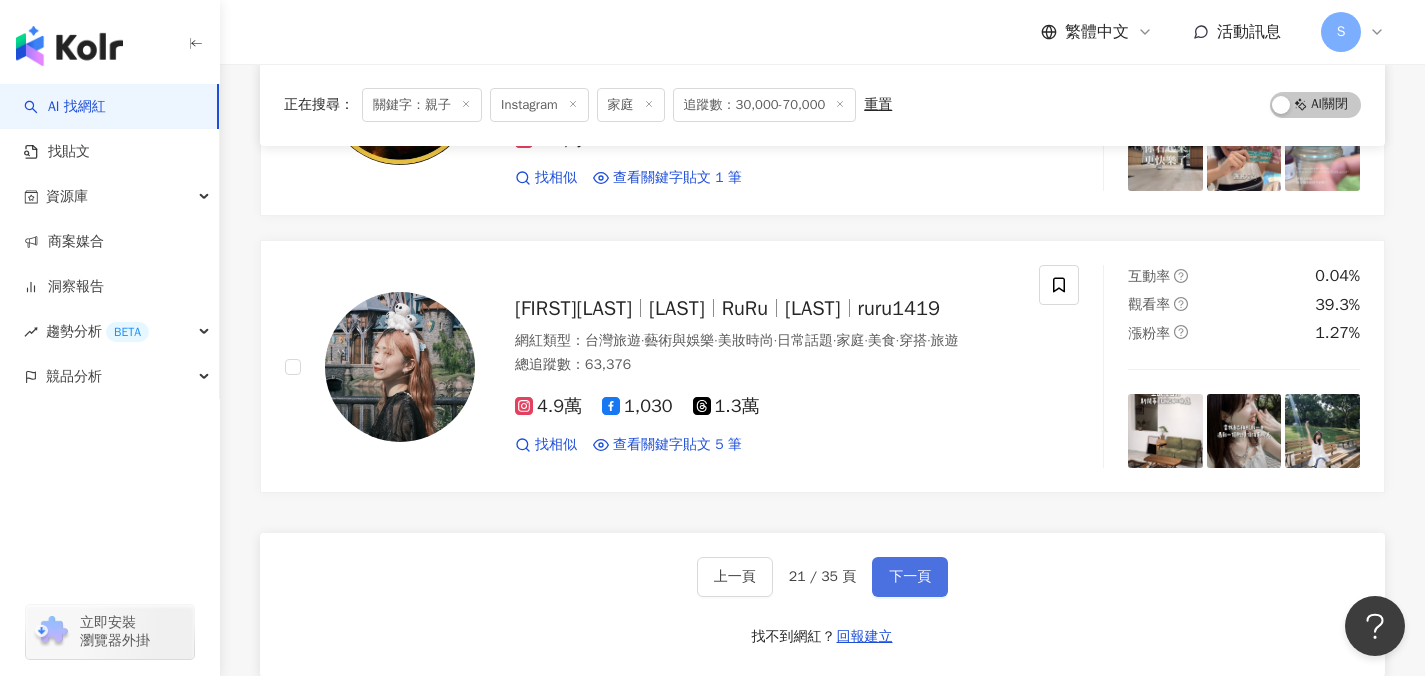click on "下一頁" at bounding box center (910, 577) 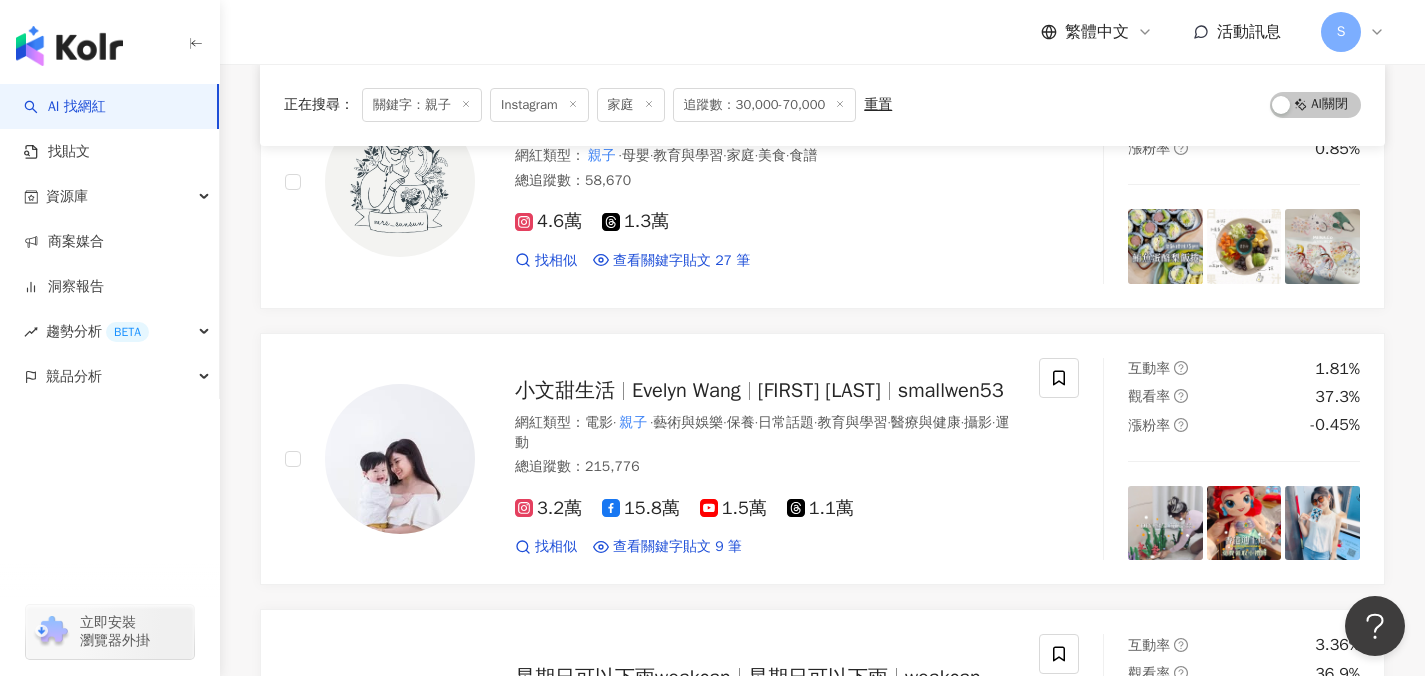 scroll, scrollTop: 1440, scrollLeft: 0, axis: vertical 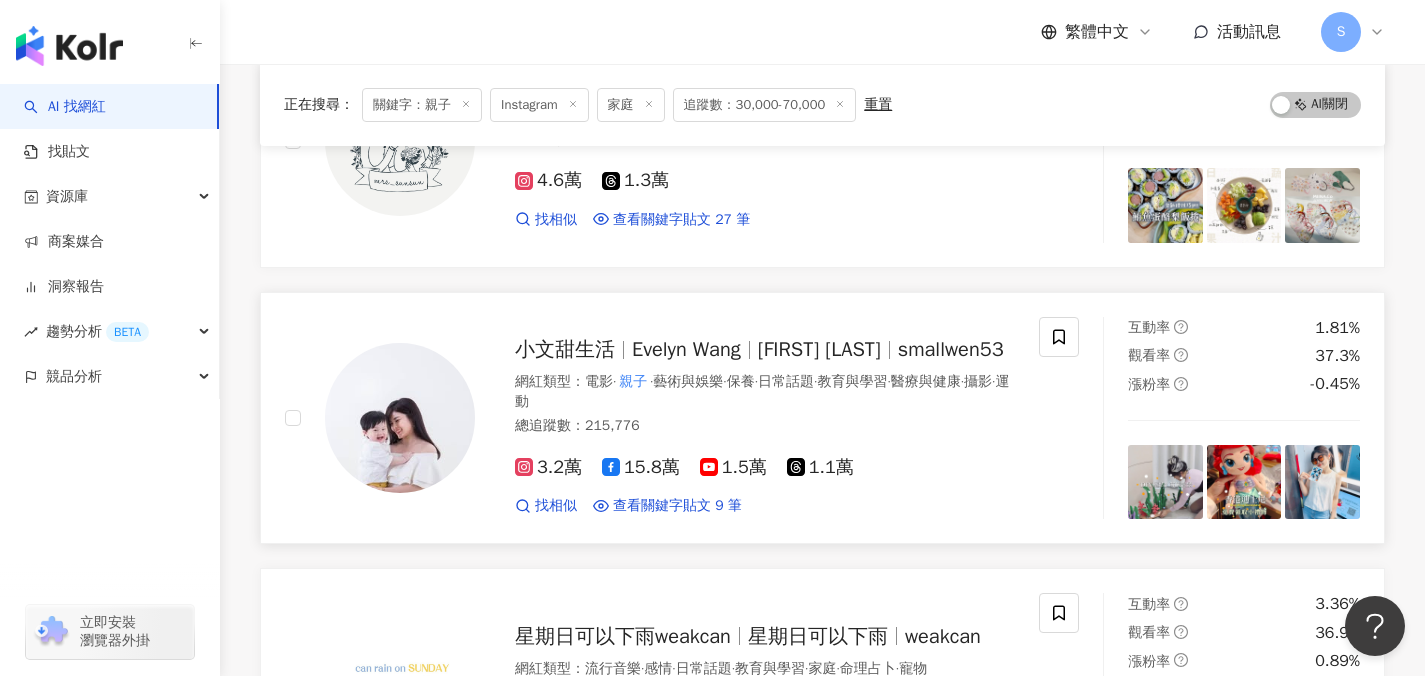 click on "小文甜生活 Evelyn Wang 小文甜生活 Evelyn Wang smallwen53 網紅類型 ： 電影  ·  親子  ·  藝術與娛樂  ·  保養  ·  日常話題  ·  教育與學習  ·  醫療與健康  ·  攝影  ·  運動 總追蹤數 ： 215,776 3.2萬 15.8萬 1.5萬 1.1萬 找相似 查看關鍵字貼文 9 筆 2024/12/6 e_2
#南投 #日月潭 #魚池鄉 # 親子 旅遊 #南投景點 #盒木 #盒木he 2024/12/5 e_2
#南投 #日月潭 #魚池鄉 # 親子 旅遊 #南投景點 #魚池民宿 #魚池 2024/10/18  #babyboy # 親子  #練琴 #文房四寶 #小油條日常  看更多" at bounding box center [745, 418] 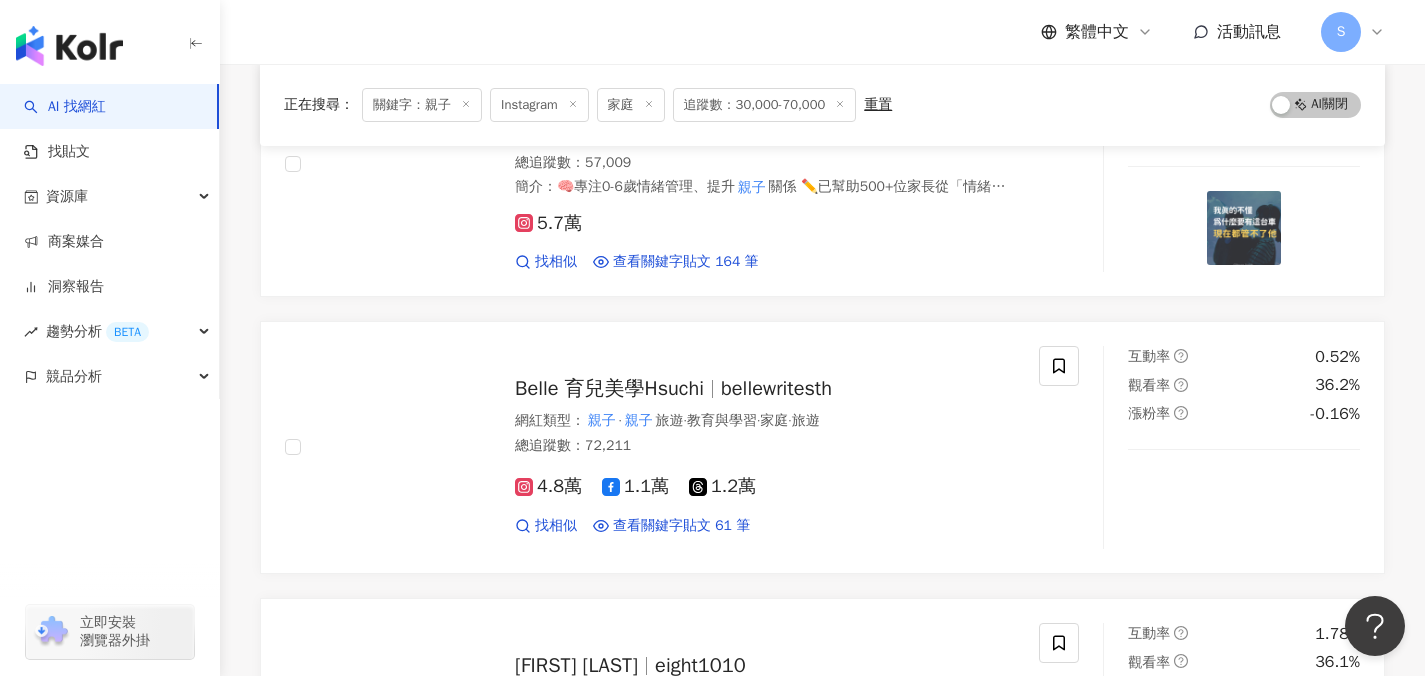 scroll, scrollTop: 2248, scrollLeft: 0, axis: vertical 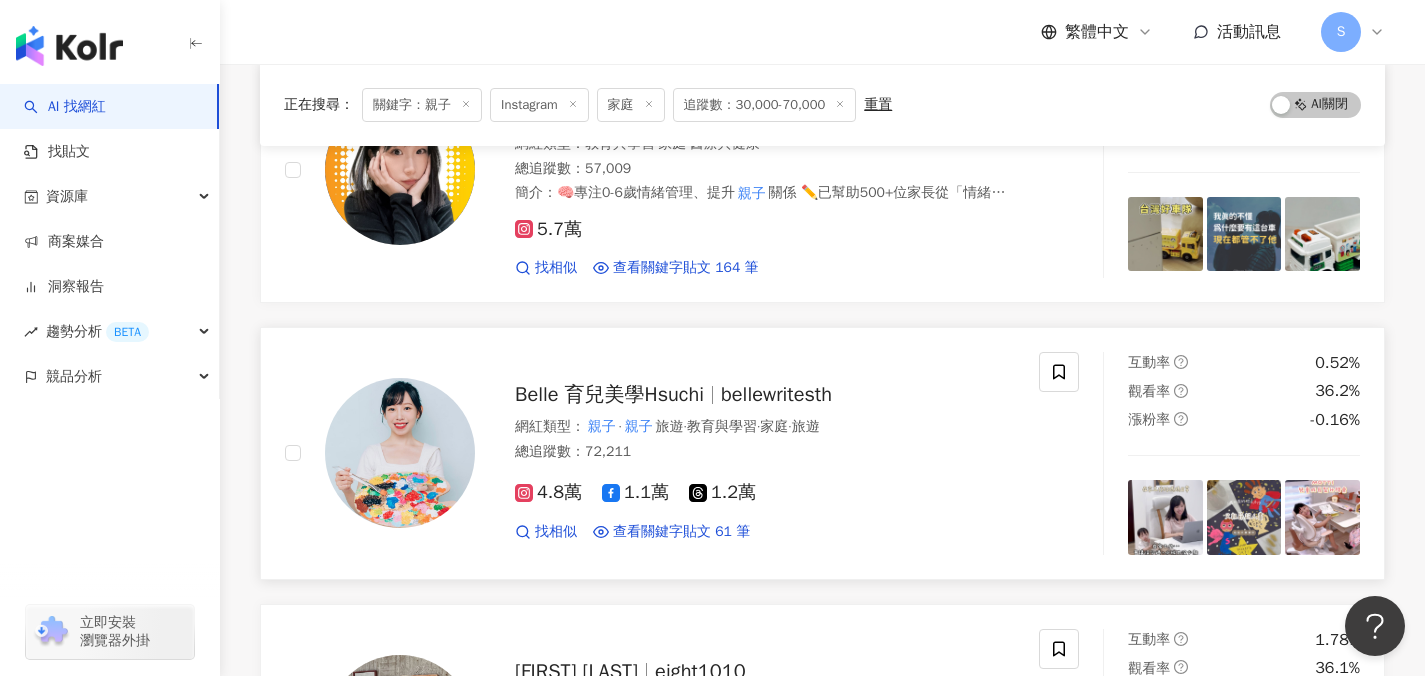 click on "Belle 育兒美學Hsuchi bellewritesth 網紅類型 ： 親子  ·  親子 旅遊  ·  教育與學習  ·  家庭  ·  旅遊 總追蹤數 ： 72,211 4.8萬 1.1萬 1.2萬 找相似 查看關鍵字貼文 61 筆 2025/7/21 父親節卡片吧！
📣 如果你也喜歡這種 親子 手作時光
記得收藏、分享給正在找靈感 2025/7/18
#MOTTI #升降桌 #兒童桌 # 親子 生活  #兒童房 #兒童家具 #學習 2025/7/16 📍五米高阿喵現身！暑假最萌 親子 親子 出遊的完美選擇！
@marketthecat
#羅東鎮公所 #2025羅東藝穗節
#羅東藝穗節 #阿喵踅夜市 # 親子 景點推薦 # 親子 小旅行 #療癒系裝置 #暑假去哪玩 #小孩玩瘋媽媽拍爆  看更多 互動率 0.52% 觀看率 36.2% 漲粉率 -0.16%" at bounding box center (822, 453) 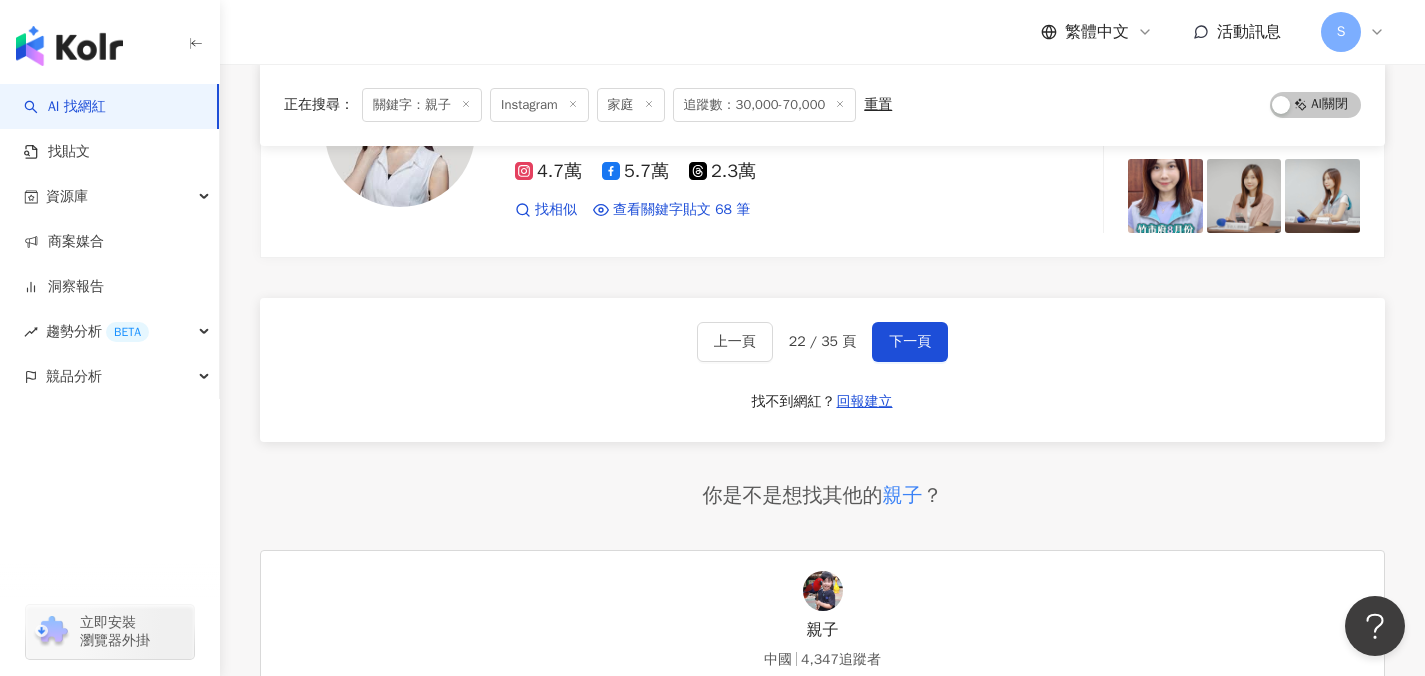 scroll, scrollTop: 3400, scrollLeft: 0, axis: vertical 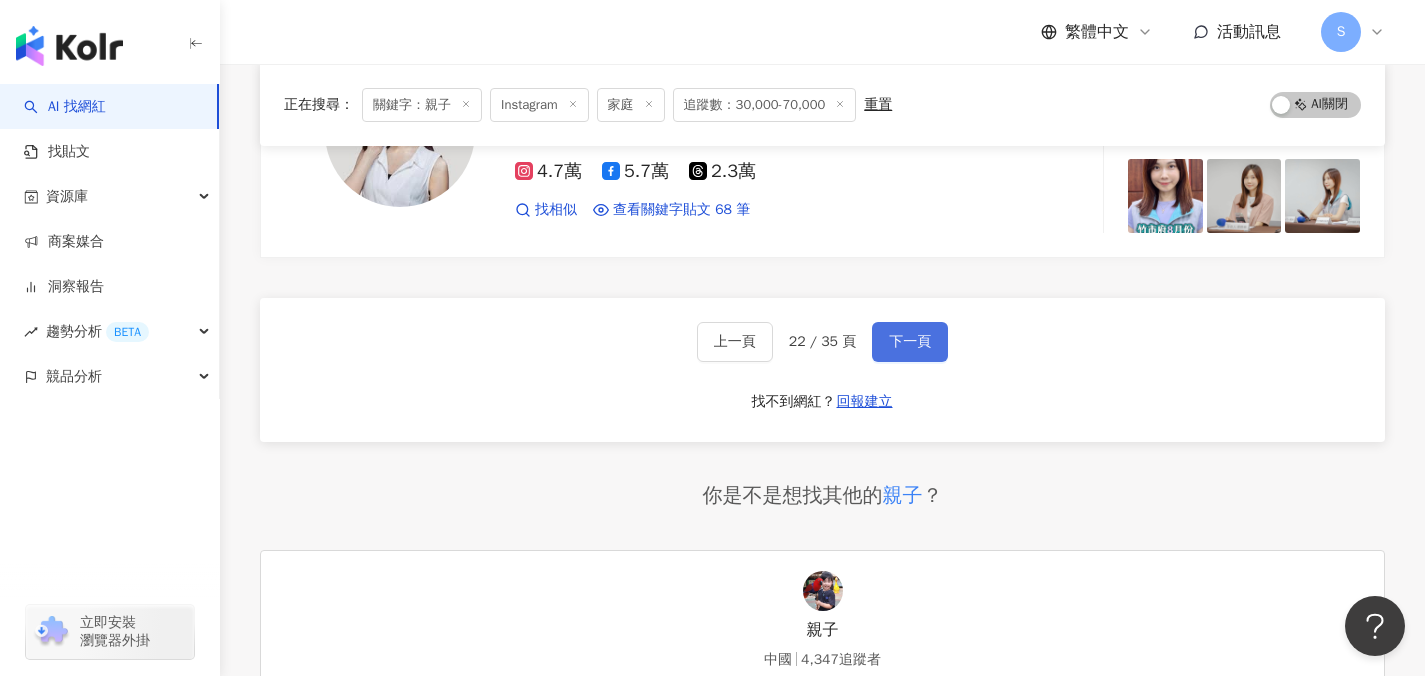 click on "下一頁" at bounding box center (910, 342) 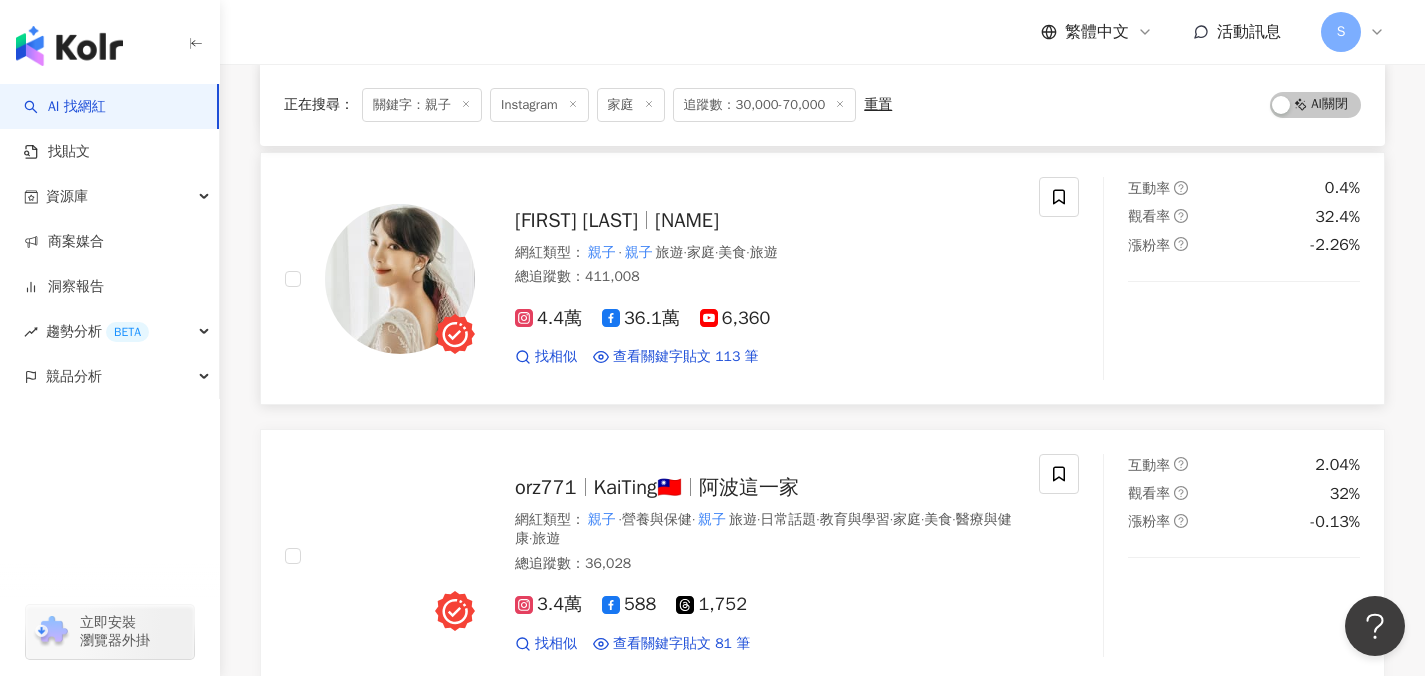 scroll, scrollTop: 558, scrollLeft: 0, axis: vertical 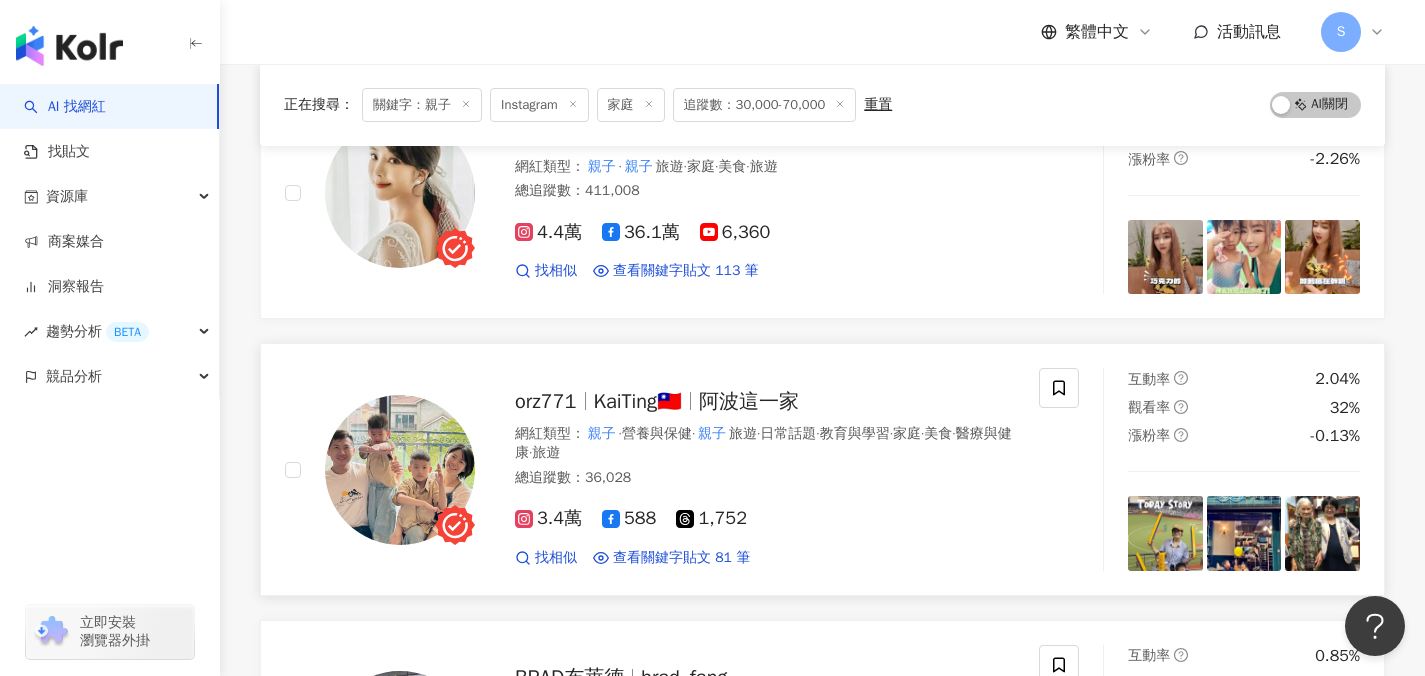 click on "總追蹤數 ： 36,028" at bounding box center [765, 478] 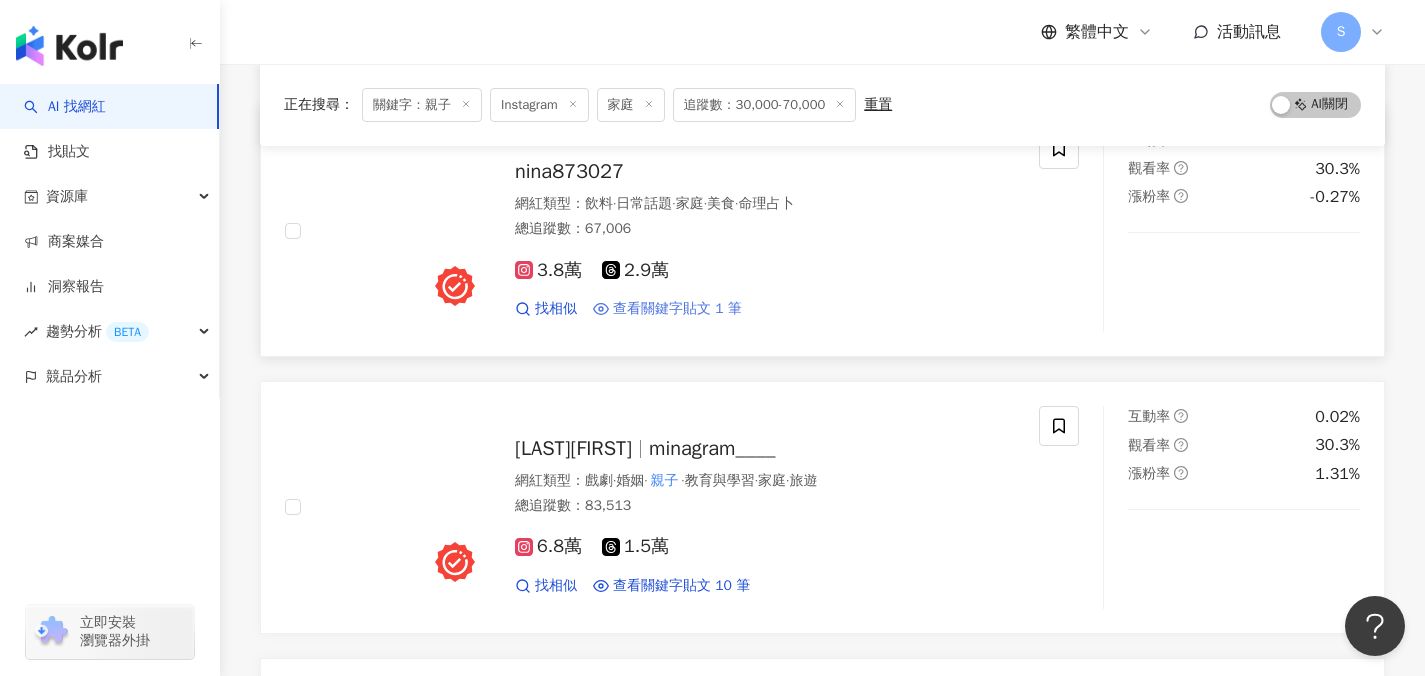 scroll, scrollTop: 2301, scrollLeft: 0, axis: vertical 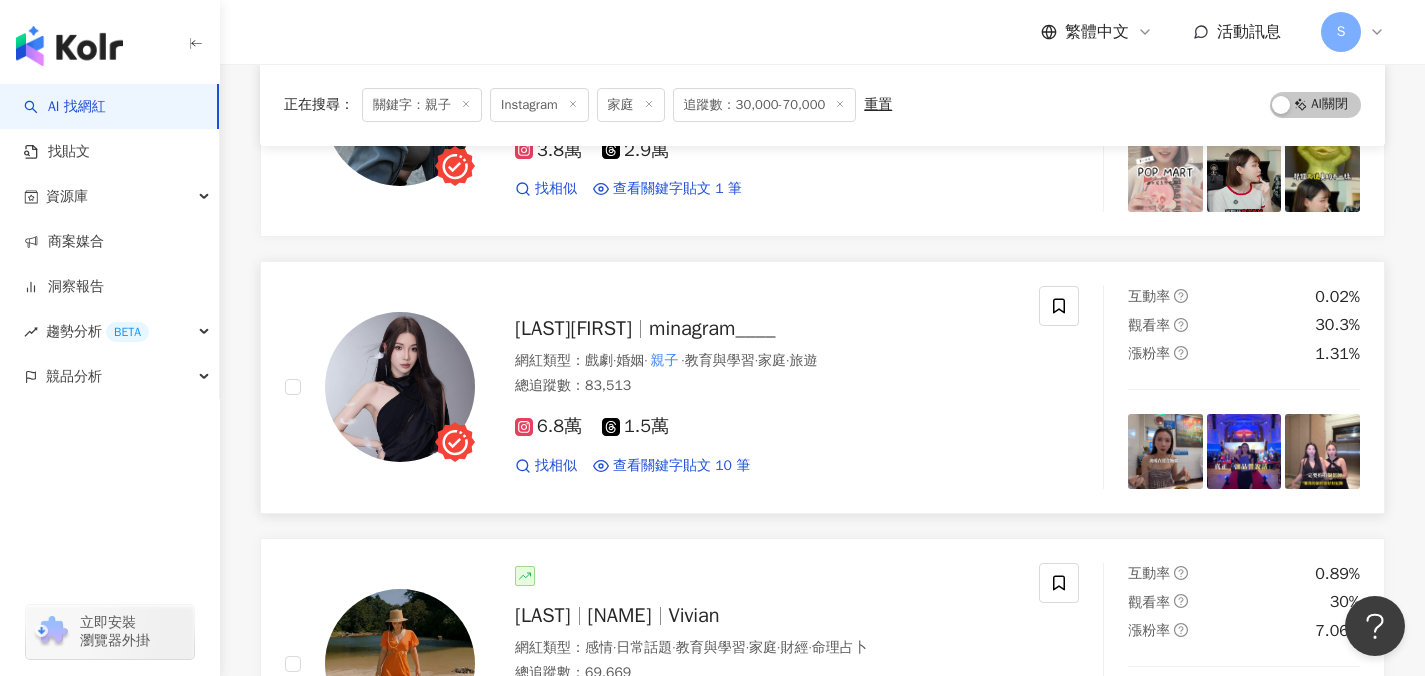 click on "6.8萬 1.5萬" at bounding box center [765, 427] 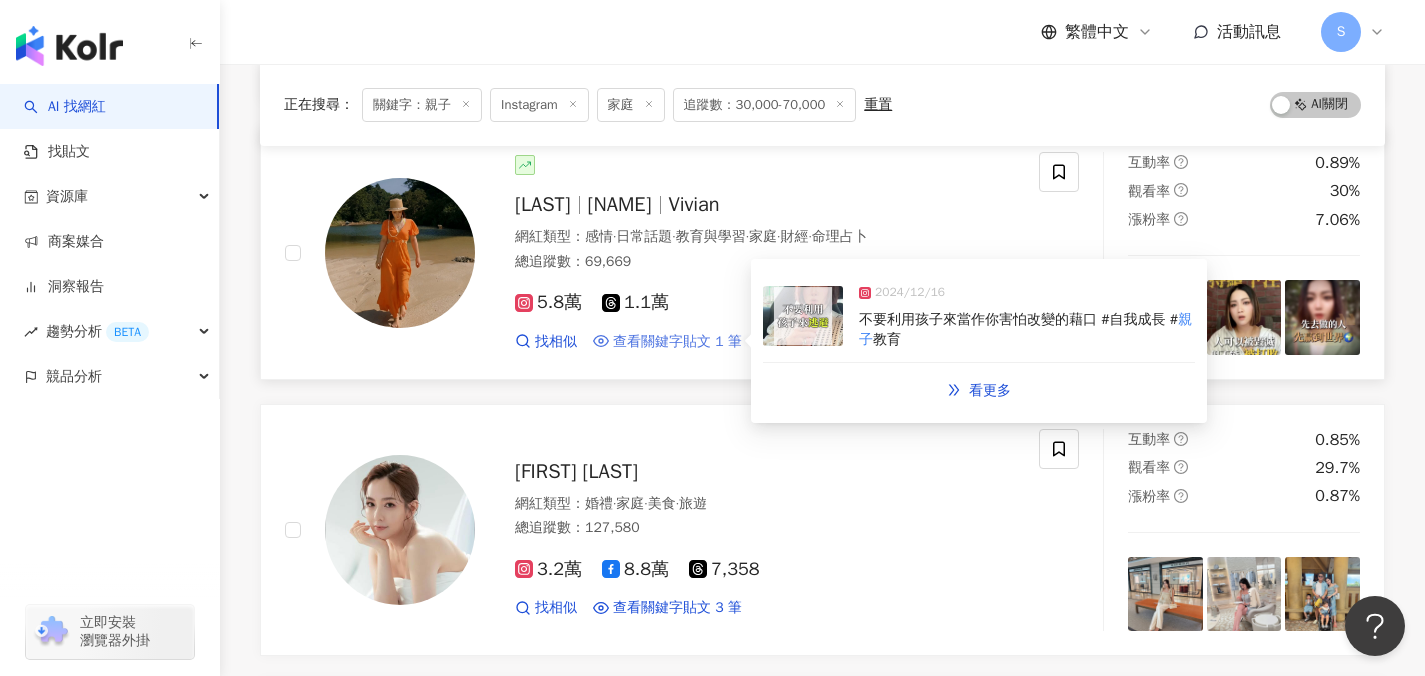 scroll, scrollTop: 2927, scrollLeft: 0, axis: vertical 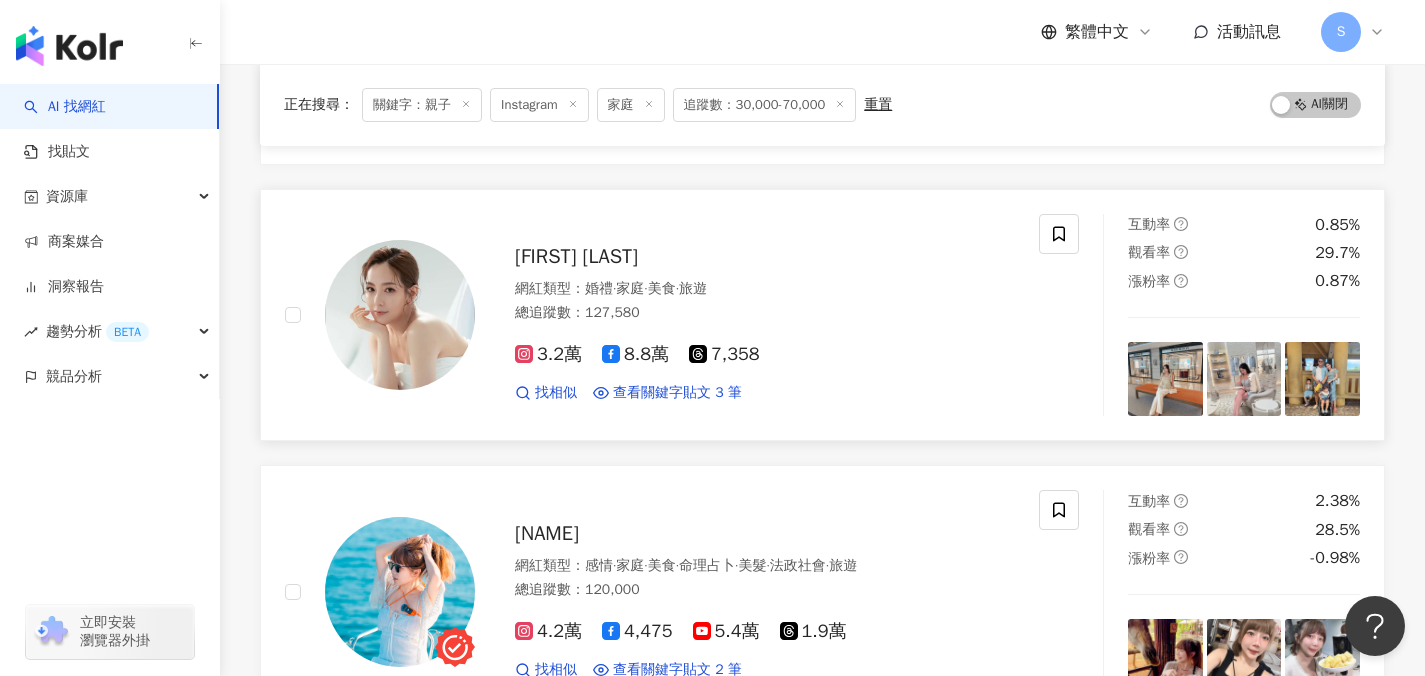 click on "丁丁 丁巧唯 網紅類型 ： 婚禮  ·  家庭  ·  美食  ·  旅遊 總追蹤數 ： 127,580 3.2萬 8.8萬 7,358 找相似 查看關鍵字貼文 3 筆 2025/7/26 family #family
#OOTD #全家服 # 親子 裝 2025/6/28 喜歡一起發掘新餐廳、吃美食🍴
一起遛娃、找 親子 活動玩耍👶🏻
身為忙內，總是被妳們照顧、愛護
好幸福呀💕
#暖壽快樂
#今天我是美人魚
#JulieT0706 #birthday #🎂 2024/9/1  #Talia #1Y2M #👶🏻
#母女裝 # 親子 穿搭  看更多" at bounding box center [662, 315] 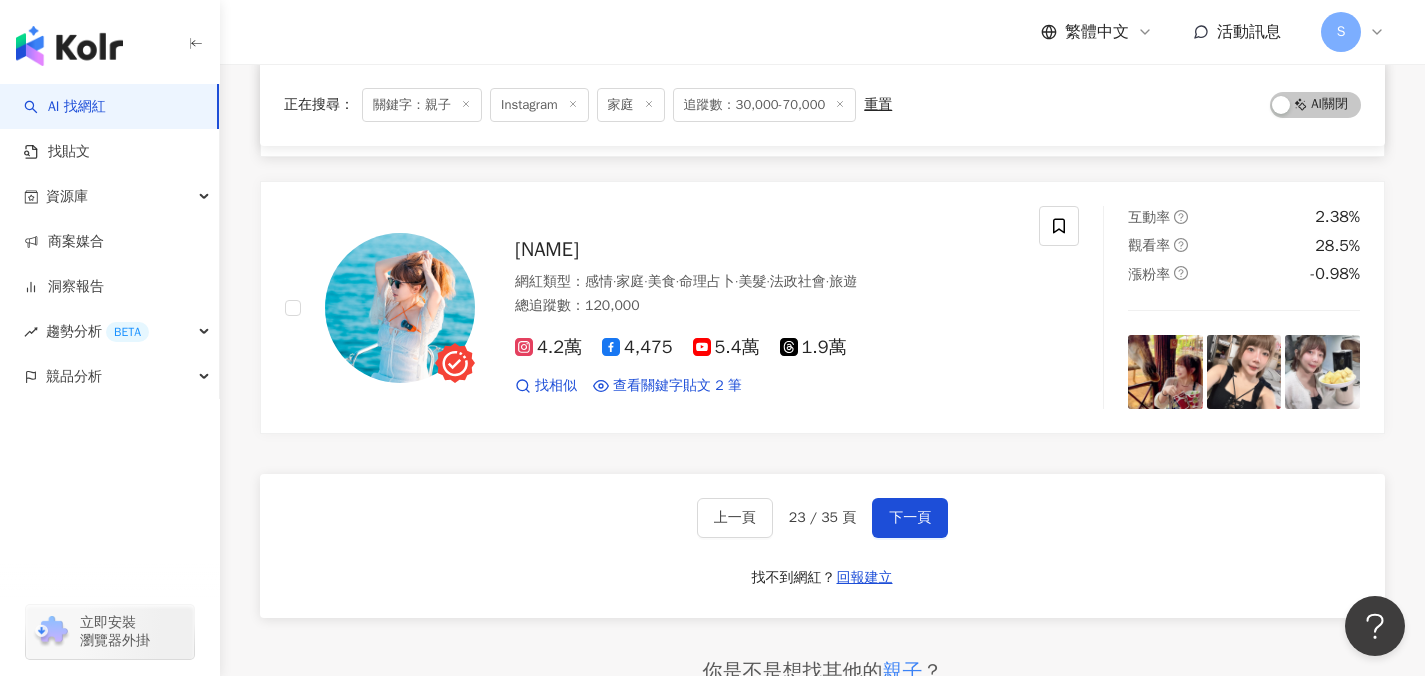 scroll, scrollTop: 3214, scrollLeft: 0, axis: vertical 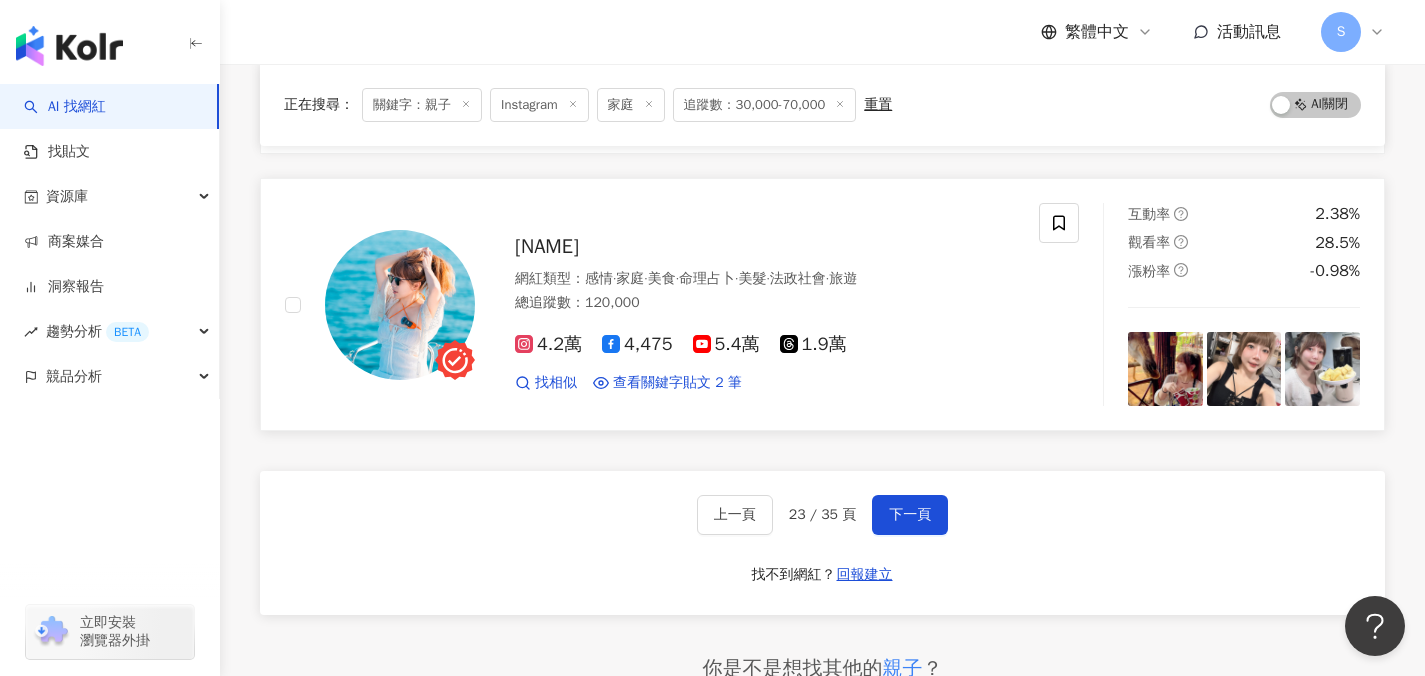 click on "Yo又又 網紅類型 ： 感情  ·  家庭  ·  美食  ·  命理占卜  ·  美髮  ·  法政社會  ·  旅遊 總追蹤數 ： 120,000 4.2萬 4,475 5.4萬 1.9萬 找相似 查看關鍵字貼文 2 筆 2025/1/26 鬆用！！
#HUROM #慢磨機 #慢磨蔬果機 # 親子 手作 2024/11/7 會#童年回憶
#運動比賽#小學生運動會# 親子 同樂
#班級競賽#操場日常#加油加油  看更多" at bounding box center (662, 304) 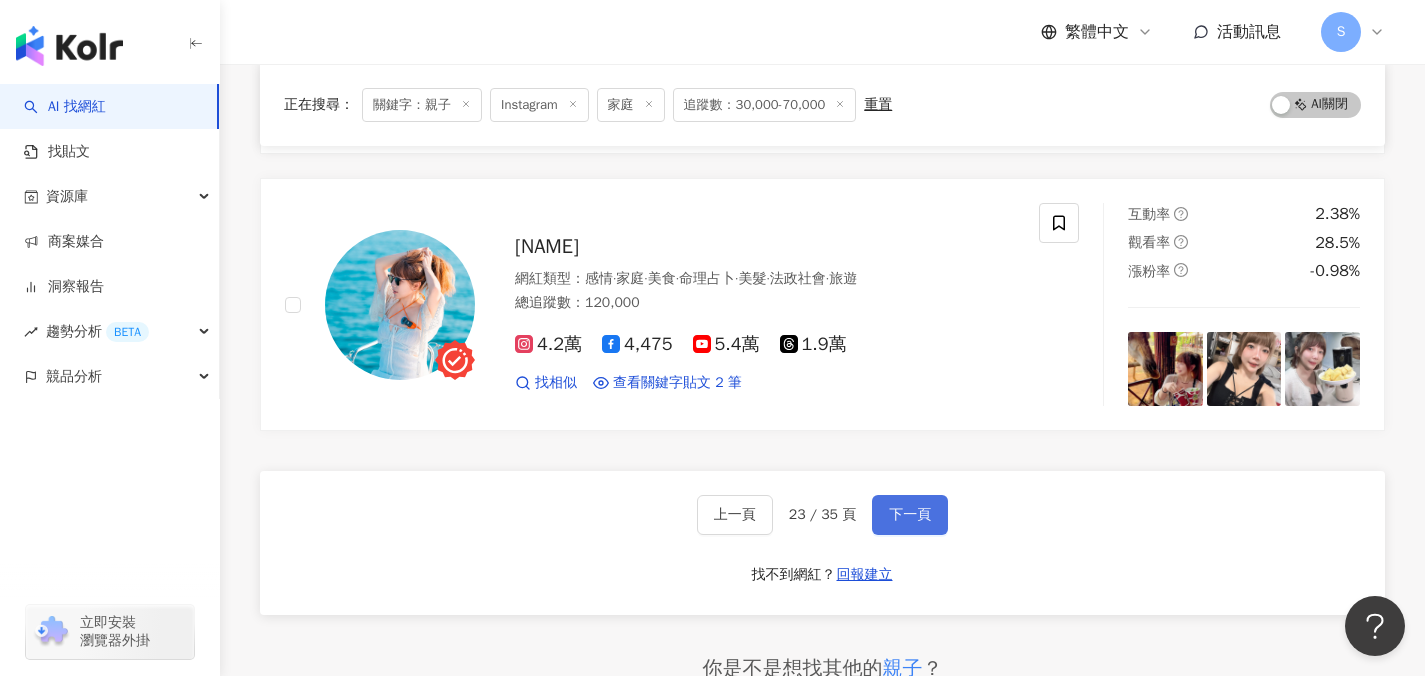 click on "下一頁" at bounding box center (910, 515) 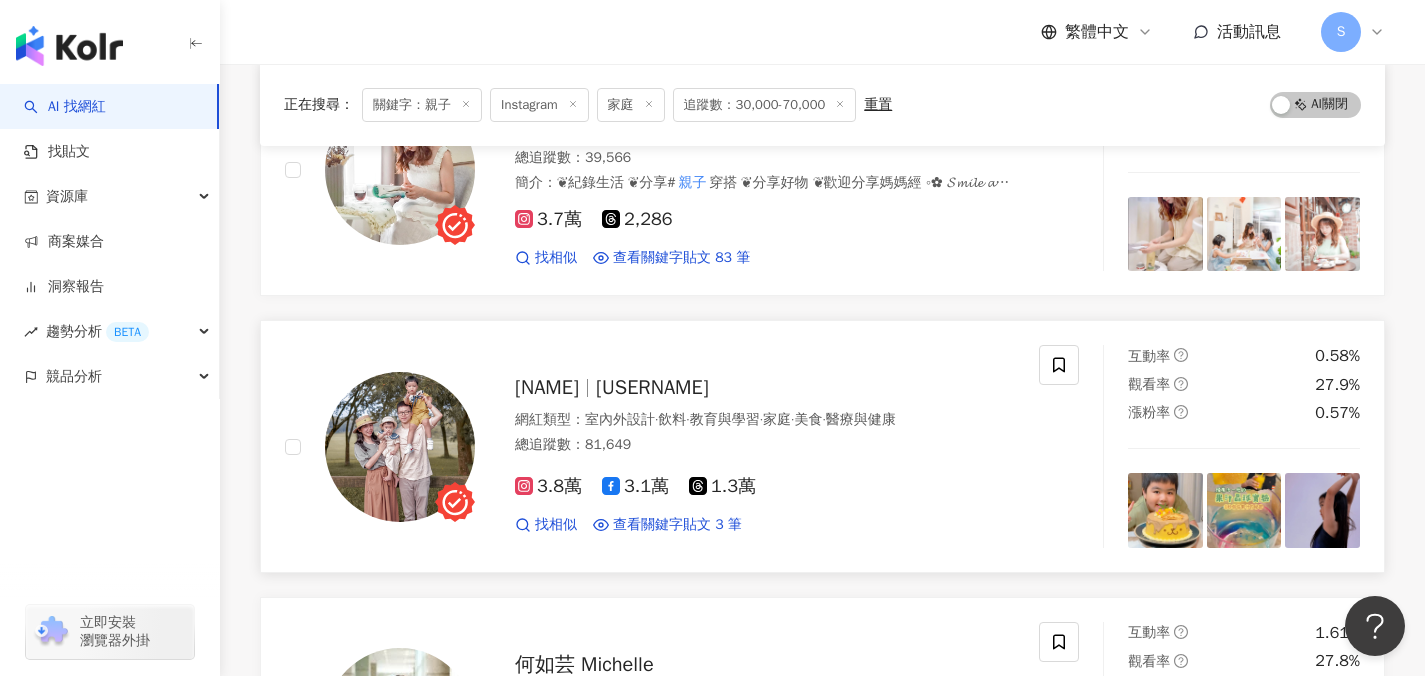 scroll, scrollTop: 560, scrollLeft: 0, axis: vertical 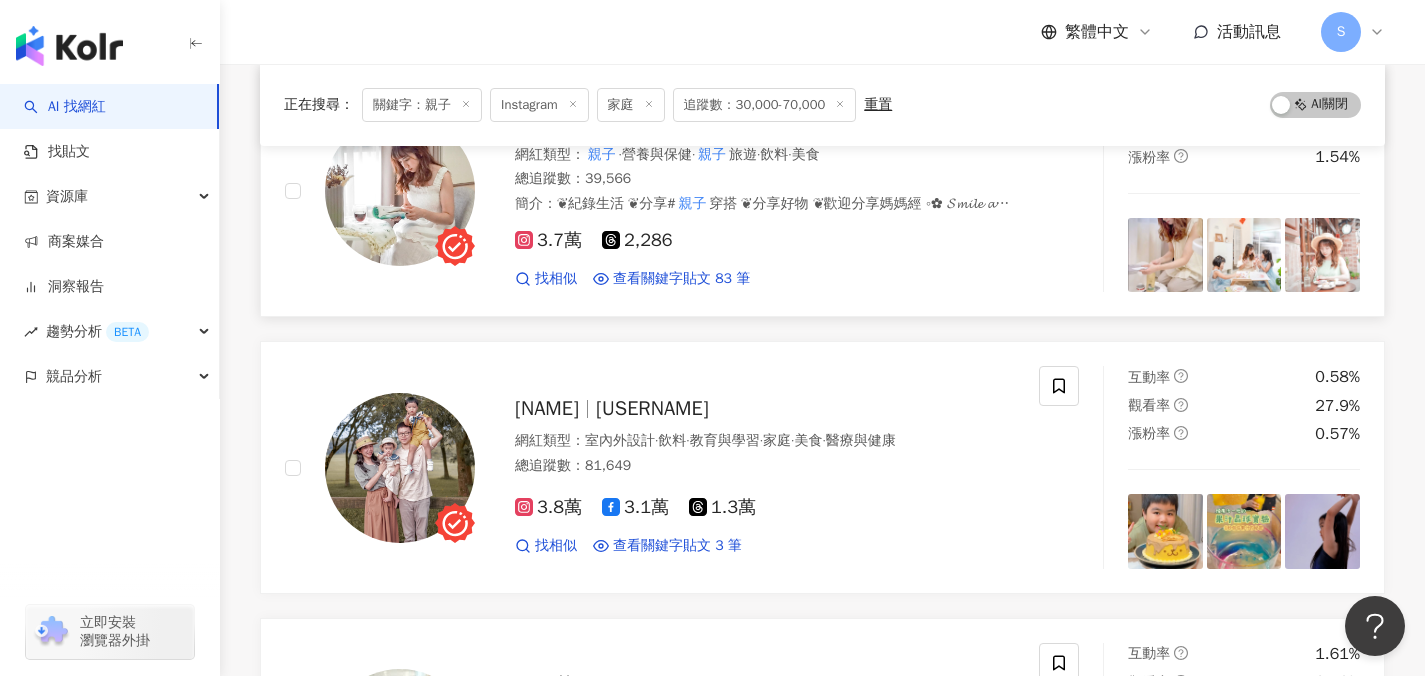 click on "3.7萬 2,286 找相似 查看關鍵字貼文 83 筆 2025/7/25 指 #手指表演 #指尖表演 #舞台劇 # 親子 舞台劇 # 親子  # 親子 活動 #育兒  2025/7/8 廚房 #高雄 #高雄景點 #高雄 親子 景點 #生日 #生日快樂 2025/7/7 日常 #育兒分享 # 親子  # 親子 時光 # 親子 生活 #居家生活  看更多" at bounding box center [765, 251] 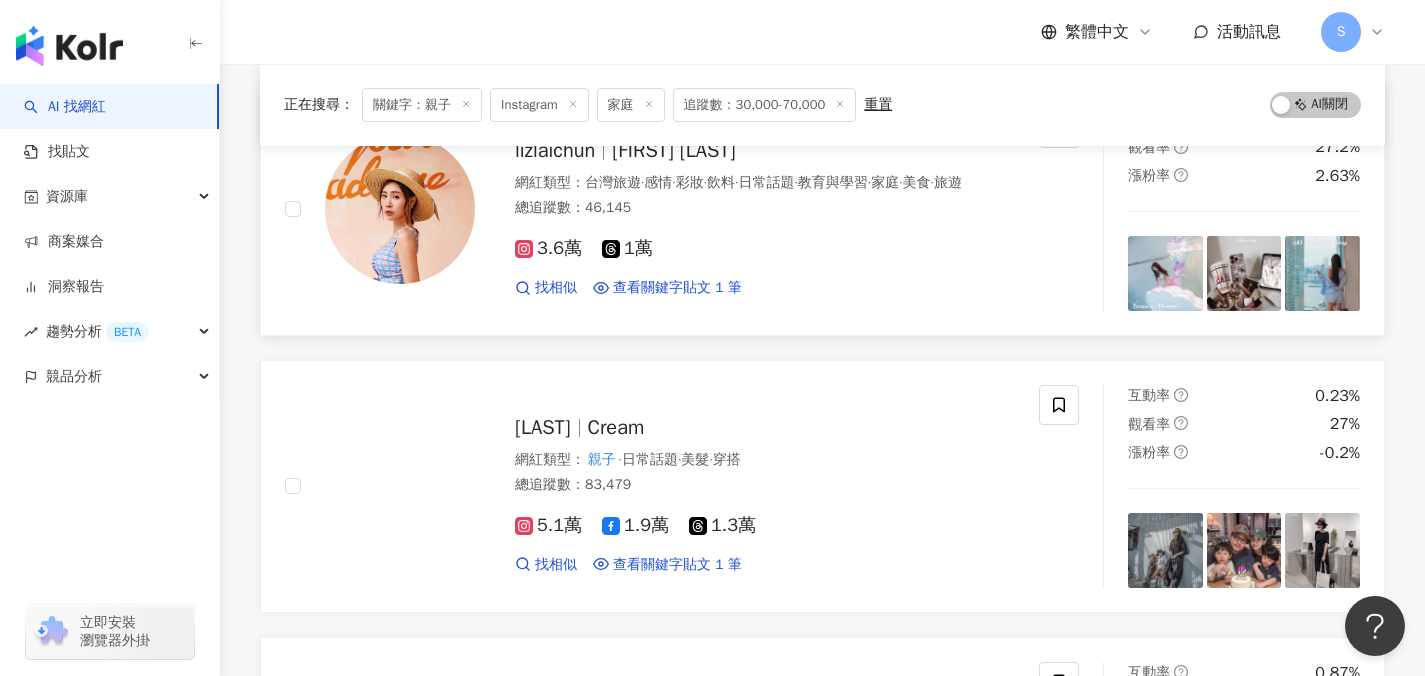 scroll, scrollTop: 2582, scrollLeft: 0, axis: vertical 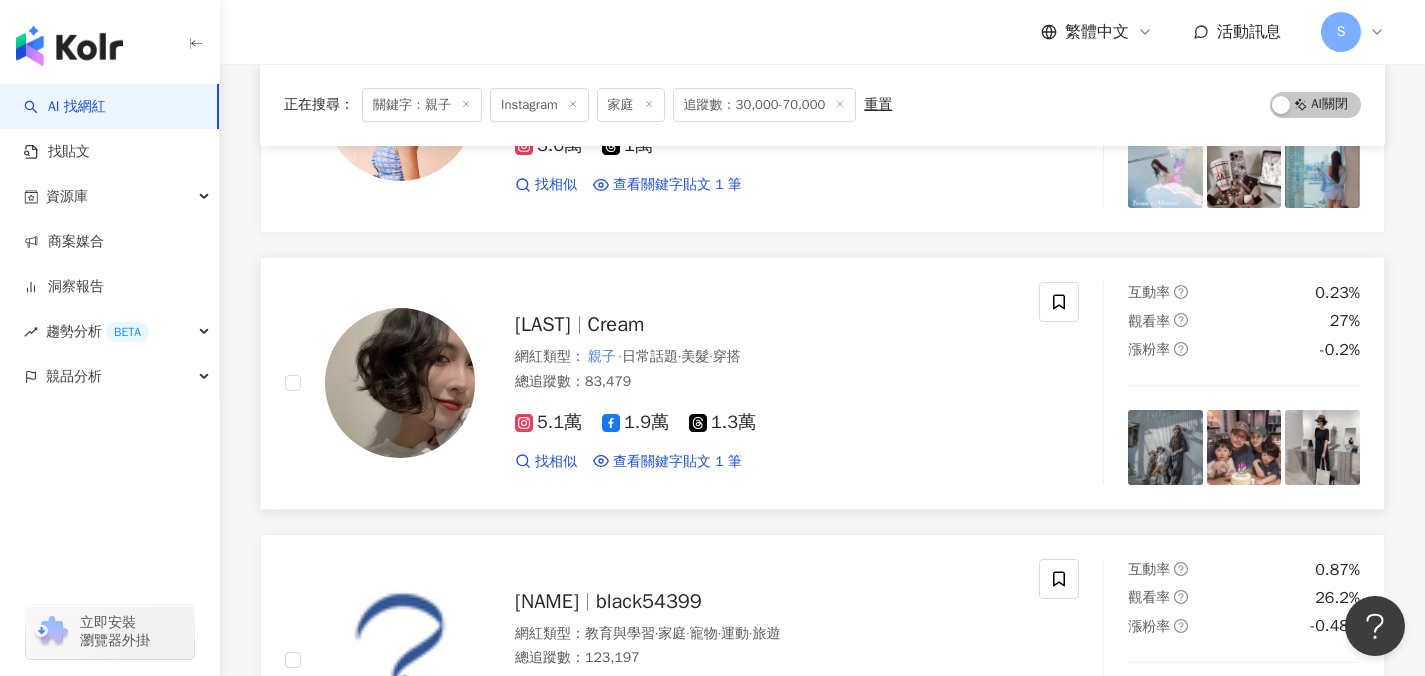 click on "網紅類型 ： 親子  ·  日常話題  ·  美髮  ·  穿搭" at bounding box center (765, 357) 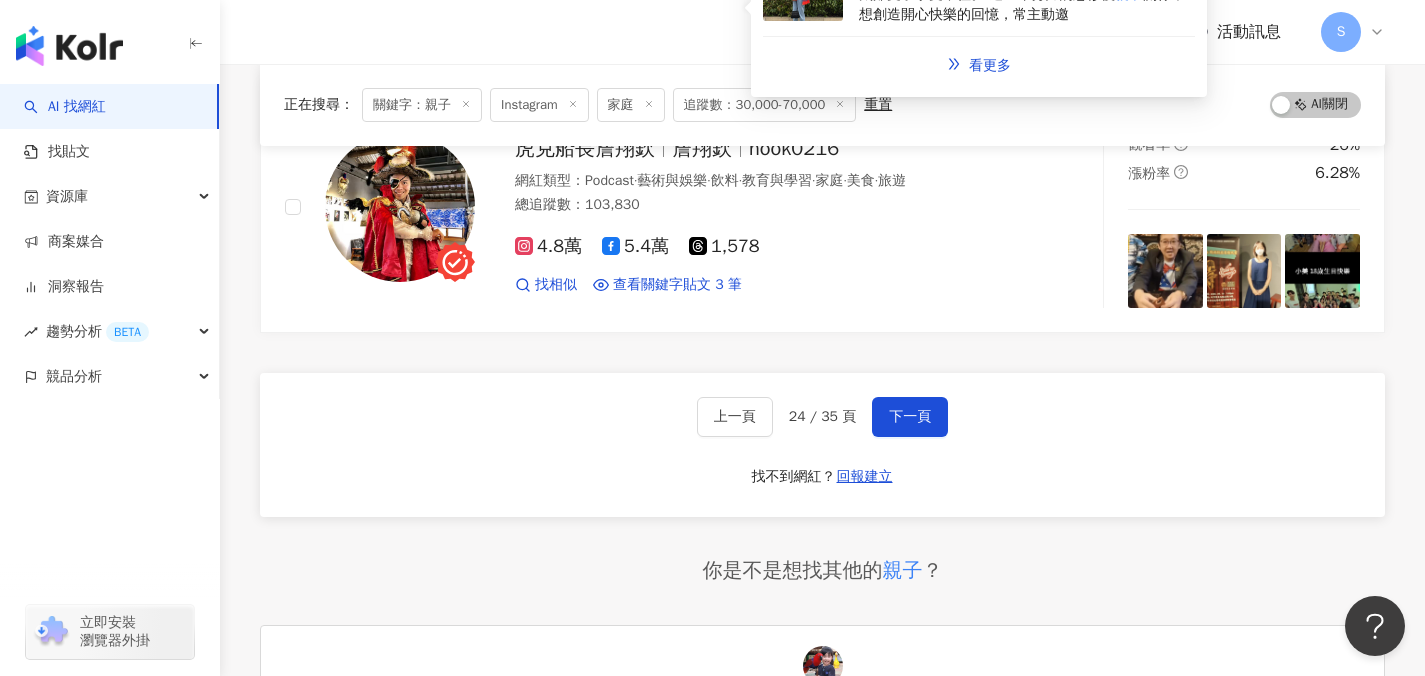 scroll, scrollTop: 3385, scrollLeft: 0, axis: vertical 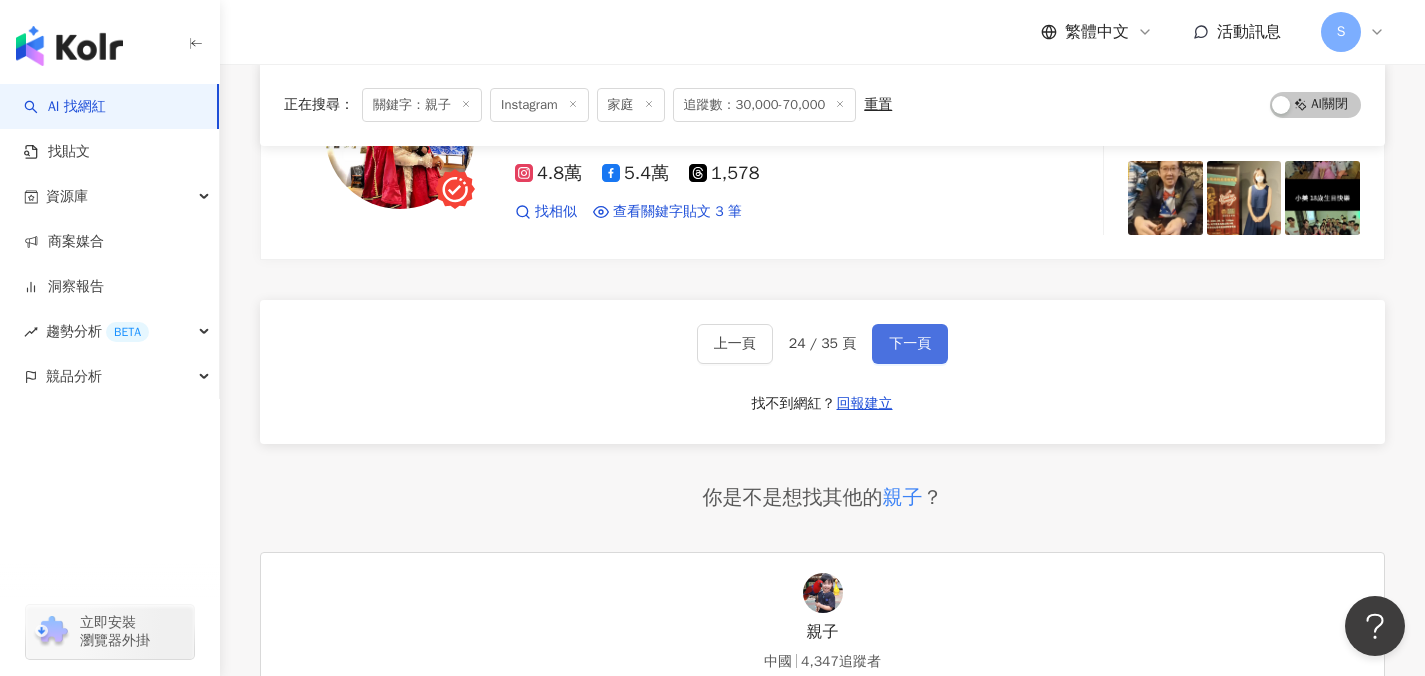 click on "下一頁" at bounding box center [910, 344] 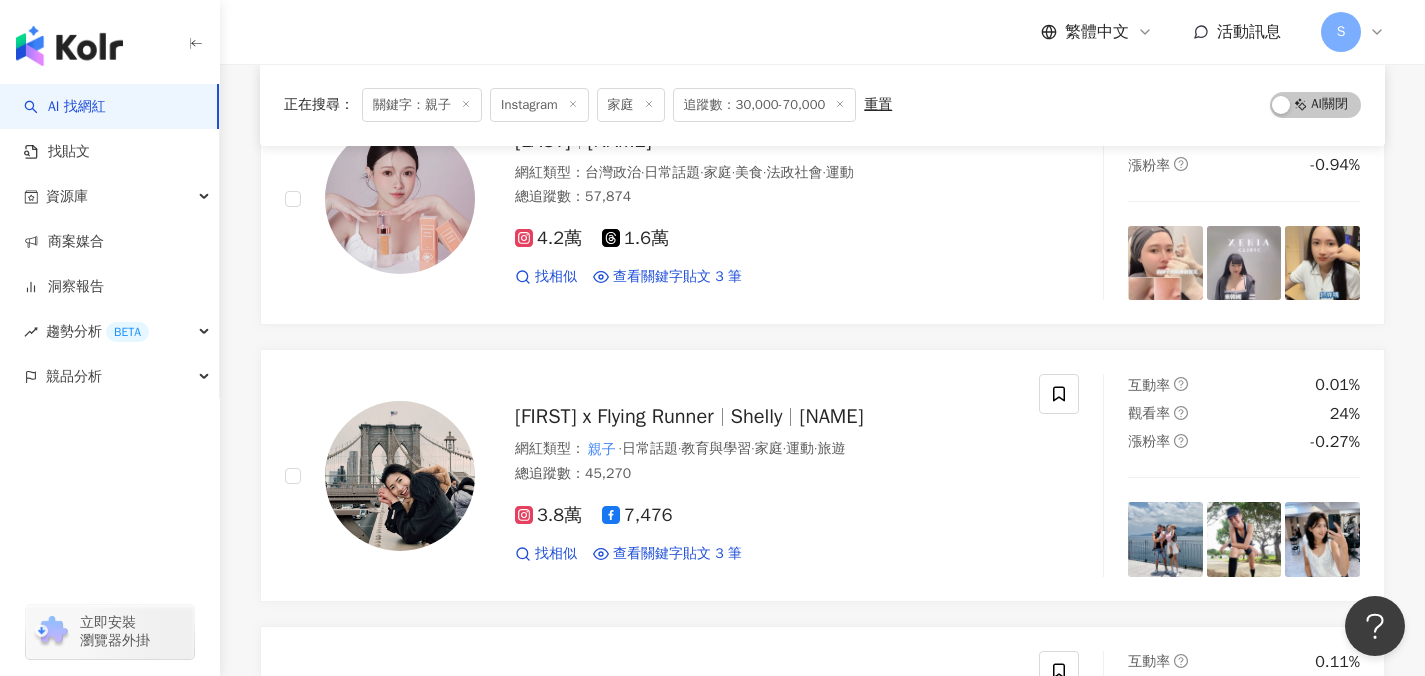 scroll, scrollTop: 1944, scrollLeft: 0, axis: vertical 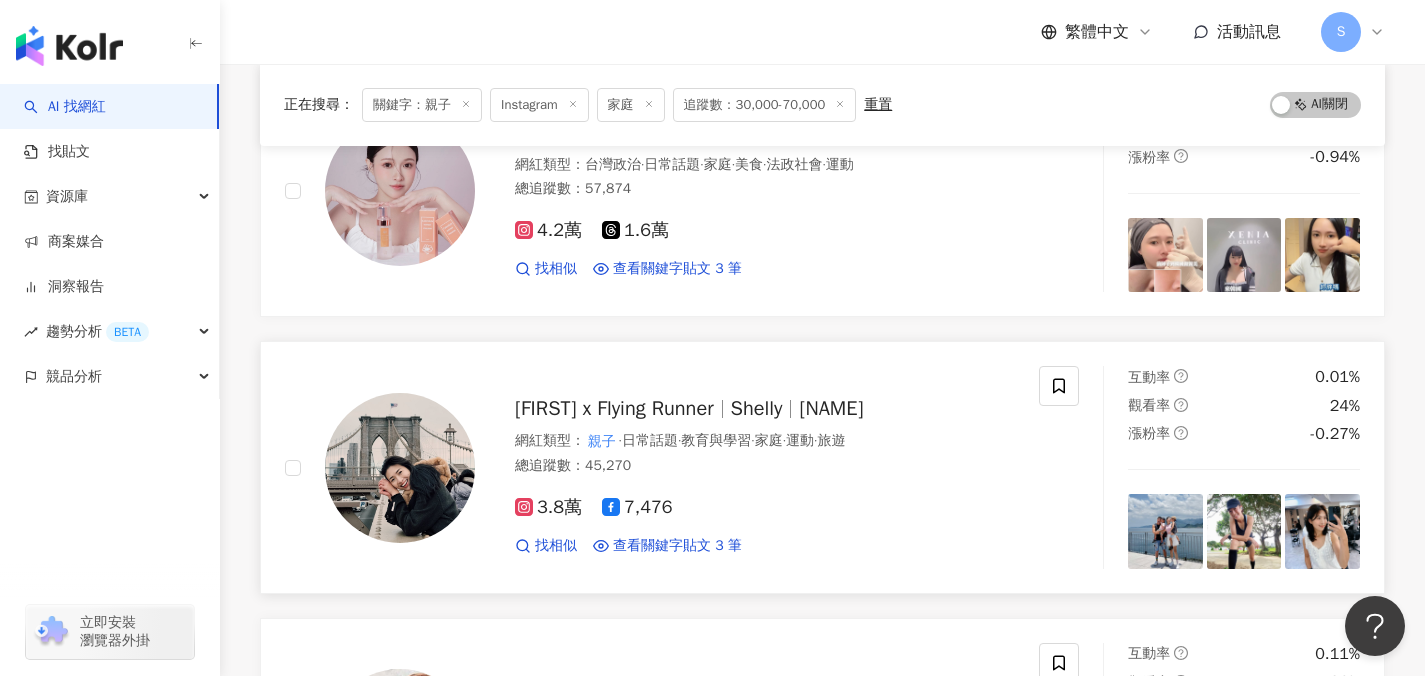 click on "3.8萬 7,476" at bounding box center [765, 508] 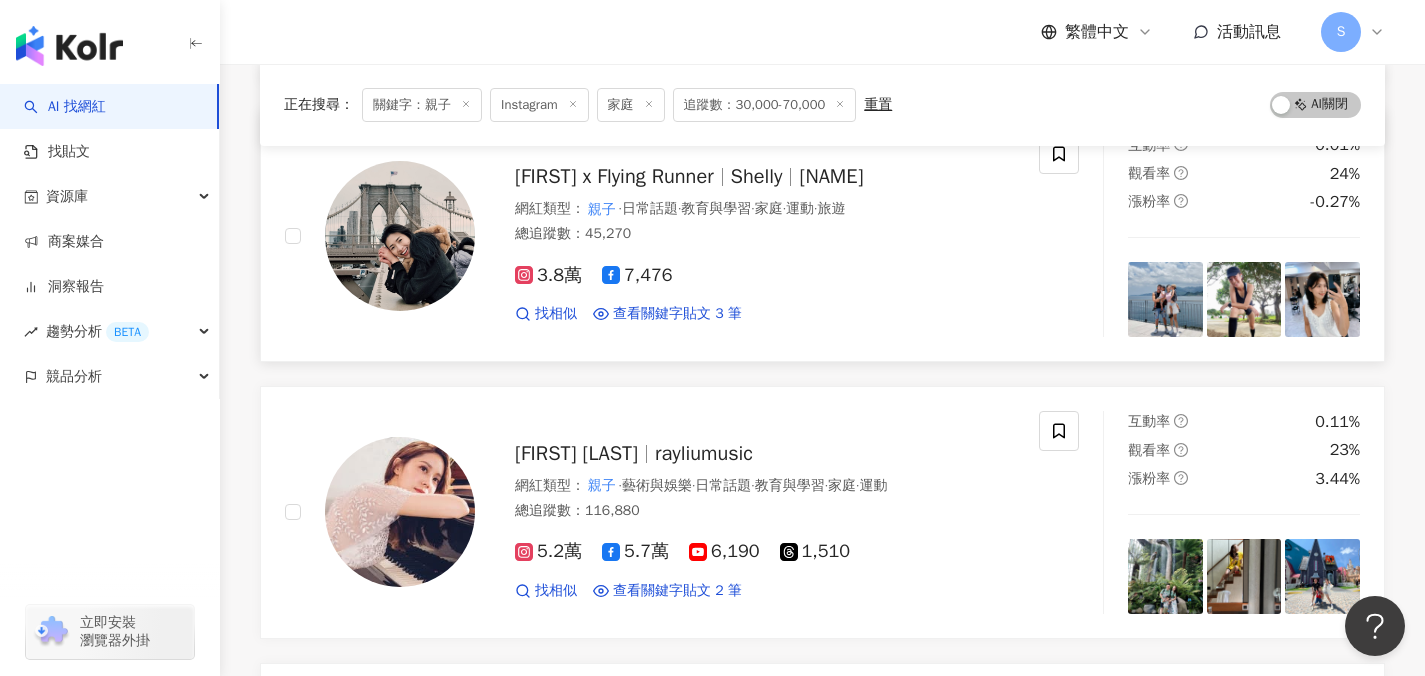 scroll, scrollTop: 2259, scrollLeft: 0, axis: vertical 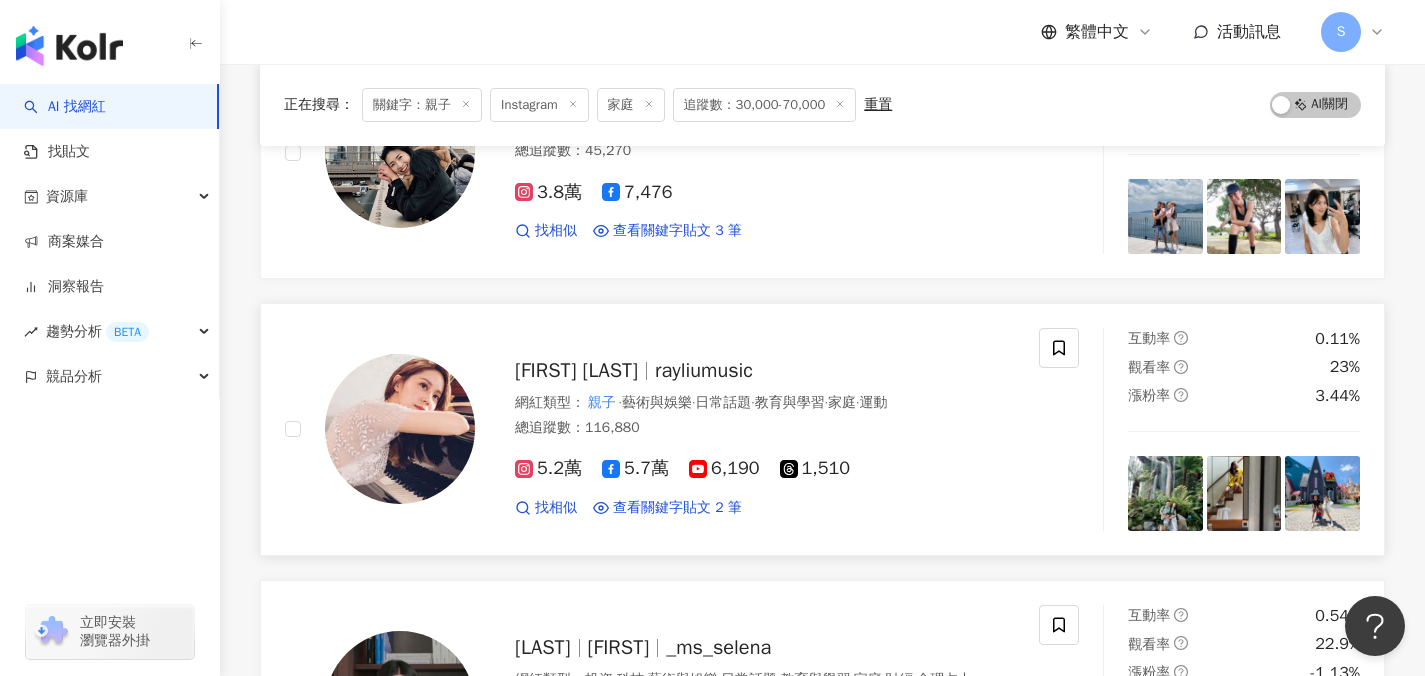 click on "劉軒蓁 Rayray rayliumusic 網紅類型 ： 親子  ·  藝術與娛樂  ·  日常話題  ·  教育與學習  ·  家庭  ·  運動 總追蹤數 ： 116,880 5.2萬 5.7萬 6,190 1,510 找相似 查看關鍵字貼文 2 筆 2024/12/26 ⋯ 還是安全下莊了演出大順利！明年三月在 親子 劇場公演 期待見到大家！謝文德老師創 2024/10/29 溫馨的四歲生日恐龍趴、完成了第一次萬聖節 親子 活動，
雖然大多數時間都偽單親育兒，  看更多" at bounding box center (662, 429) 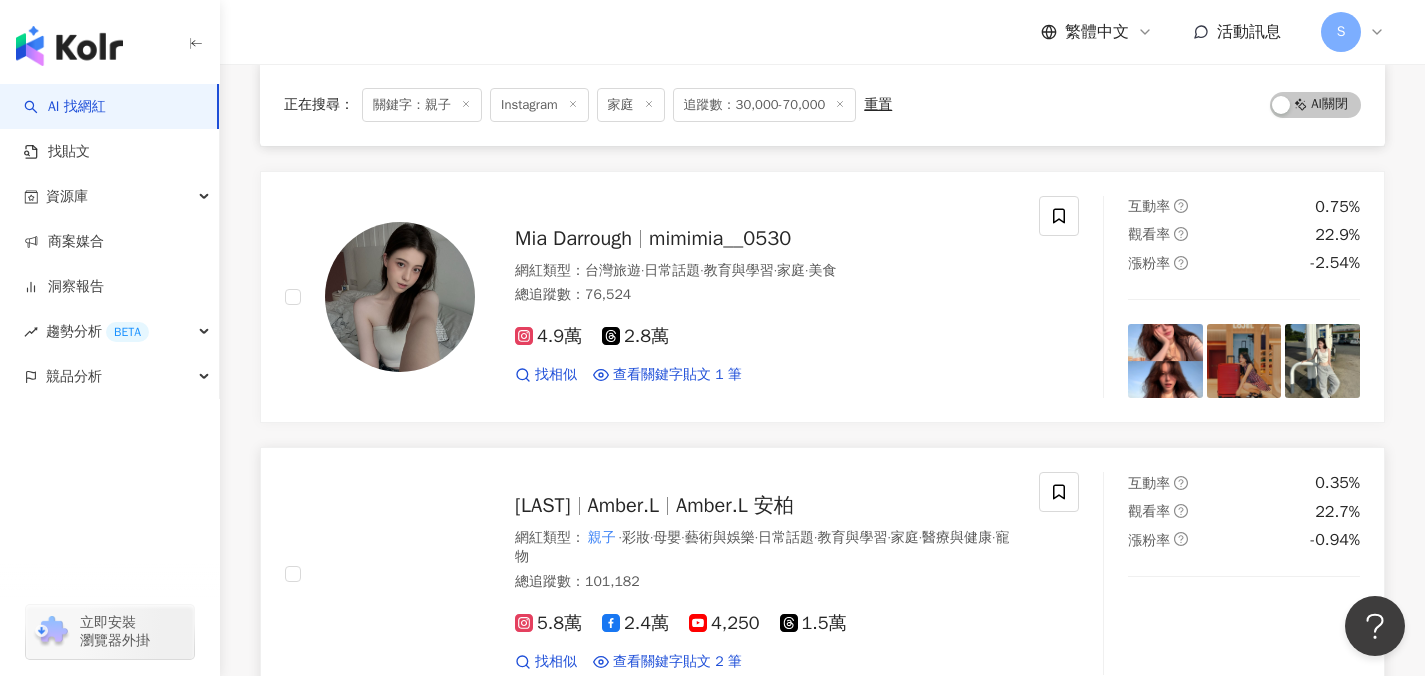 scroll, scrollTop: 3133, scrollLeft: 0, axis: vertical 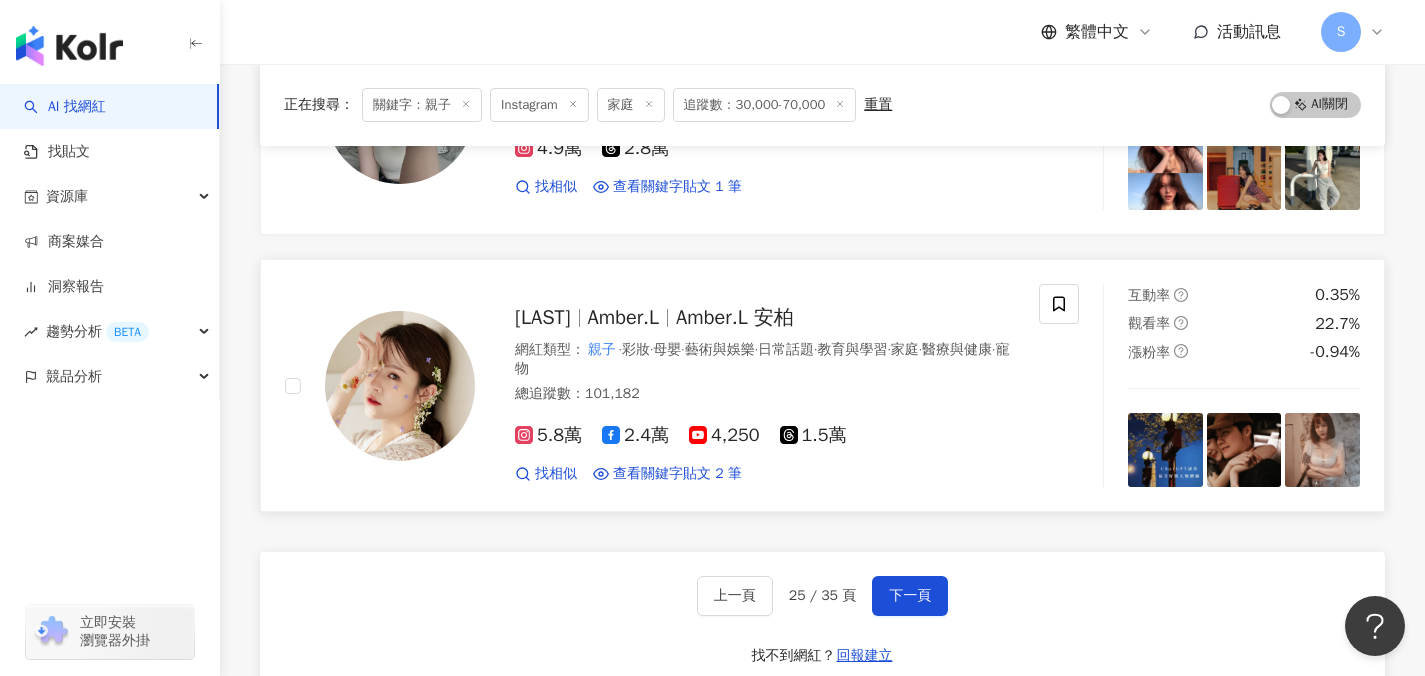 click on "5.8萬 2.4萬 4,250 1.5萬 找相似 查看關鍵字貼文 2 筆 2025/6/8 高雄最強 親子 /毛孩友善咖啡廳 @oursoncafe 👶🏻🐶🤎
今天探店今天立刻興奮發文 確定是真愛
物森除了有質感進口嬰幼童選物（倒數第二張）
除此之外其他照片的玩具都是咖啡廳遊戲區的！
看看內個寶石積木 透明感彩虹方塊積木 質感木玩
現場玩了喜歡後面可以直接結帳帶走
可以說是非常貼心的一條龍服務😍？
（最後的影片是被木玩嚇到のme，質感超好我都想玩了（？）
每月還會有說故事活動/陪玩姐姐的特別活動時段
這次來享受到了陪玩姐姐的美好
小富是全場最小的 跟哥哥姐姐們玩了快十分鐘才想到喊媽
（說是玩其實的就是她一直在拆別人的磁力片哈哈哈哈哈哈哈）
不提以上的 親子 親子 咖啡廳
# 親子 咖啡廳推薦 2025/5/10 \ 親子  看更多" at bounding box center [765, 446] 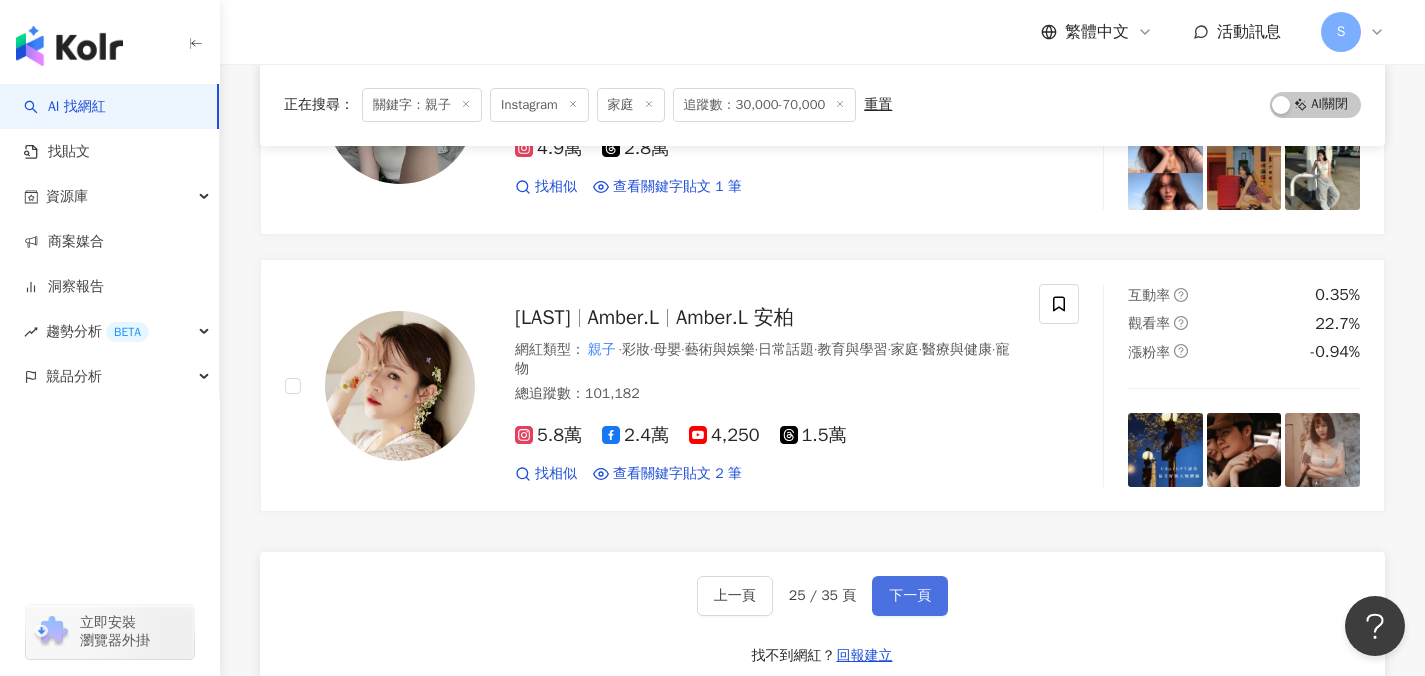 click on "下一頁" at bounding box center [910, 596] 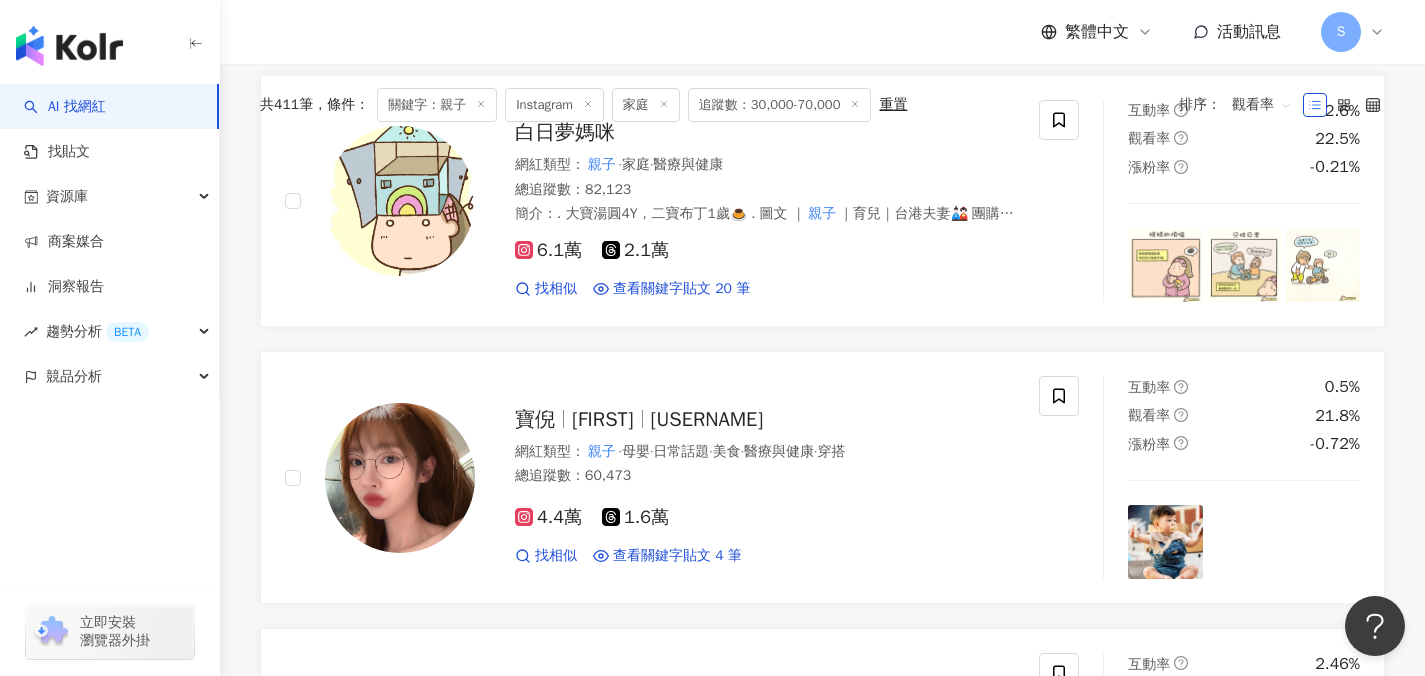 scroll, scrollTop: 0, scrollLeft: 0, axis: both 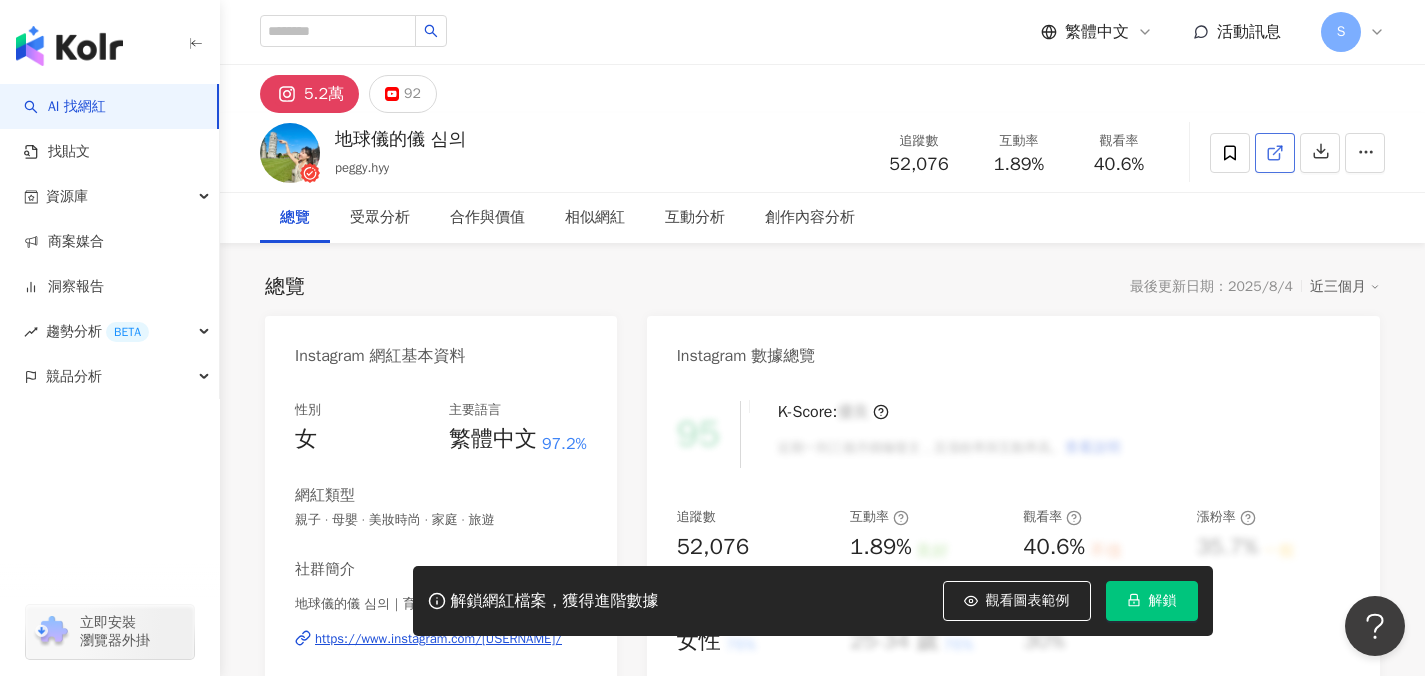 click 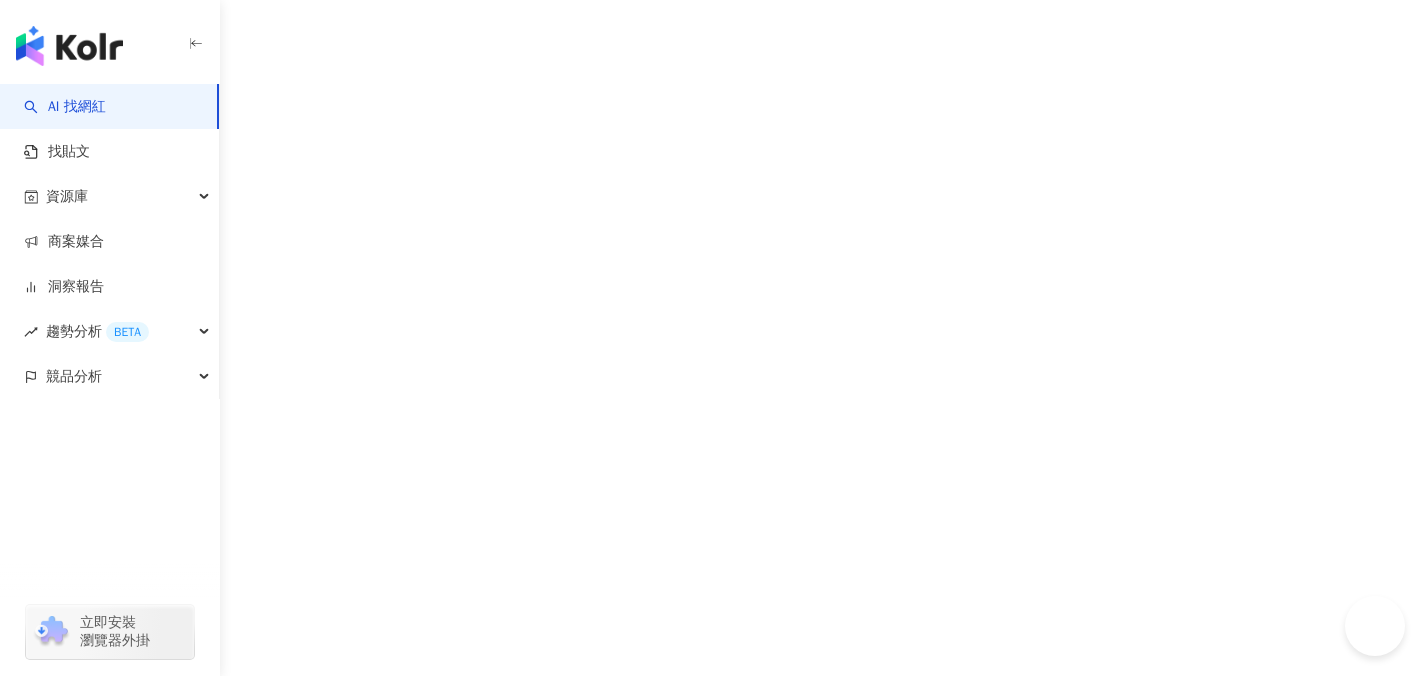 scroll, scrollTop: 0, scrollLeft: 0, axis: both 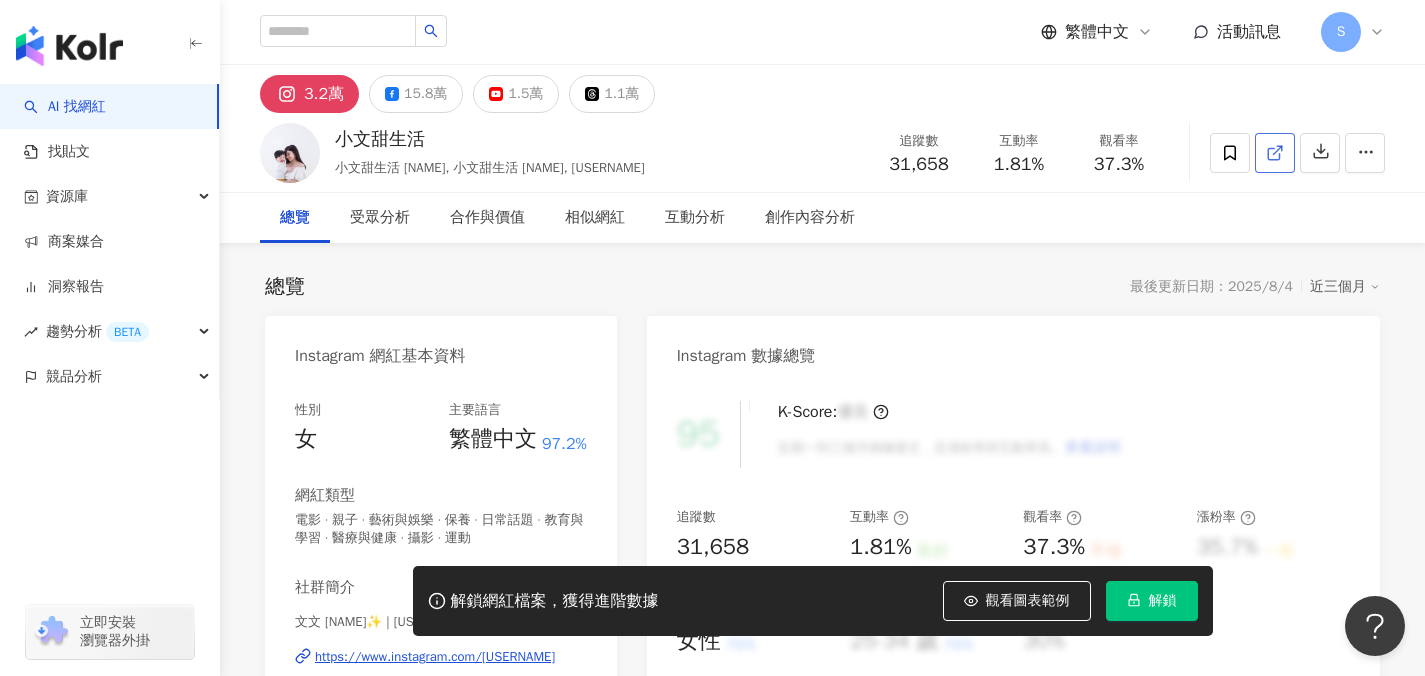 click at bounding box center [1275, 153] 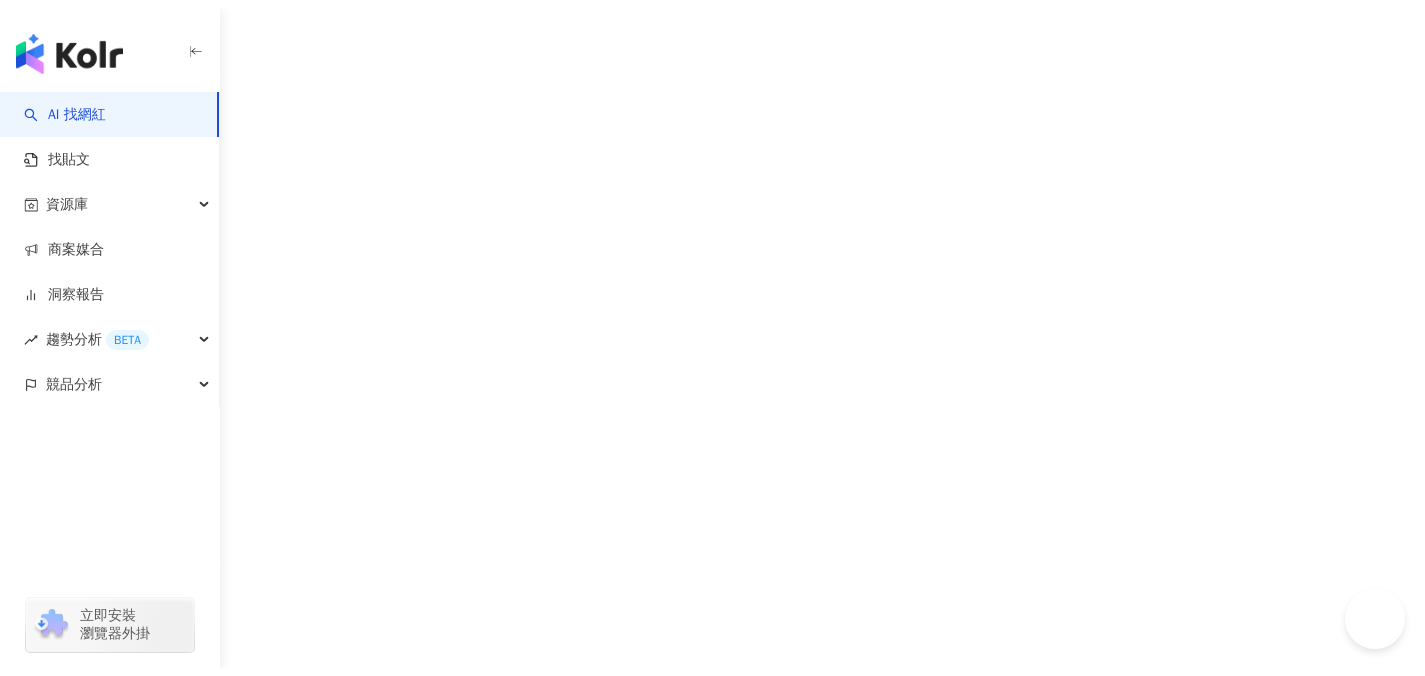 scroll, scrollTop: 0, scrollLeft: 0, axis: both 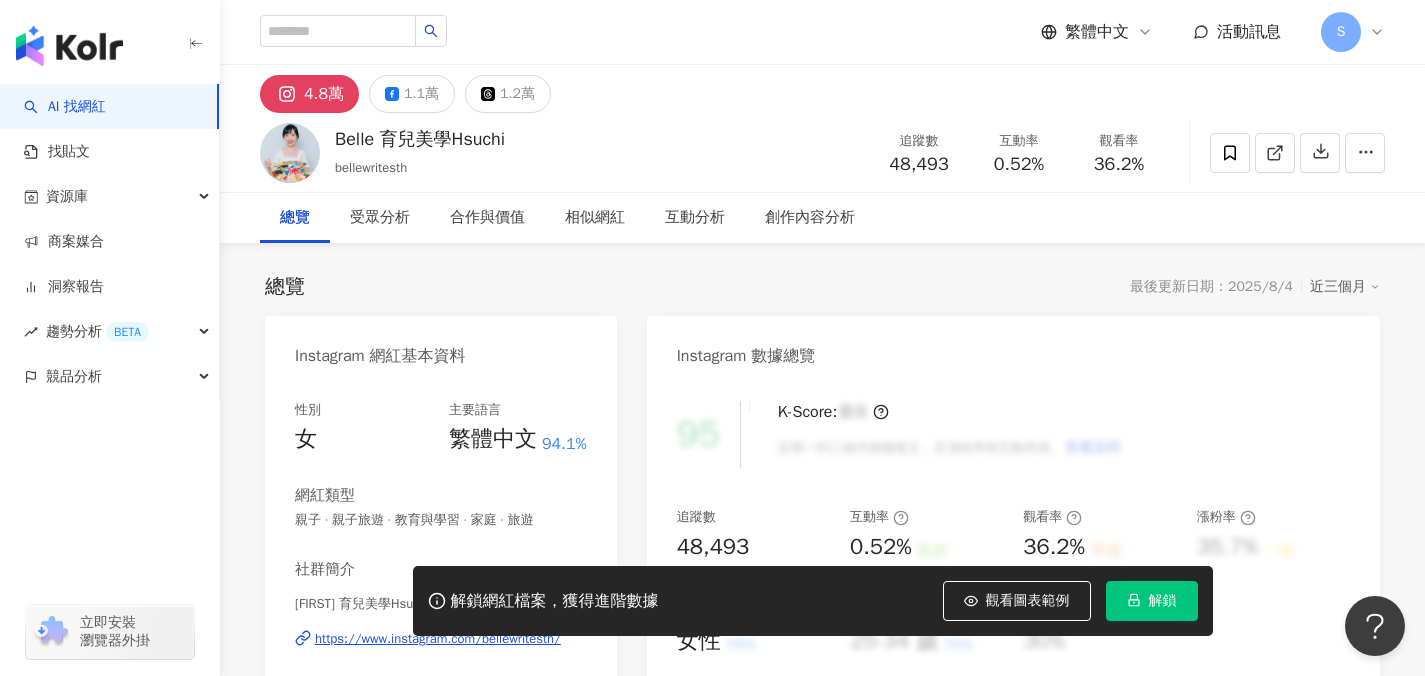 click at bounding box center [1275, 153] 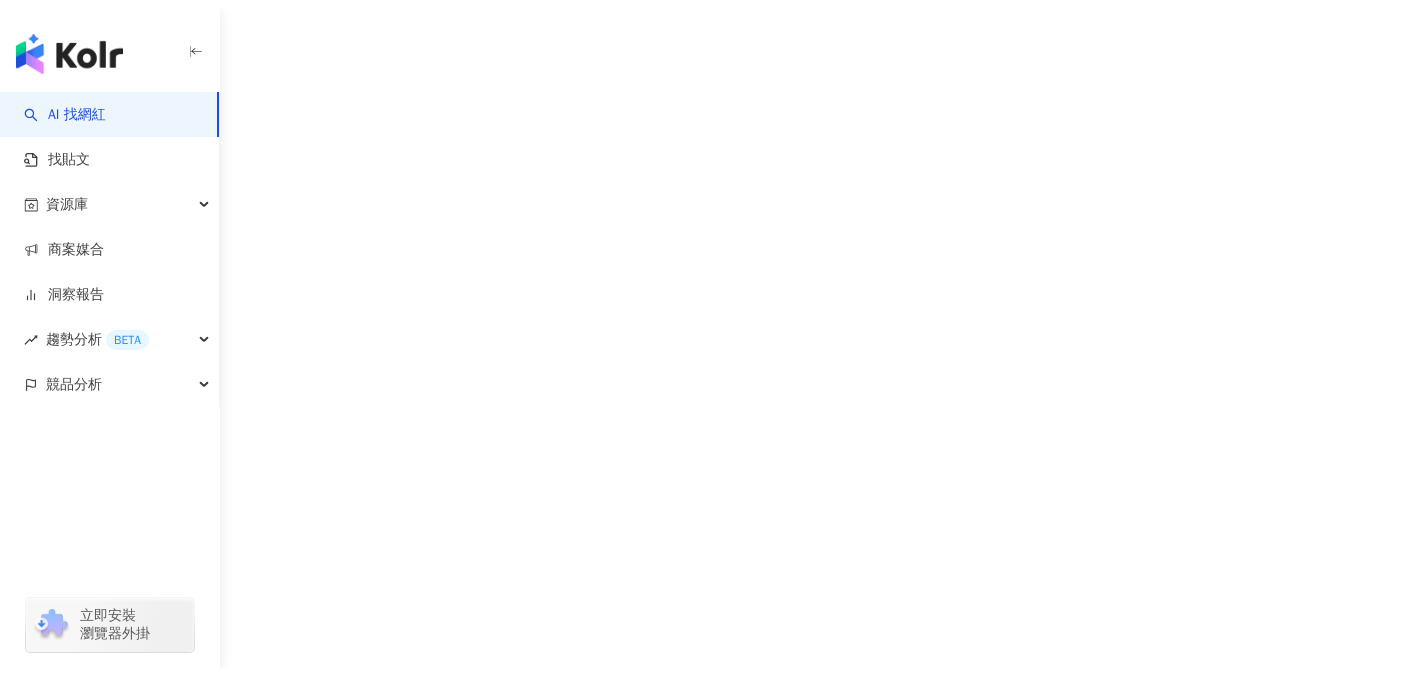 scroll, scrollTop: 0, scrollLeft: 0, axis: both 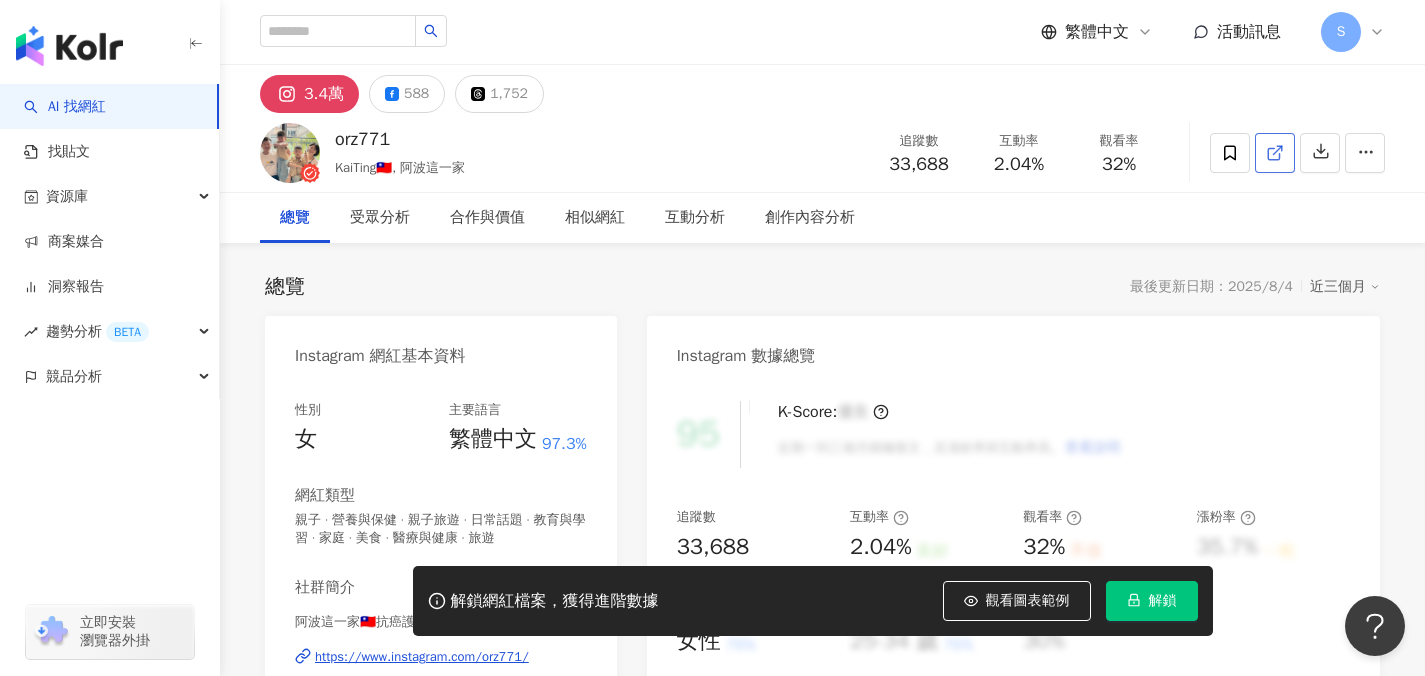 click 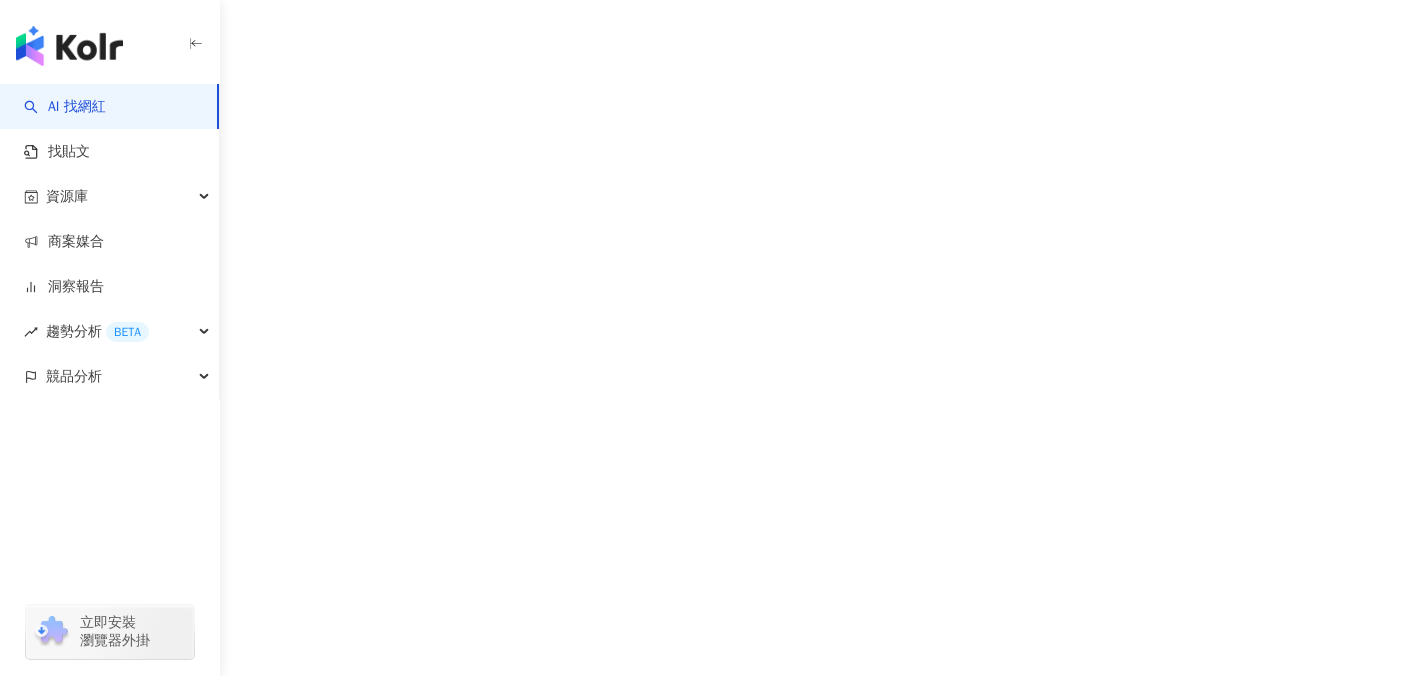 scroll, scrollTop: 0, scrollLeft: 0, axis: both 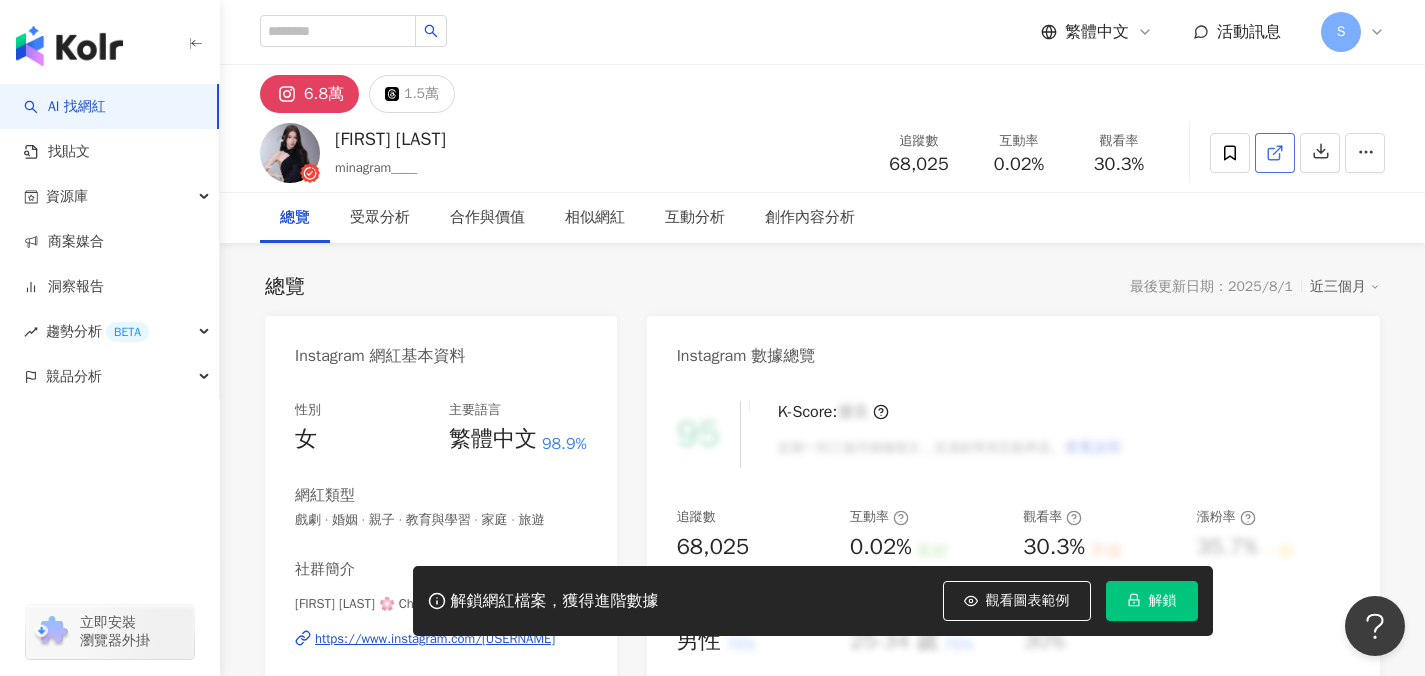 click 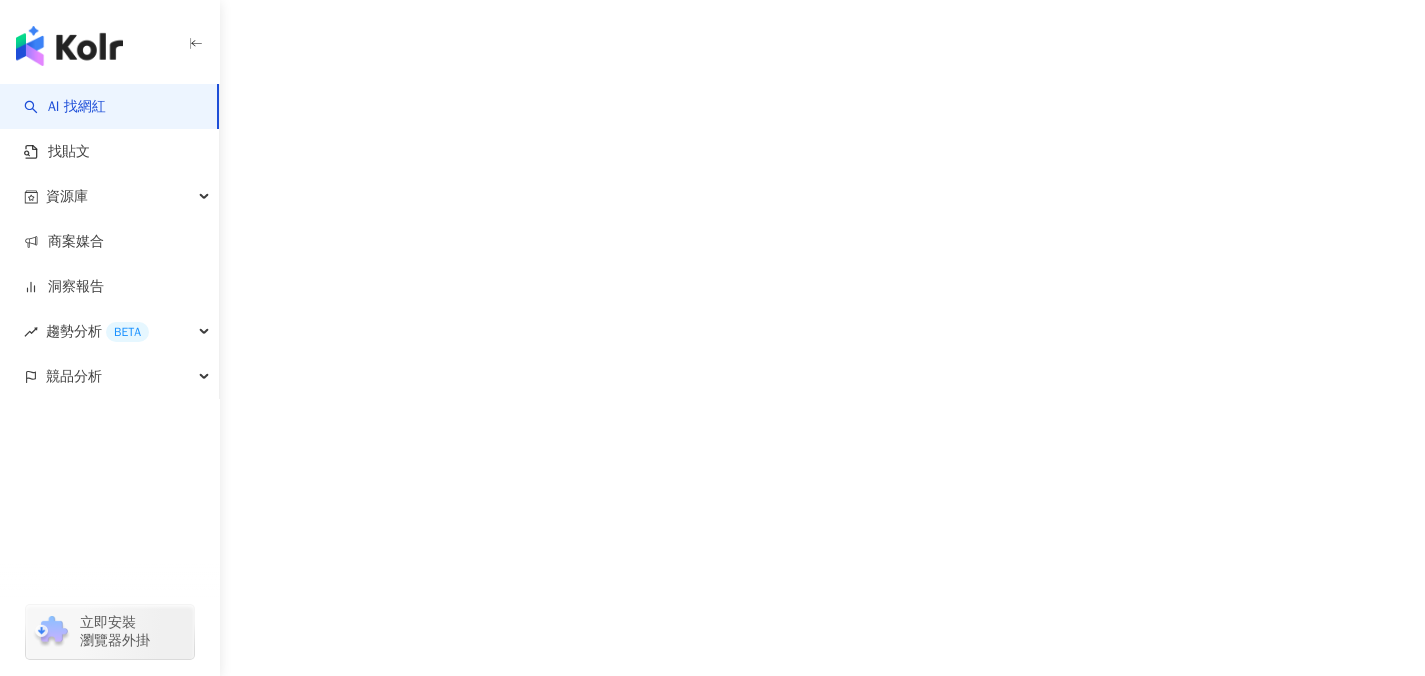 scroll, scrollTop: 0, scrollLeft: 0, axis: both 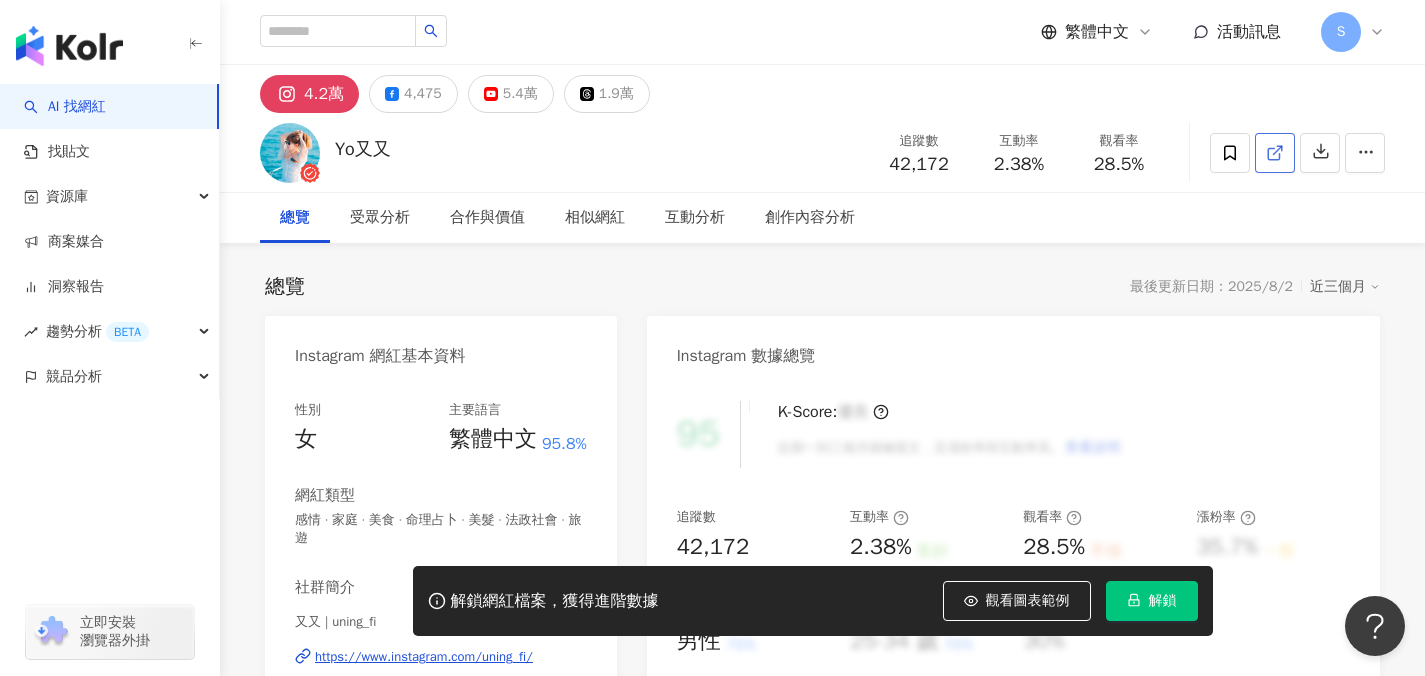 click at bounding box center (1275, 153) 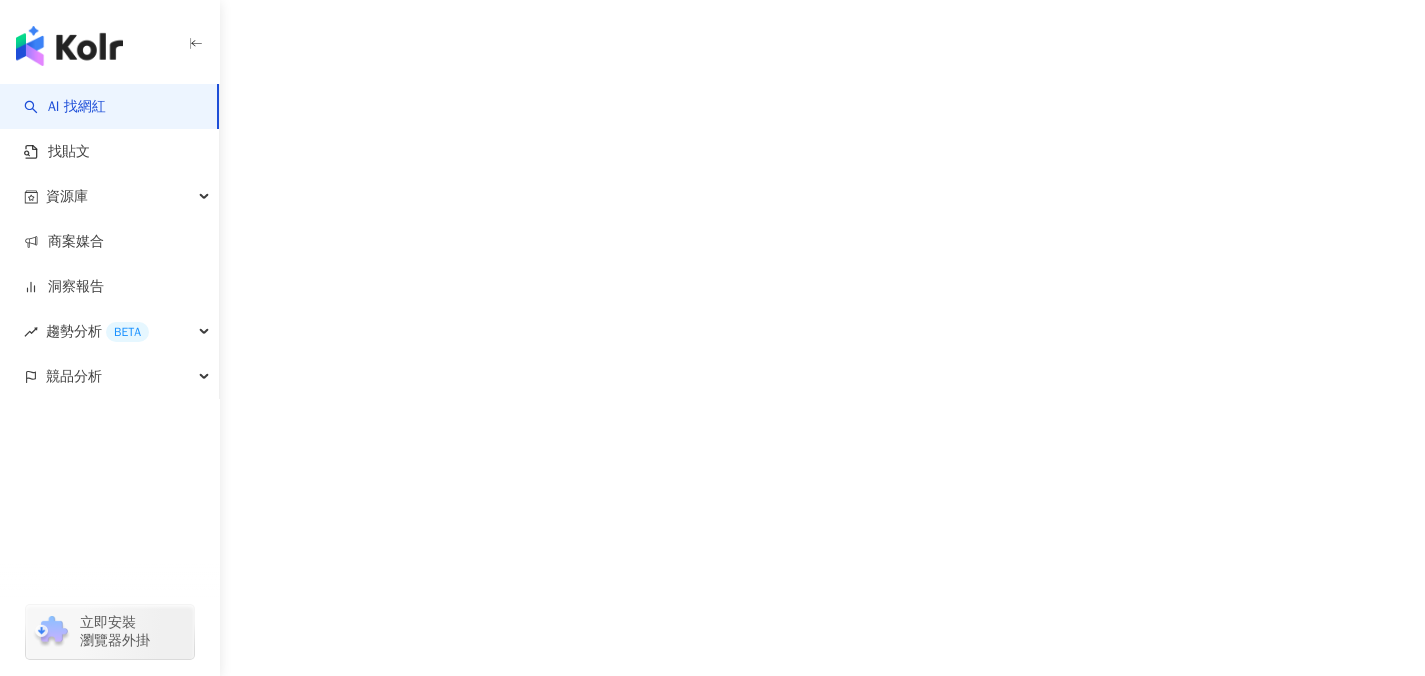 scroll, scrollTop: 0, scrollLeft: 0, axis: both 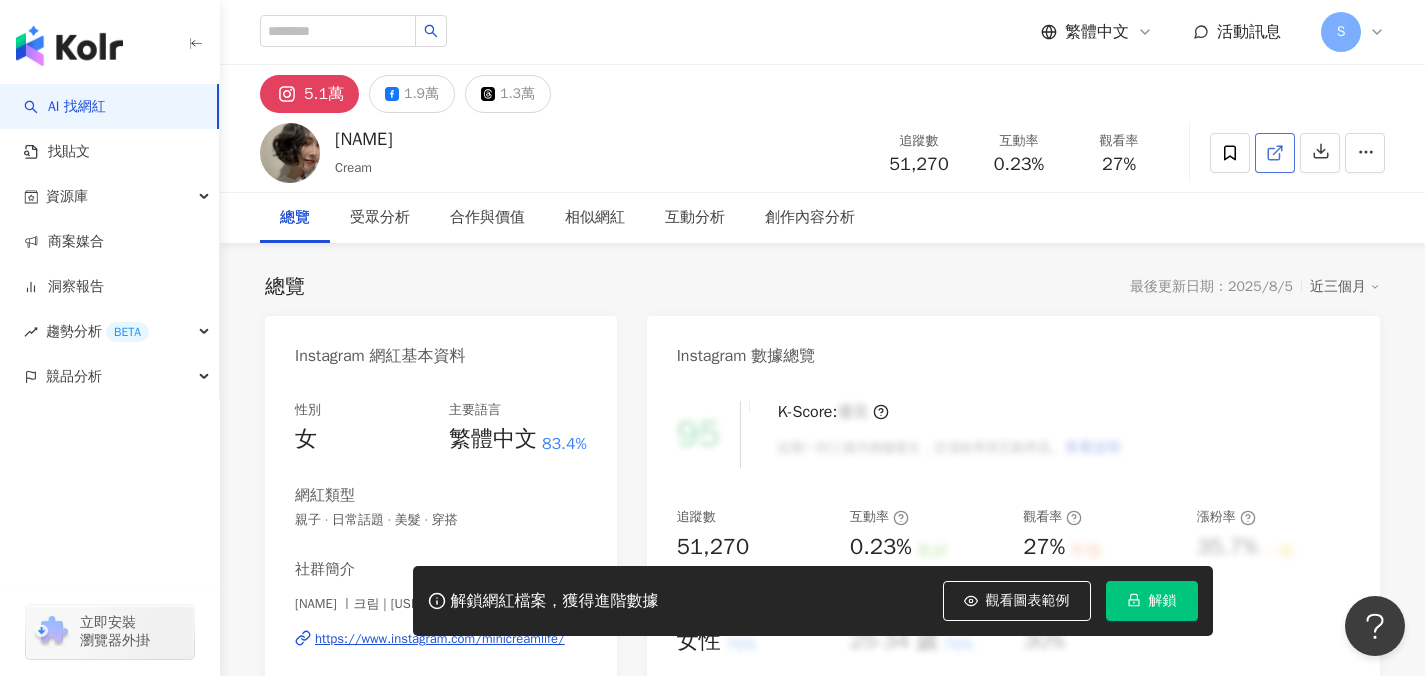 click 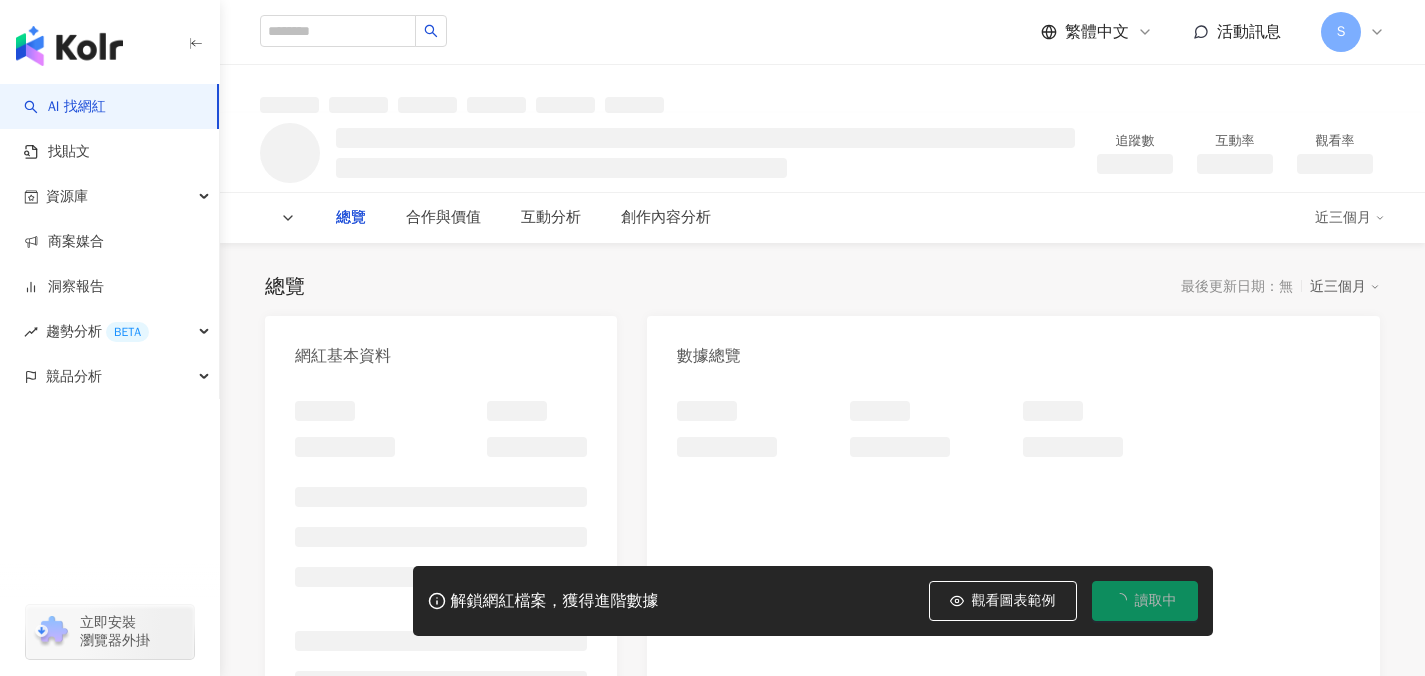 scroll, scrollTop: 0, scrollLeft: 0, axis: both 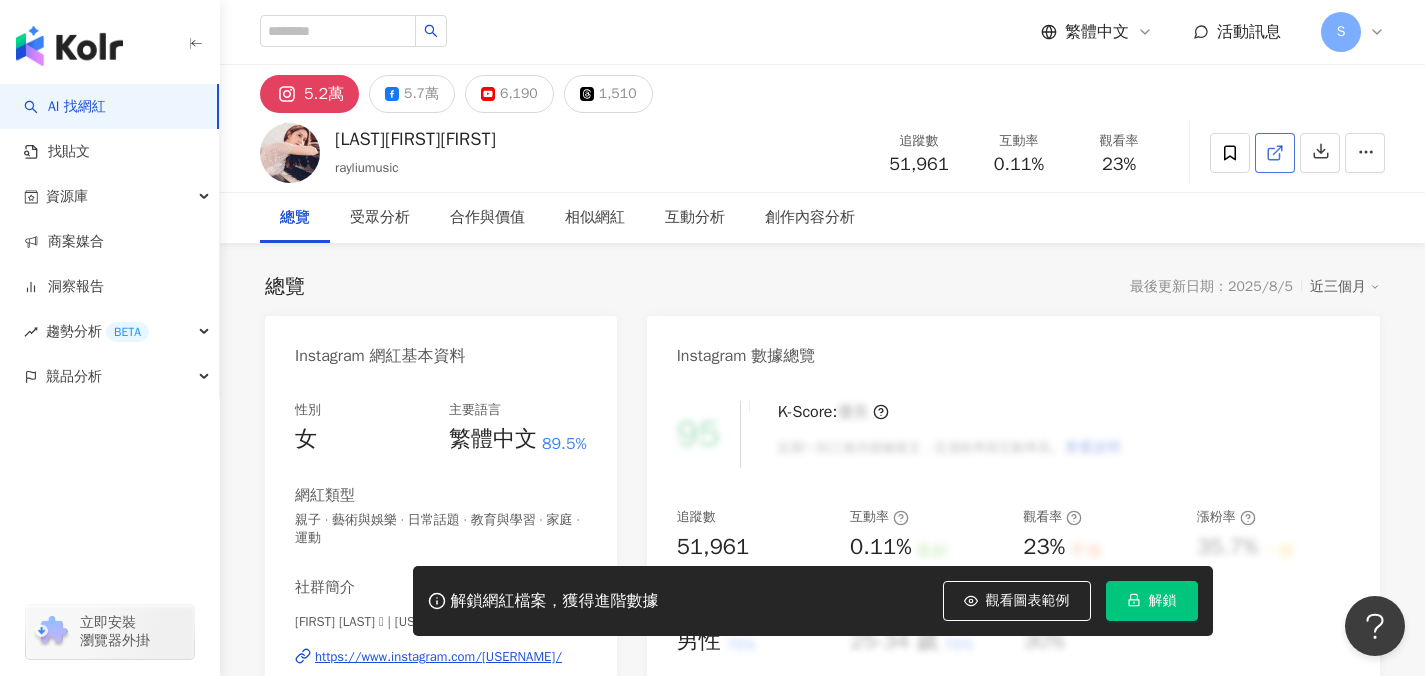 click at bounding box center (1275, 153) 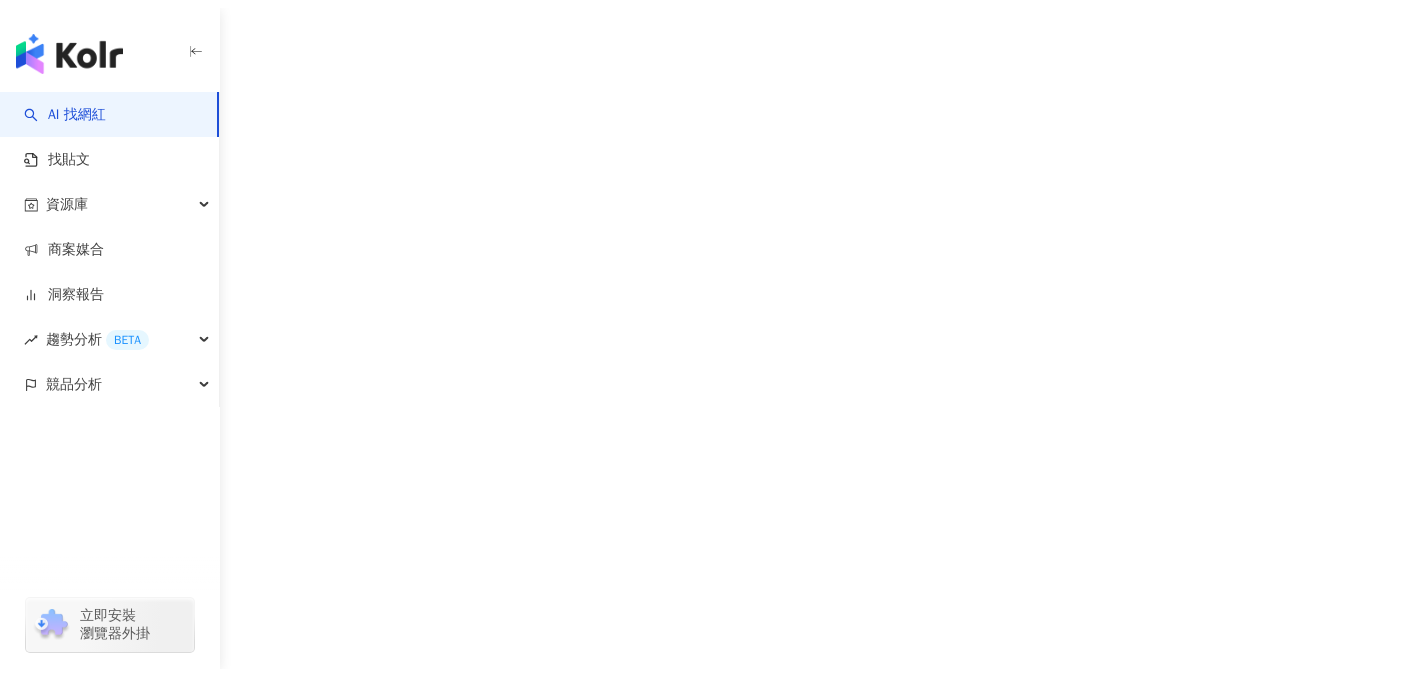 scroll, scrollTop: 0, scrollLeft: 0, axis: both 